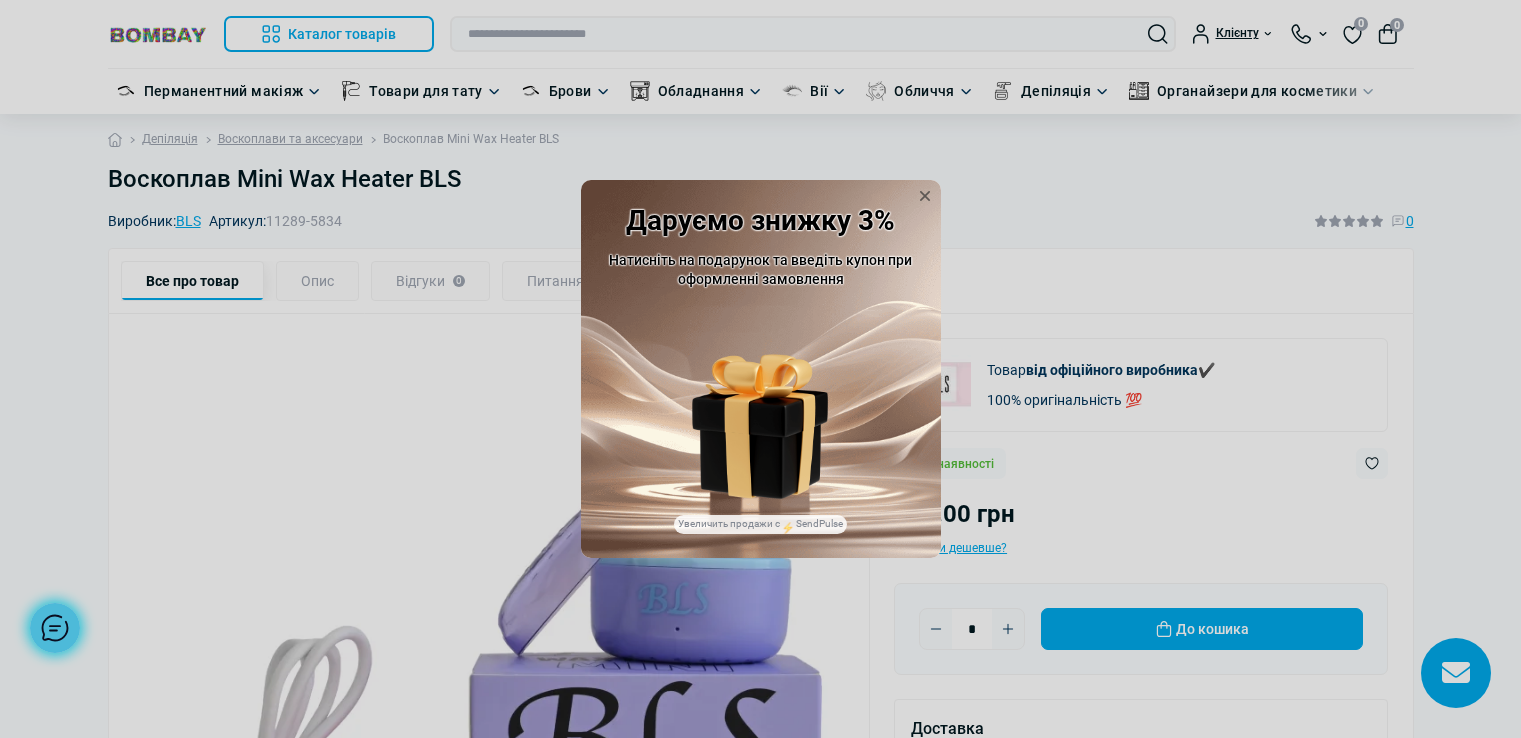 scroll, scrollTop: 0, scrollLeft: 0, axis: both 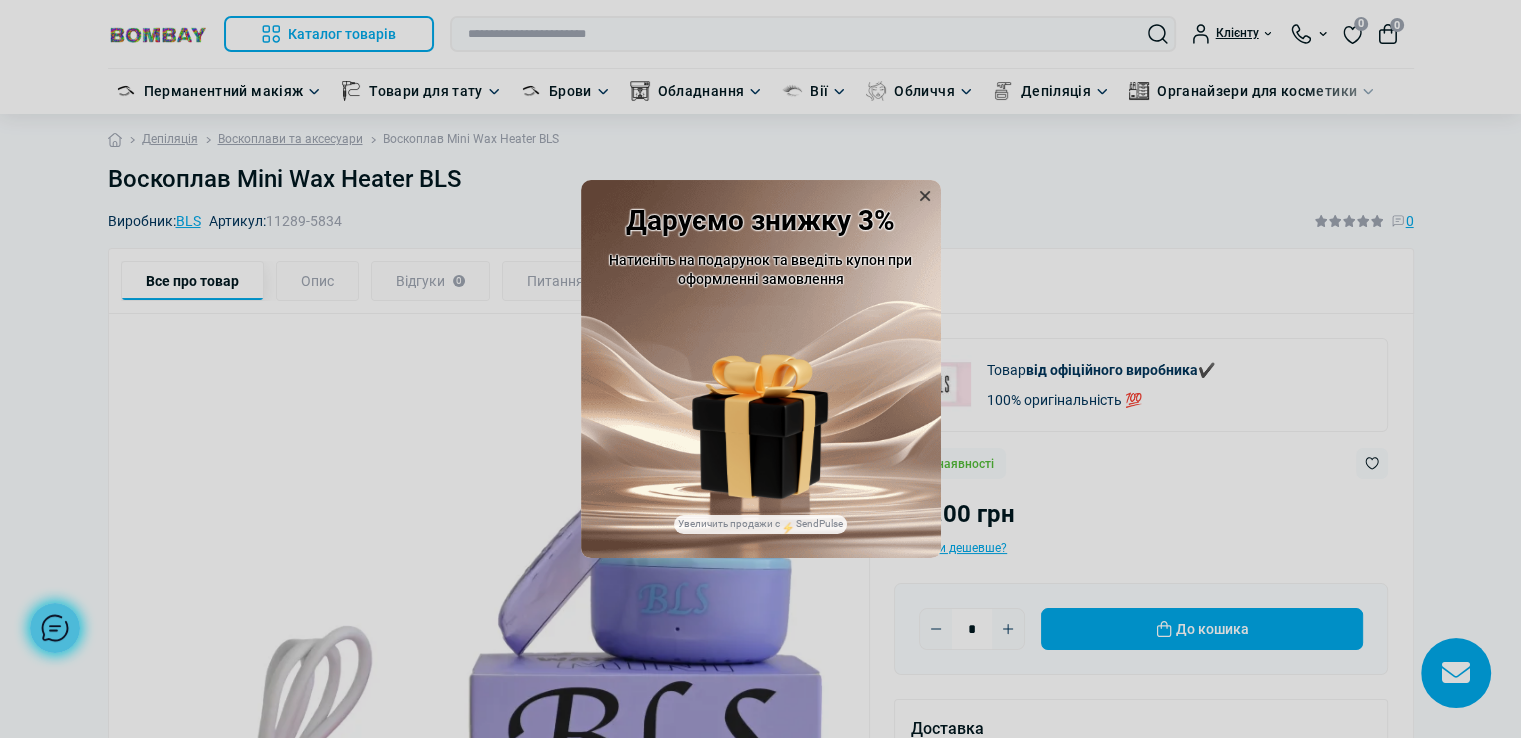 click 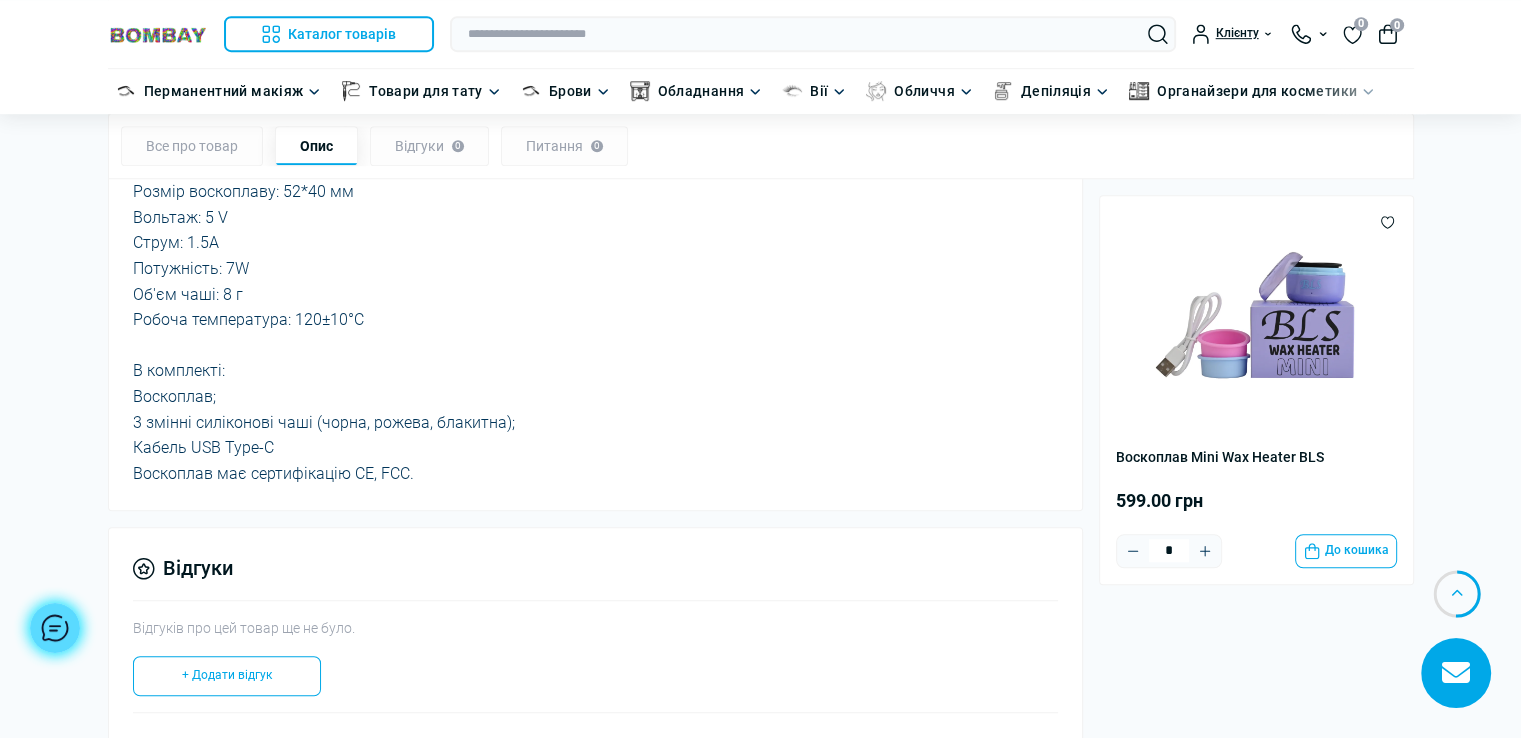 scroll, scrollTop: 1000, scrollLeft: 0, axis: vertical 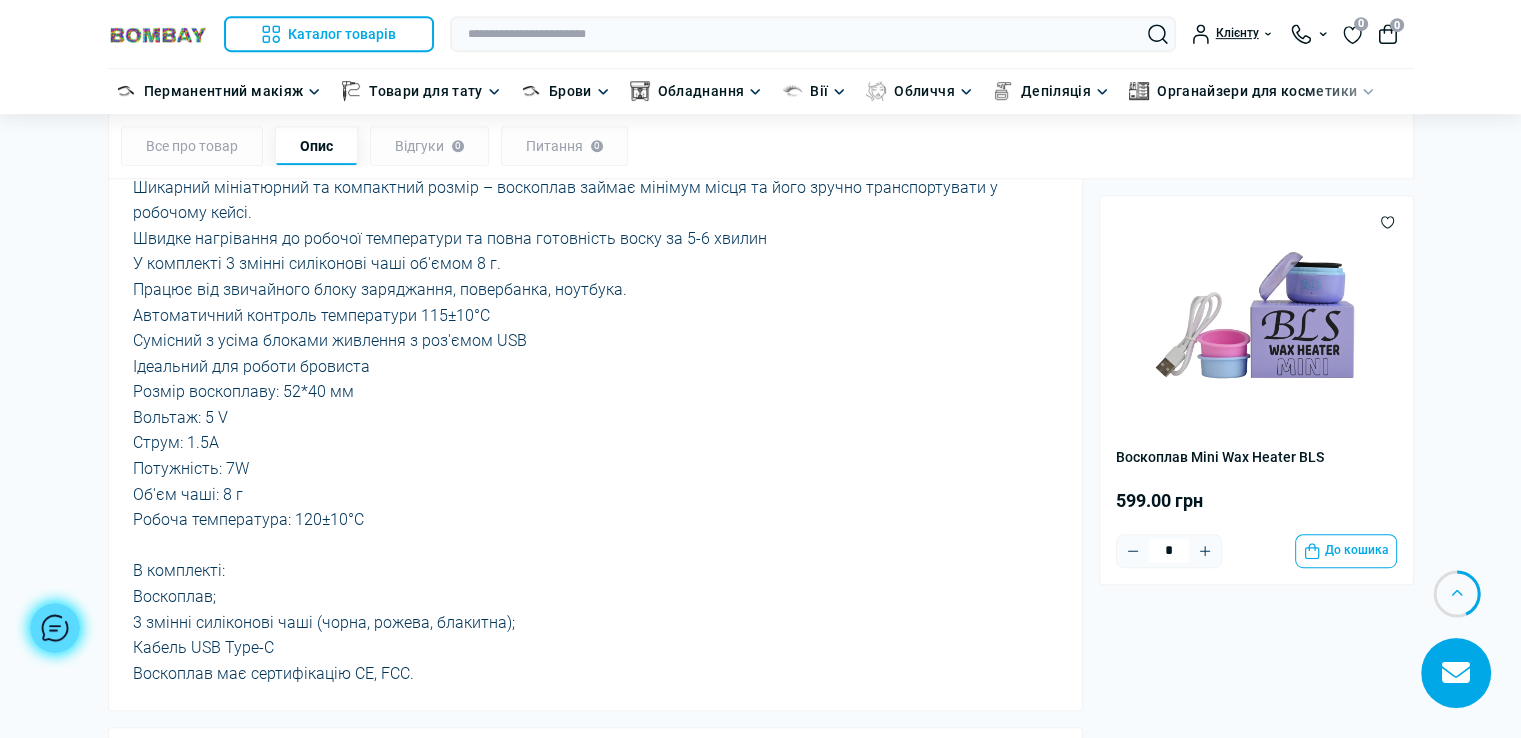 click on "Все про товар" at bounding box center [192, 147] 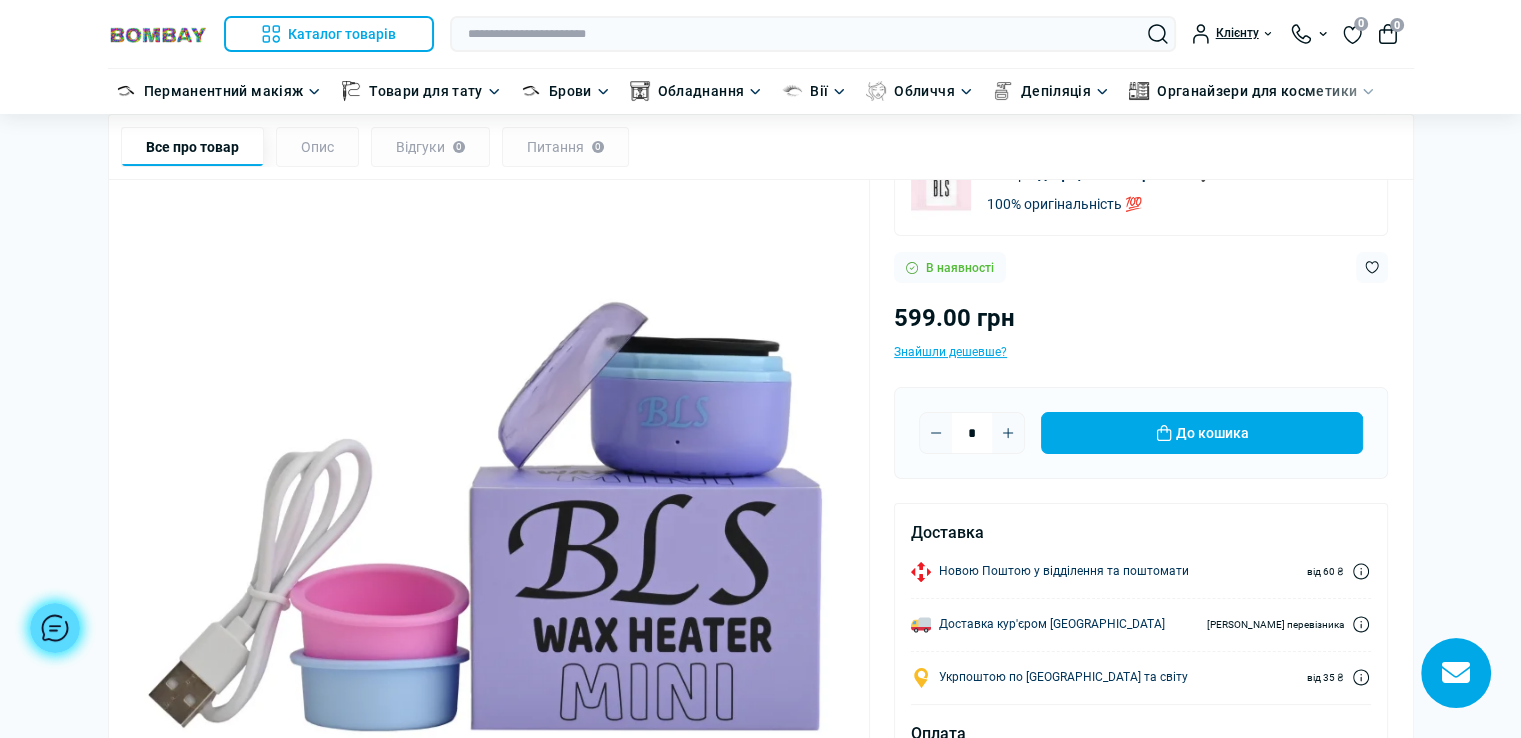 scroll, scrollTop: 0, scrollLeft: 0, axis: both 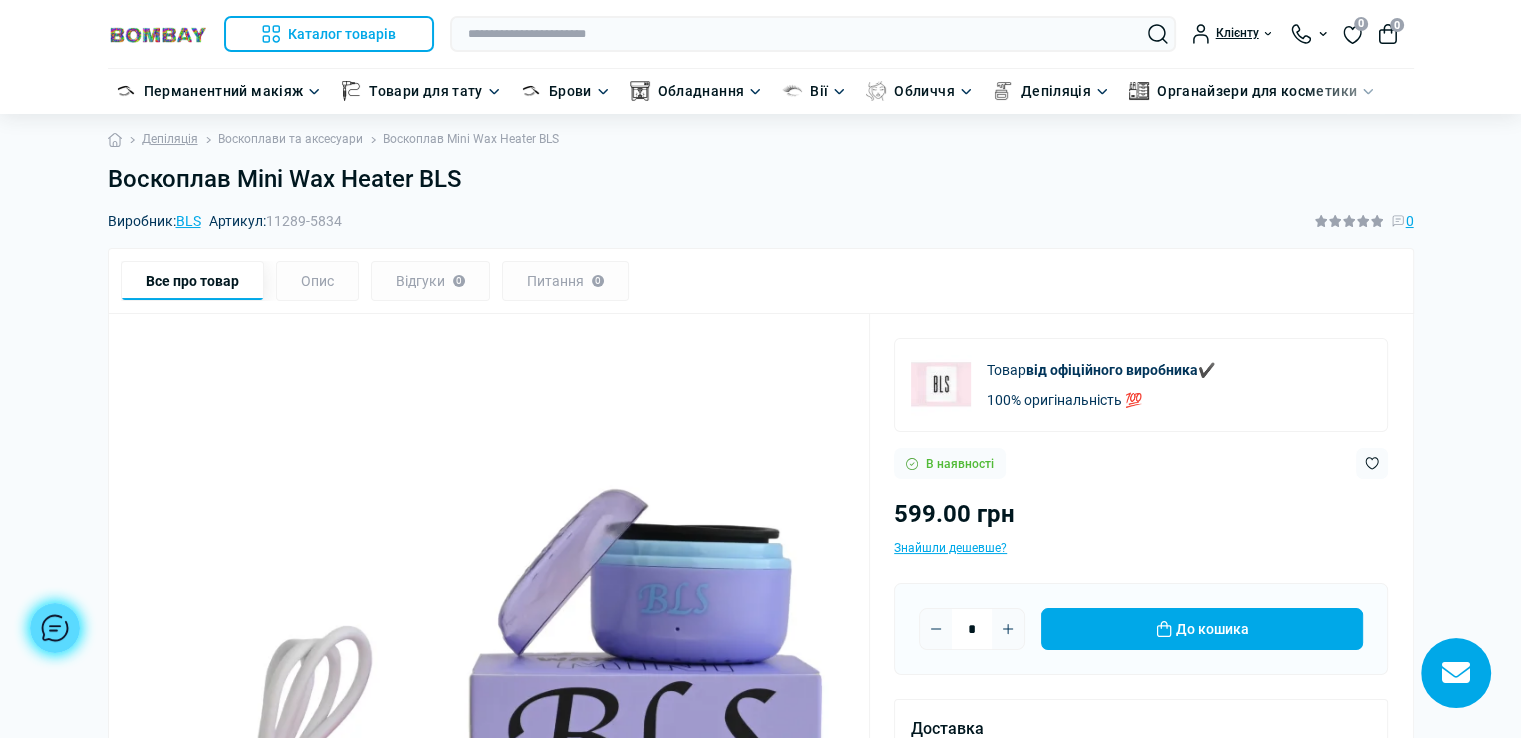 click on "Воскоплави та аксесуари" at bounding box center [290, 139] 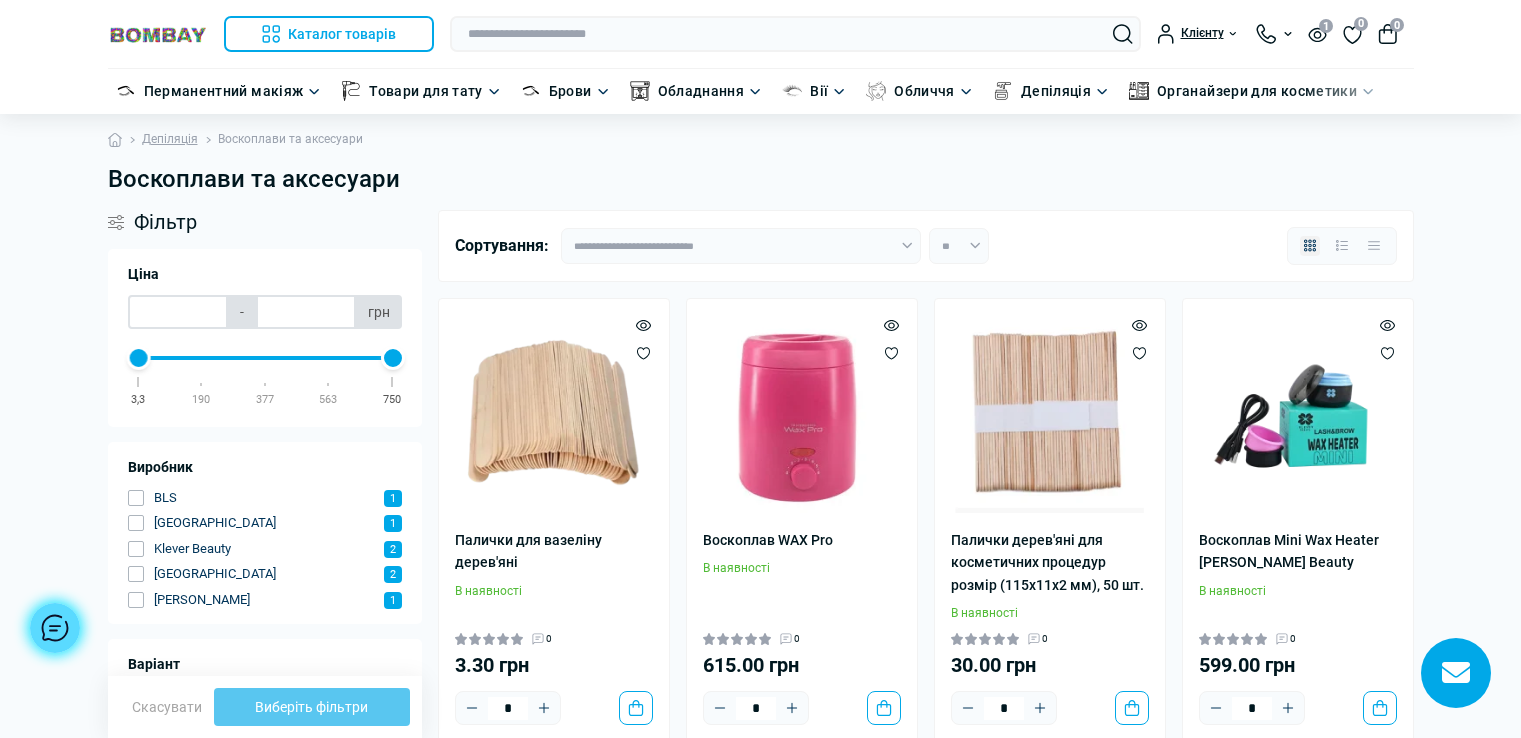 scroll, scrollTop: 0, scrollLeft: 0, axis: both 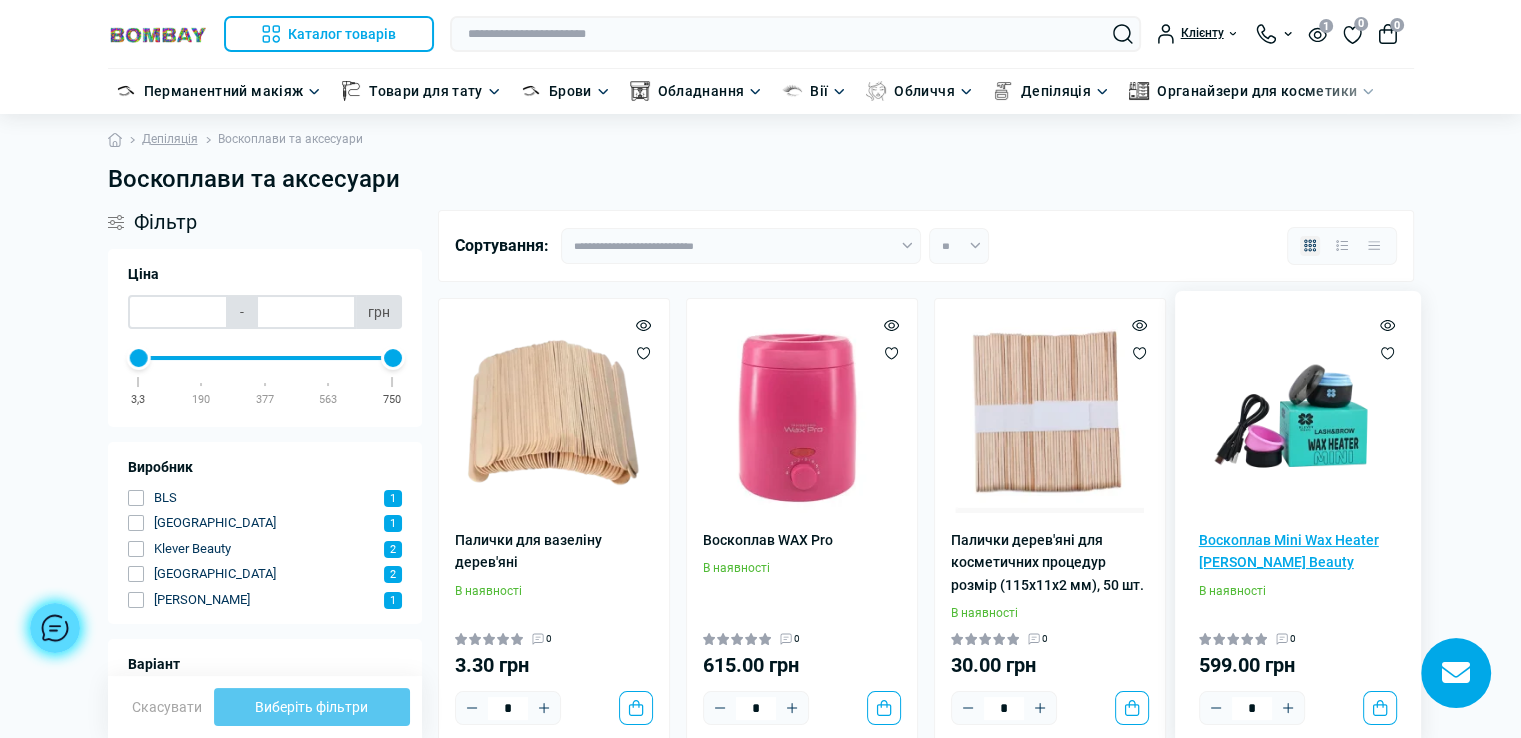 click on "Воскоплав Mini Wax Heater [PERSON_NAME] Beauty" at bounding box center [1298, 551] 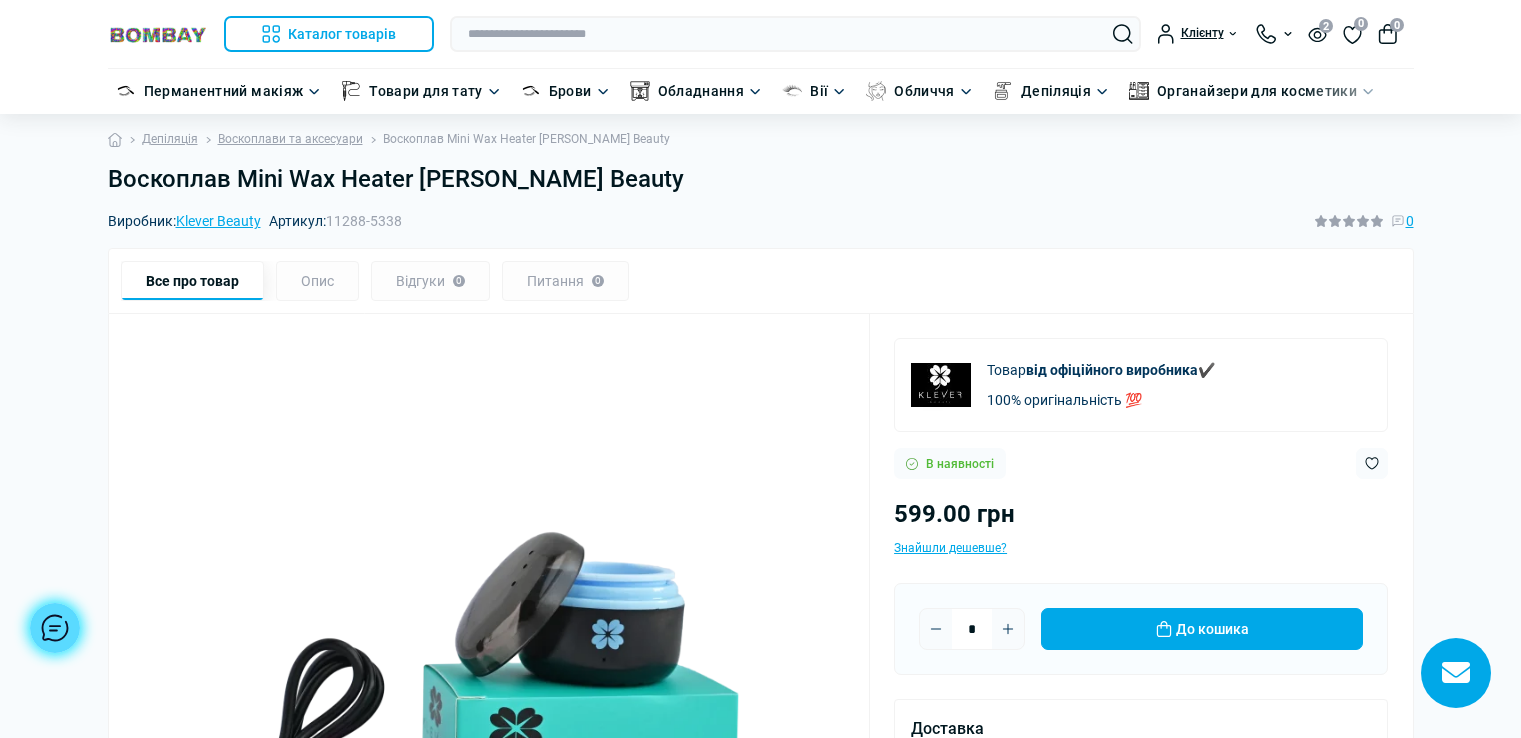 scroll, scrollTop: 0, scrollLeft: 0, axis: both 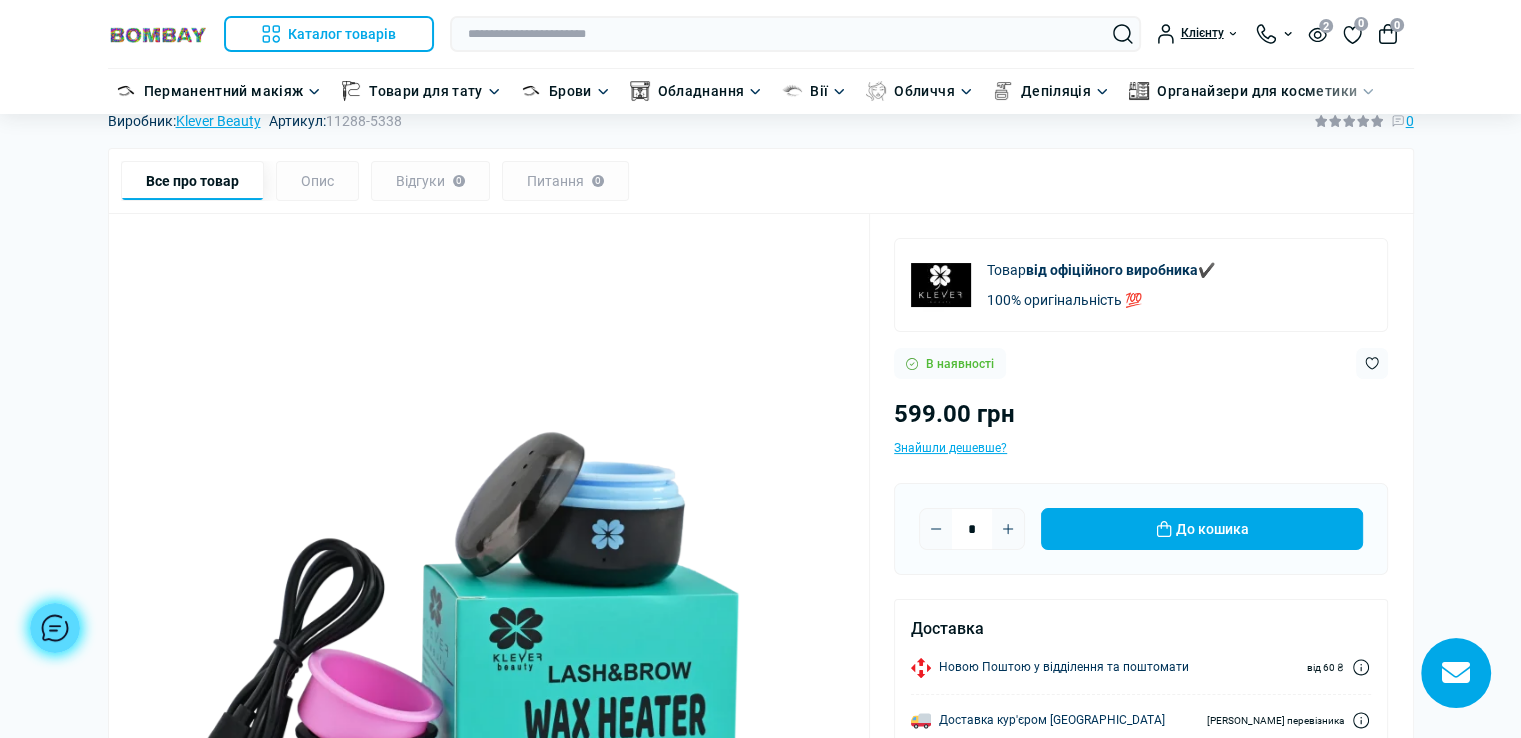 click at bounding box center (941, 285) 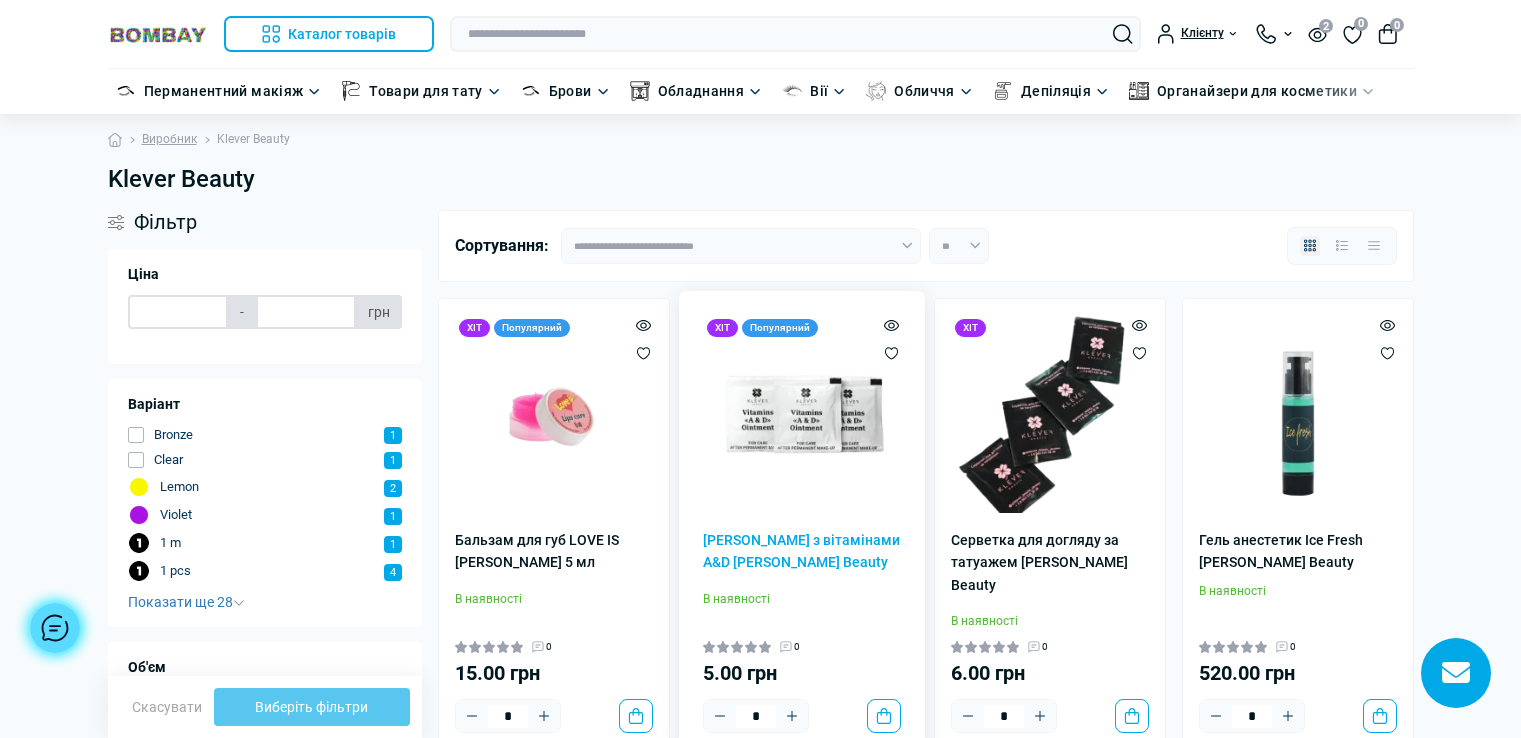 scroll, scrollTop: 0, scrollLeft: 0, axis: both 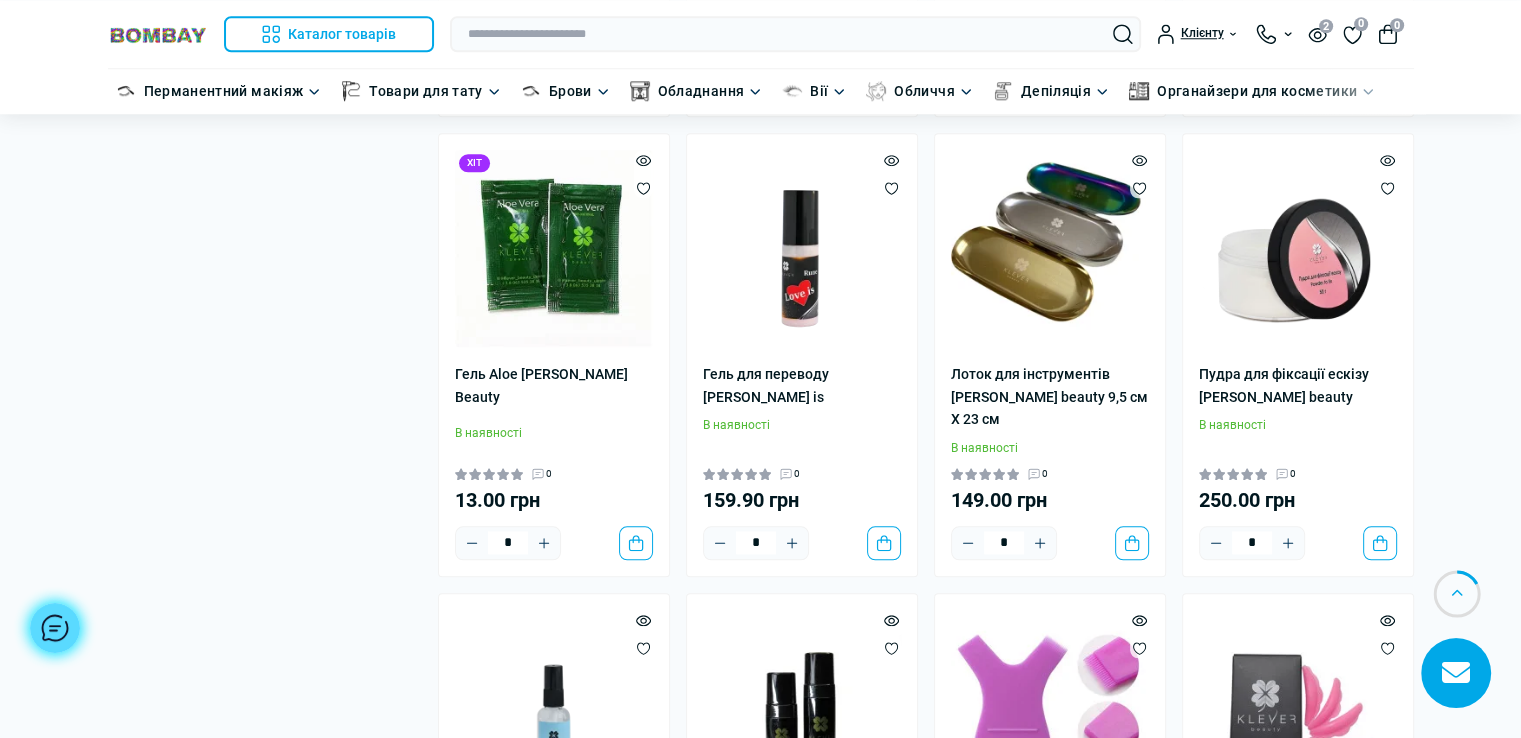 click 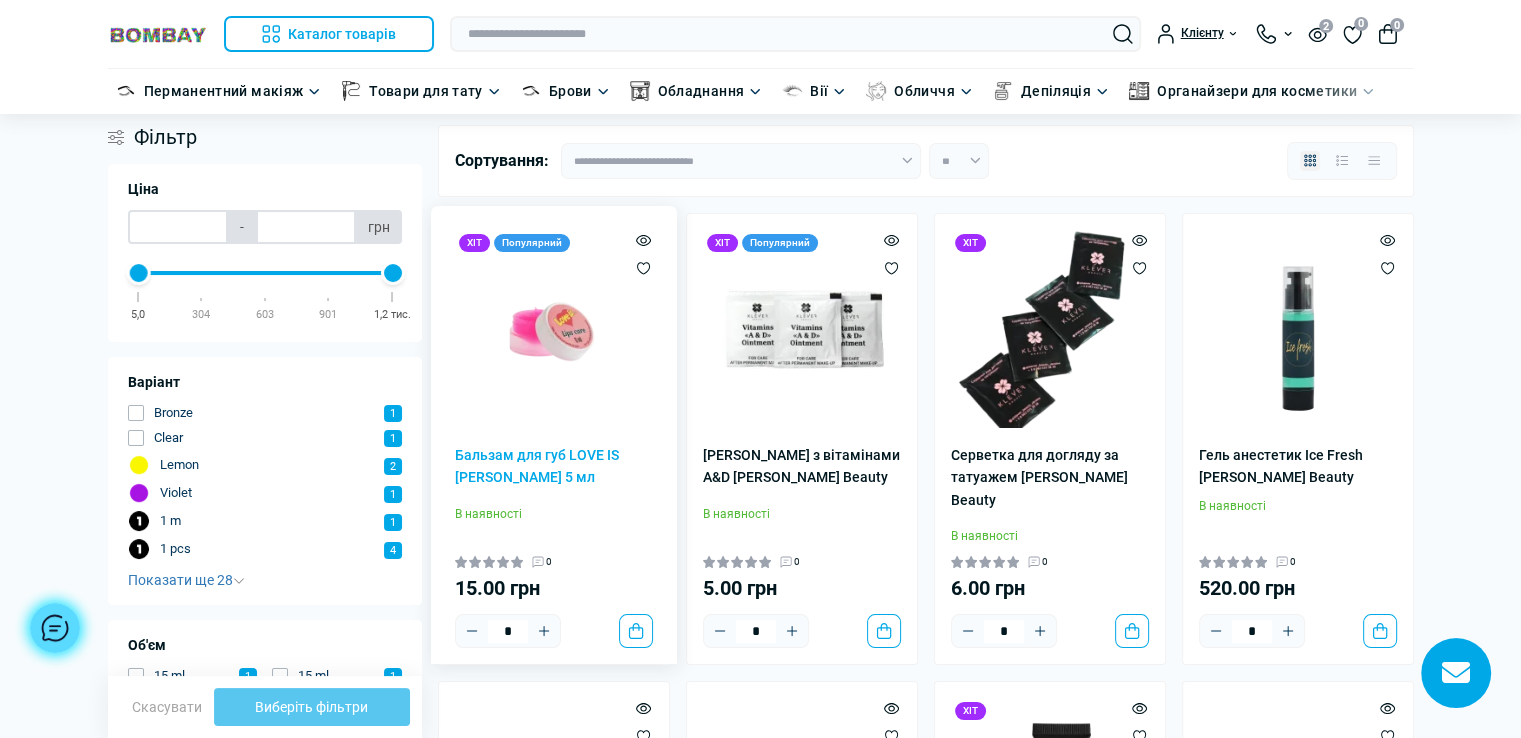 scroll, scrollTop: 0, scrollLeft: 0, axis: both 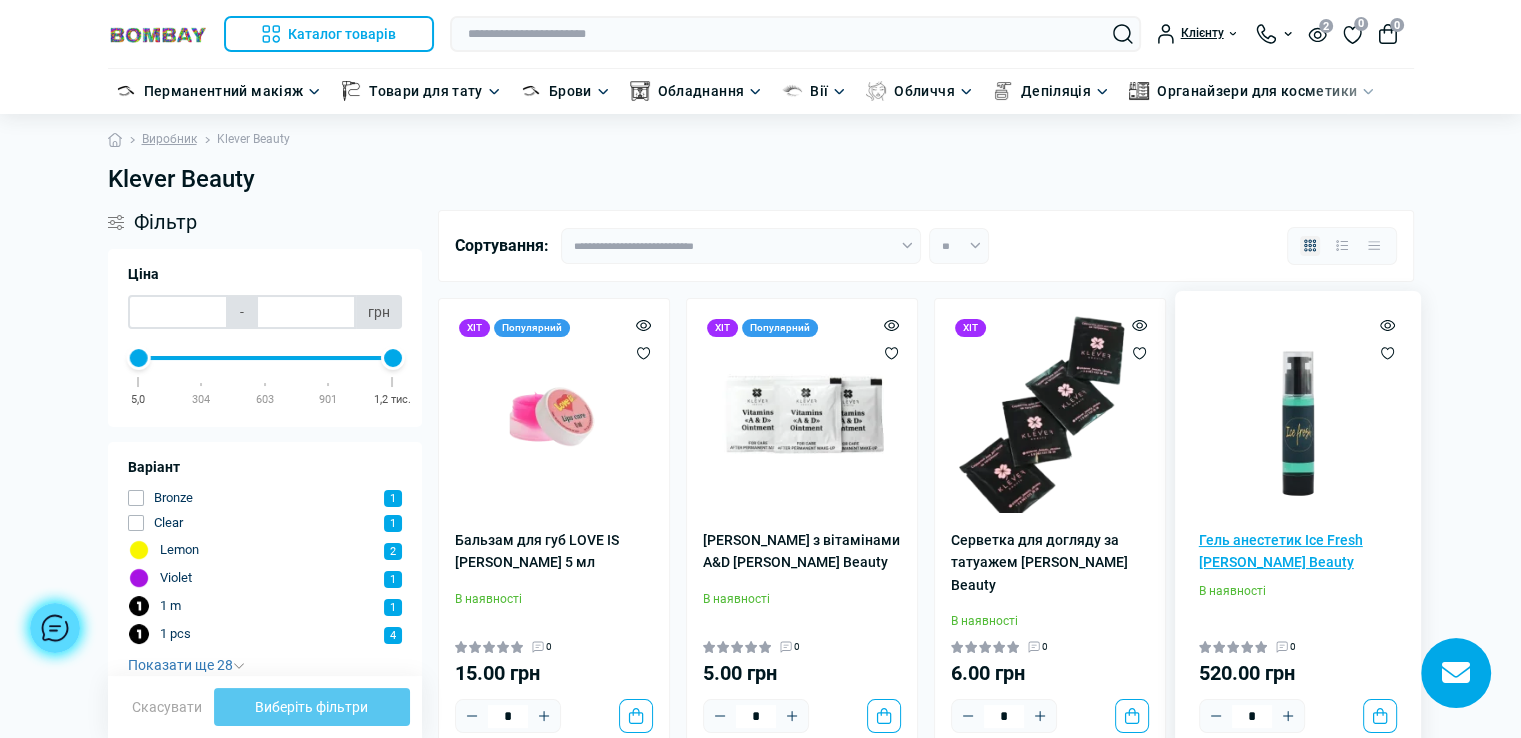 click on "Гель анестетик Ice Fresh Klever Beauty" at bounding box center [1298, 551] 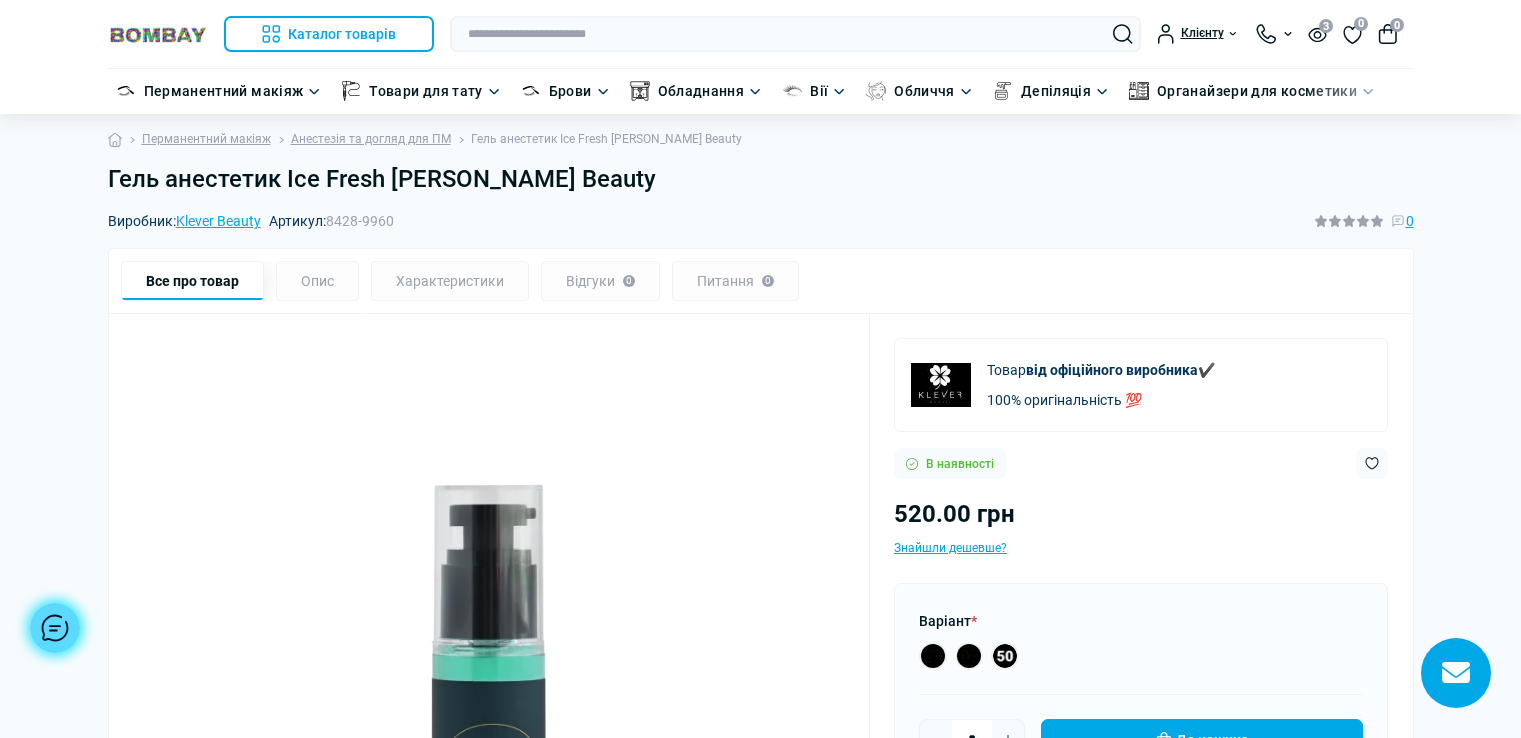 scroll, scrollTop: 0, scrollLeft: 0, axis: both 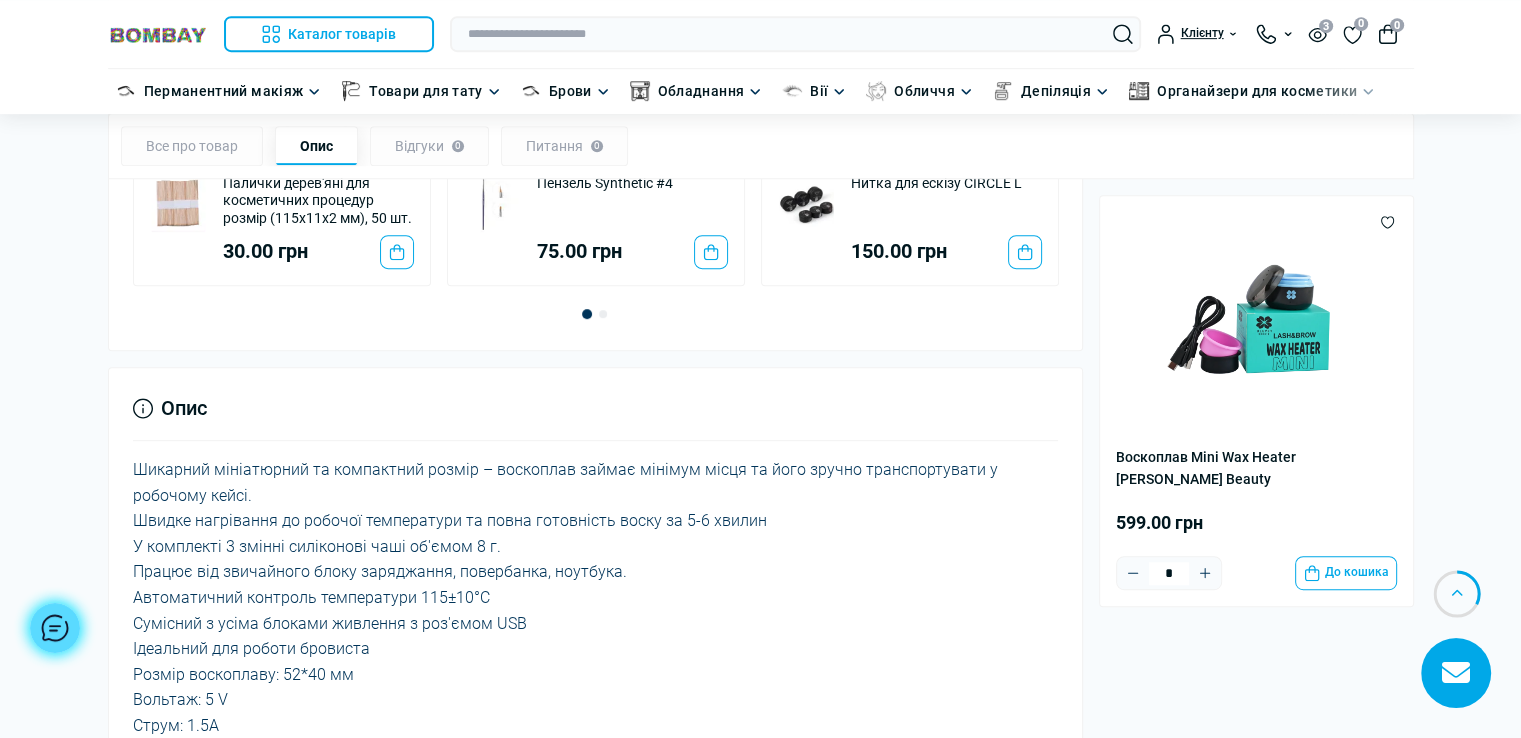 click at bounding box center (1456, 673) 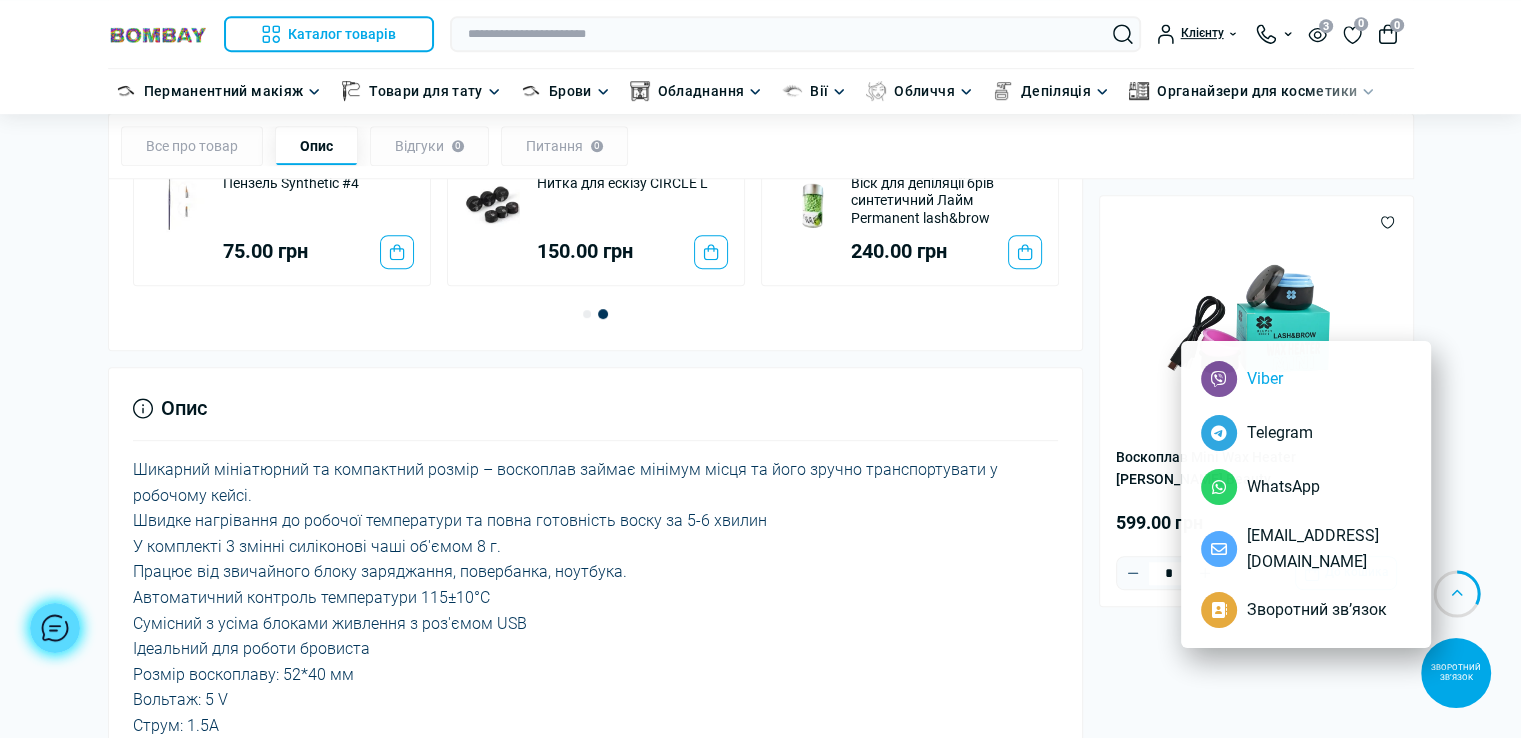 click on "Viber" at bounding box center (1242, 379) 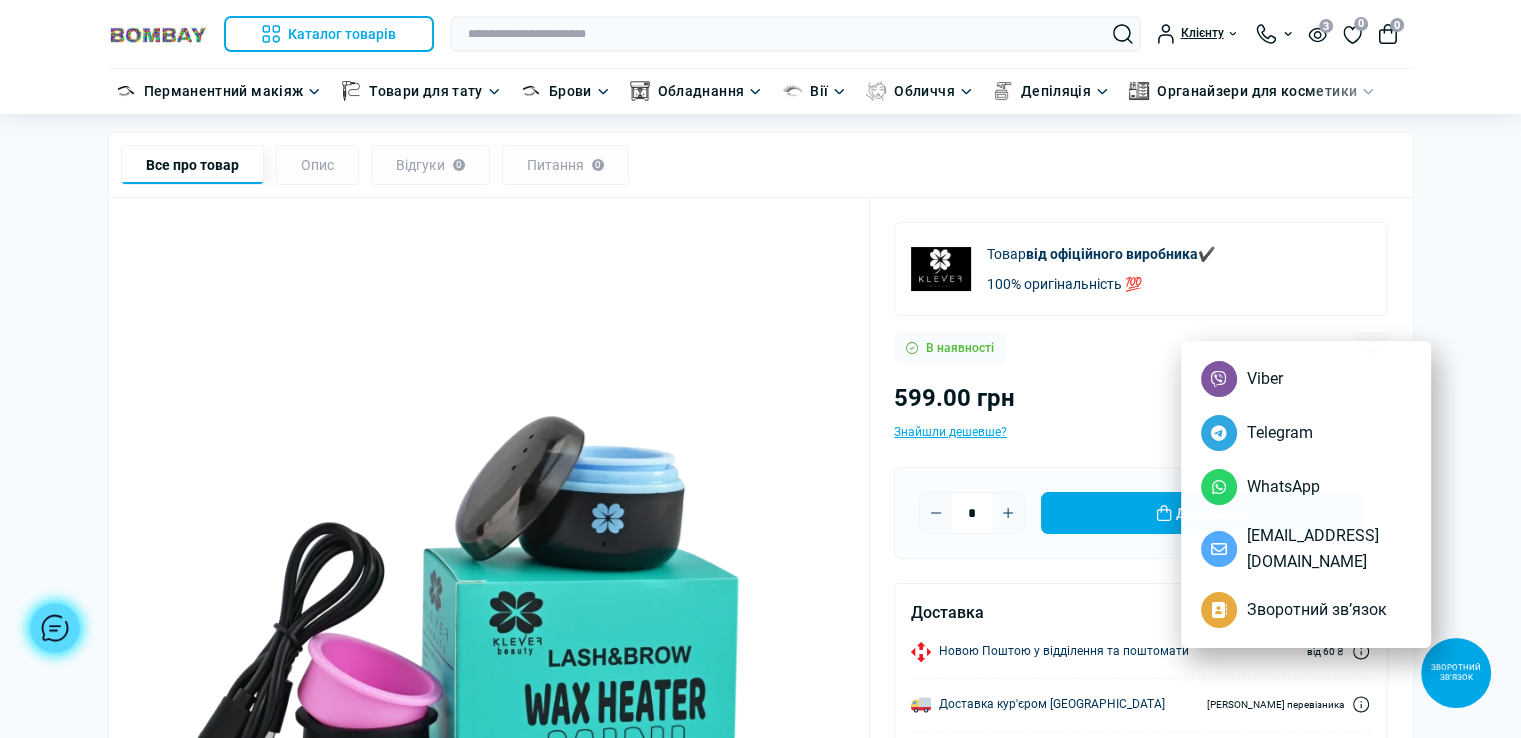 scroll, scrollTop: 100, scrollLeft: 0, axis: vertical 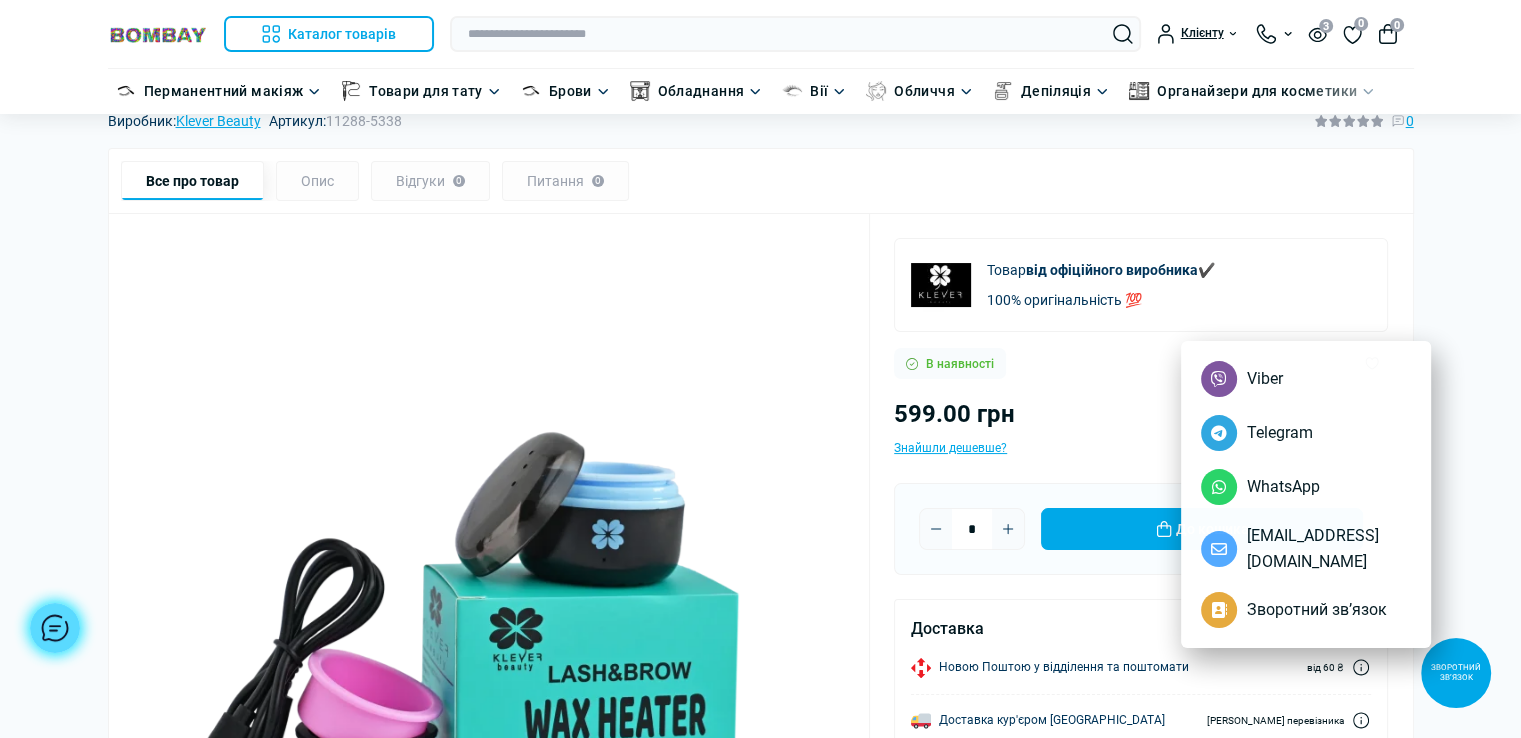 click at bounding box center [760, 369] 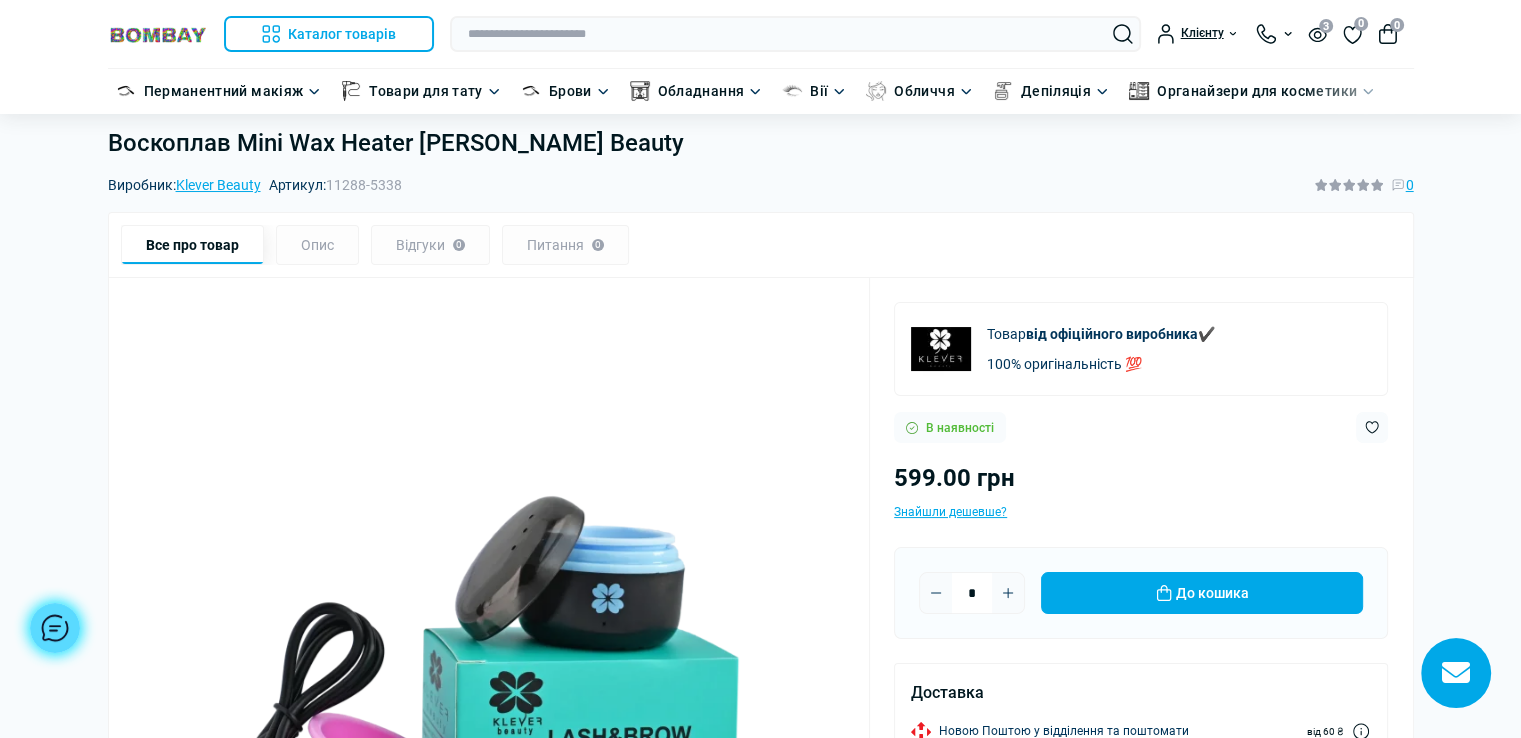 scroll, scrollTop: 0, scrollLeft: 0, axis: both 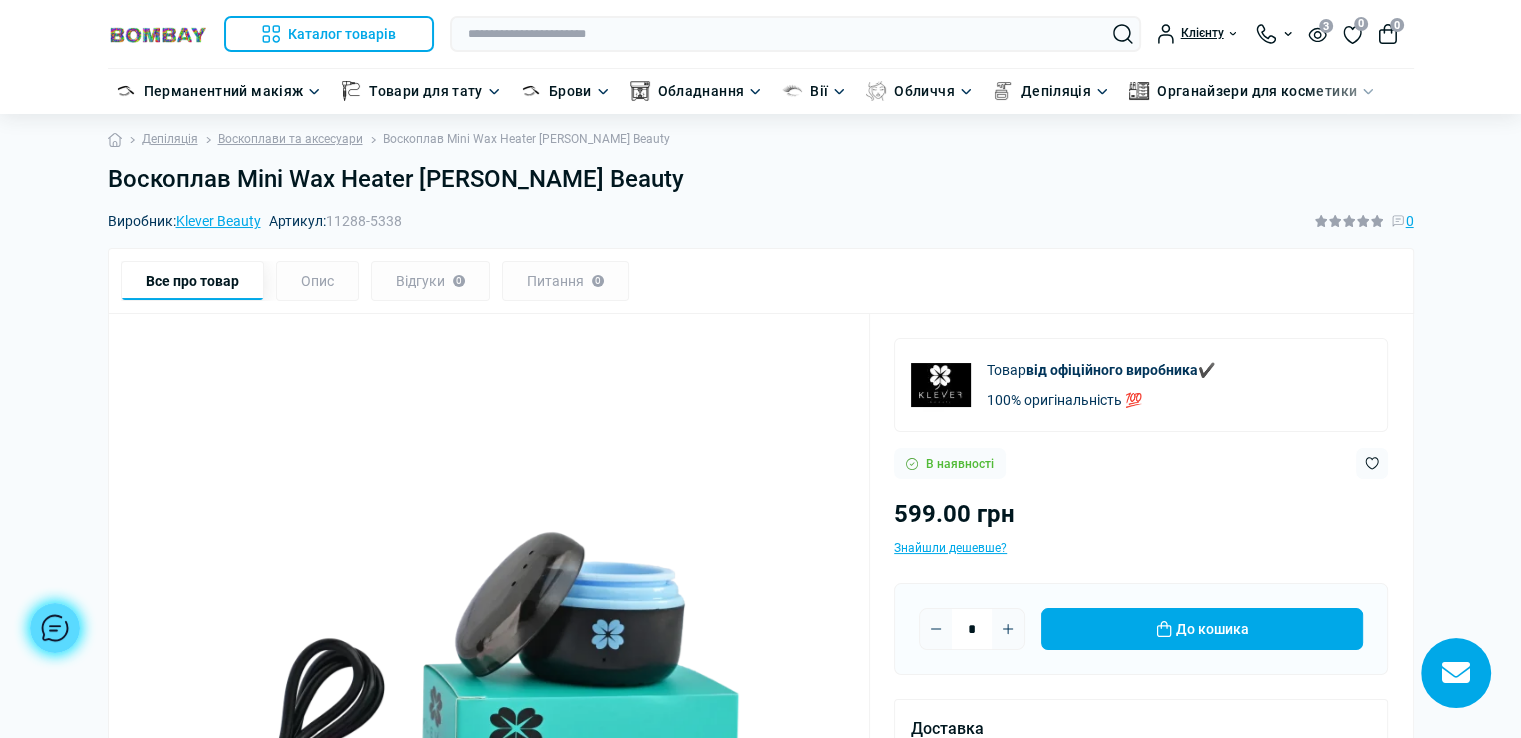 click on "Опис" at bounding box center [317, 281] 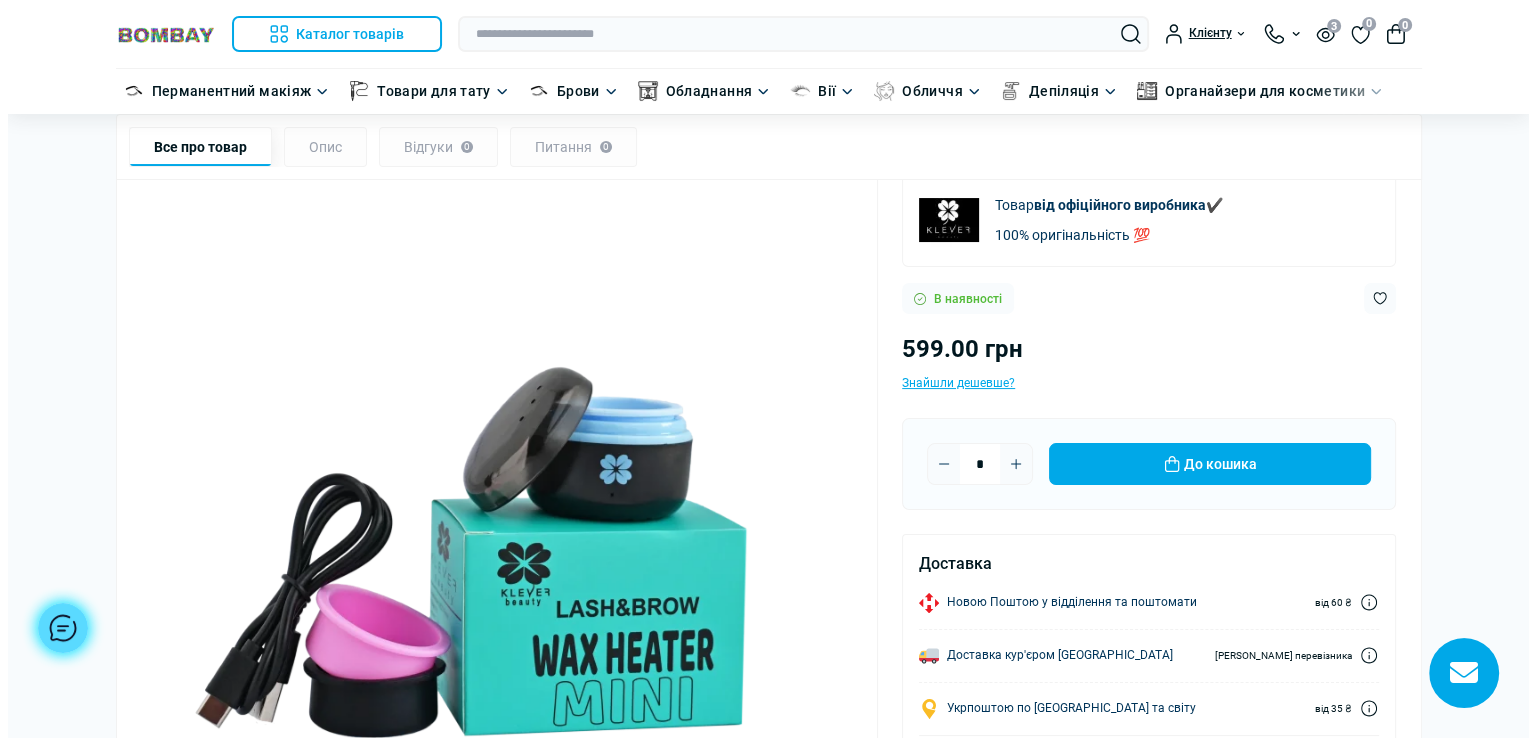 scroll, scrollTop: 265, scrollLeft: 0, axis: vertical 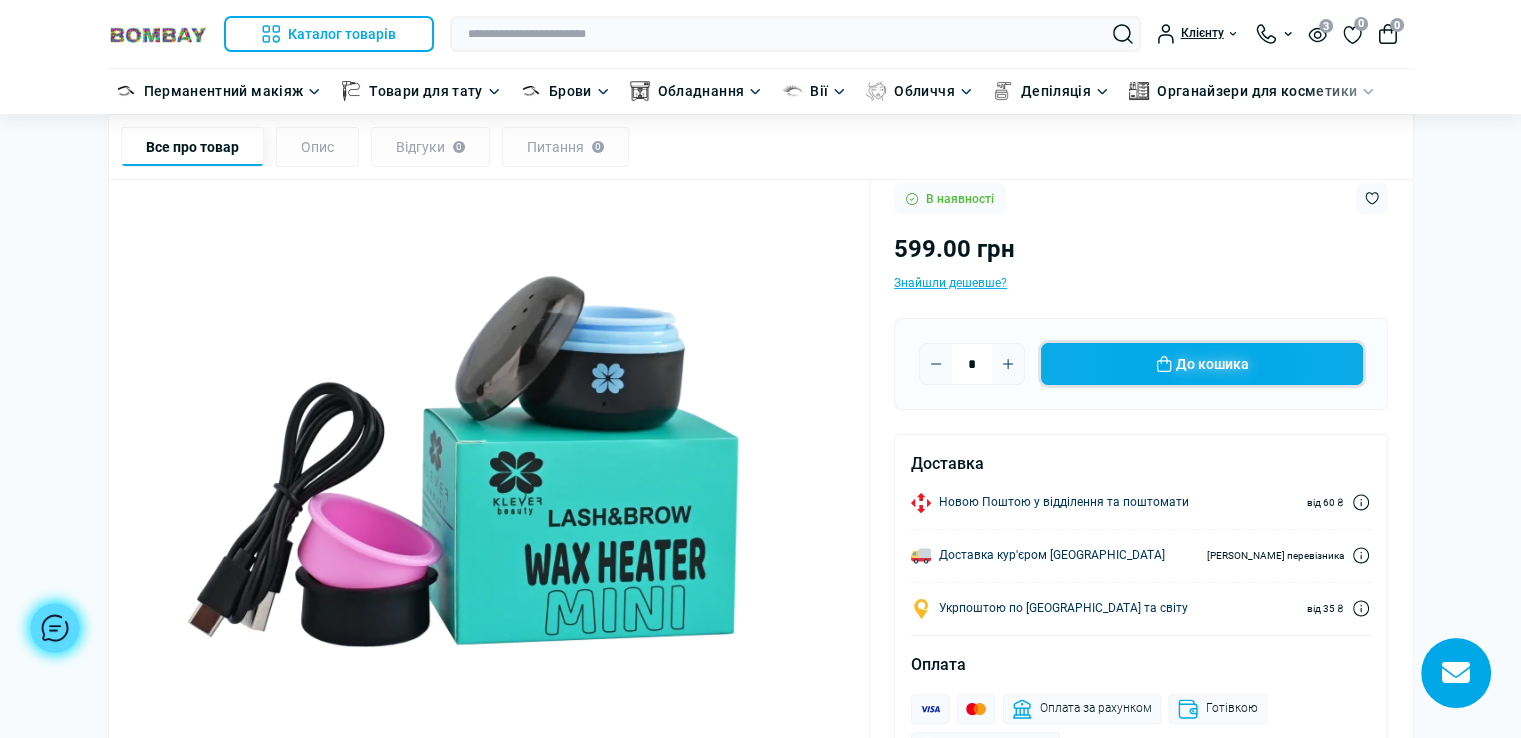 click on "До кошика" at bounding box center [1202, 364] 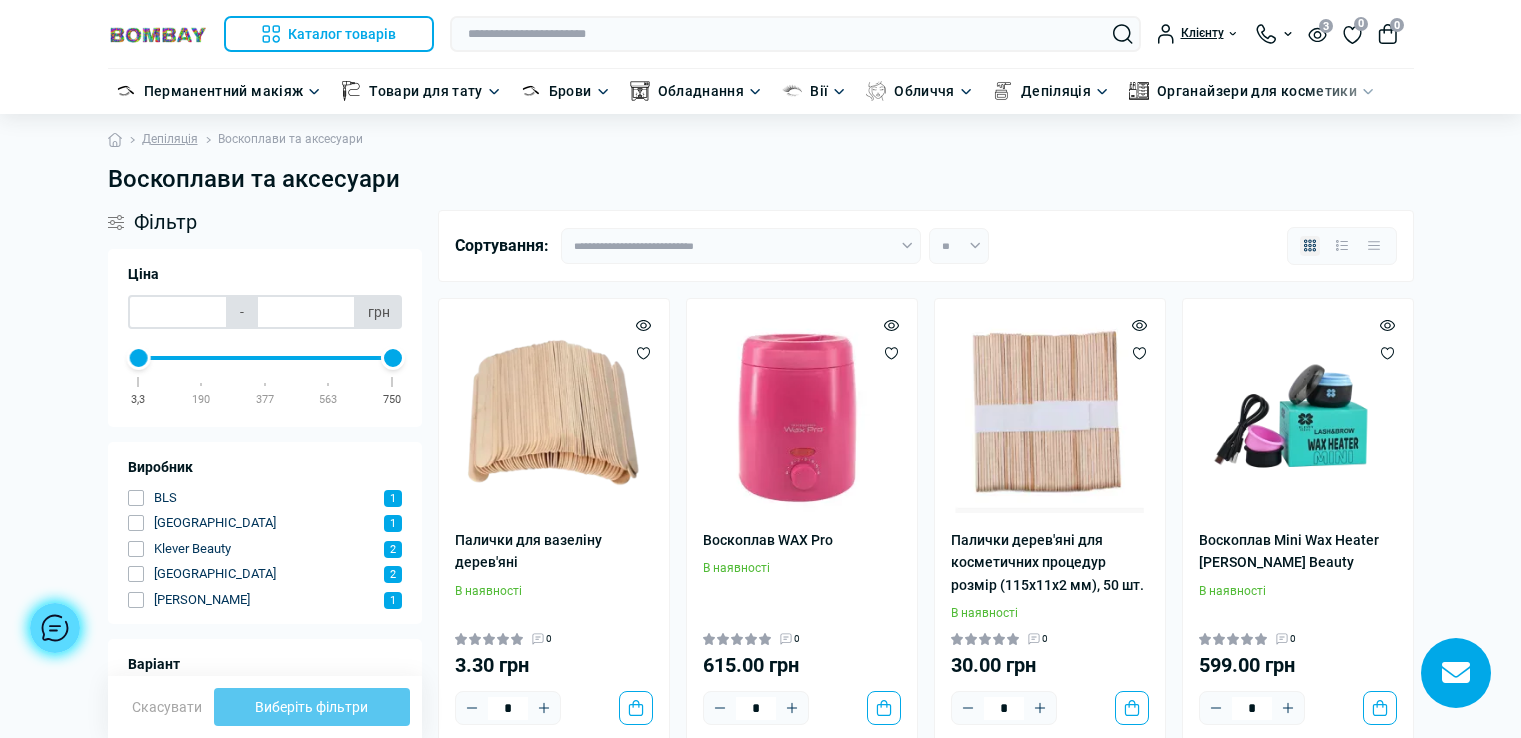 scroll, scrollTop: 0, scrollLeft: 0, axis: both 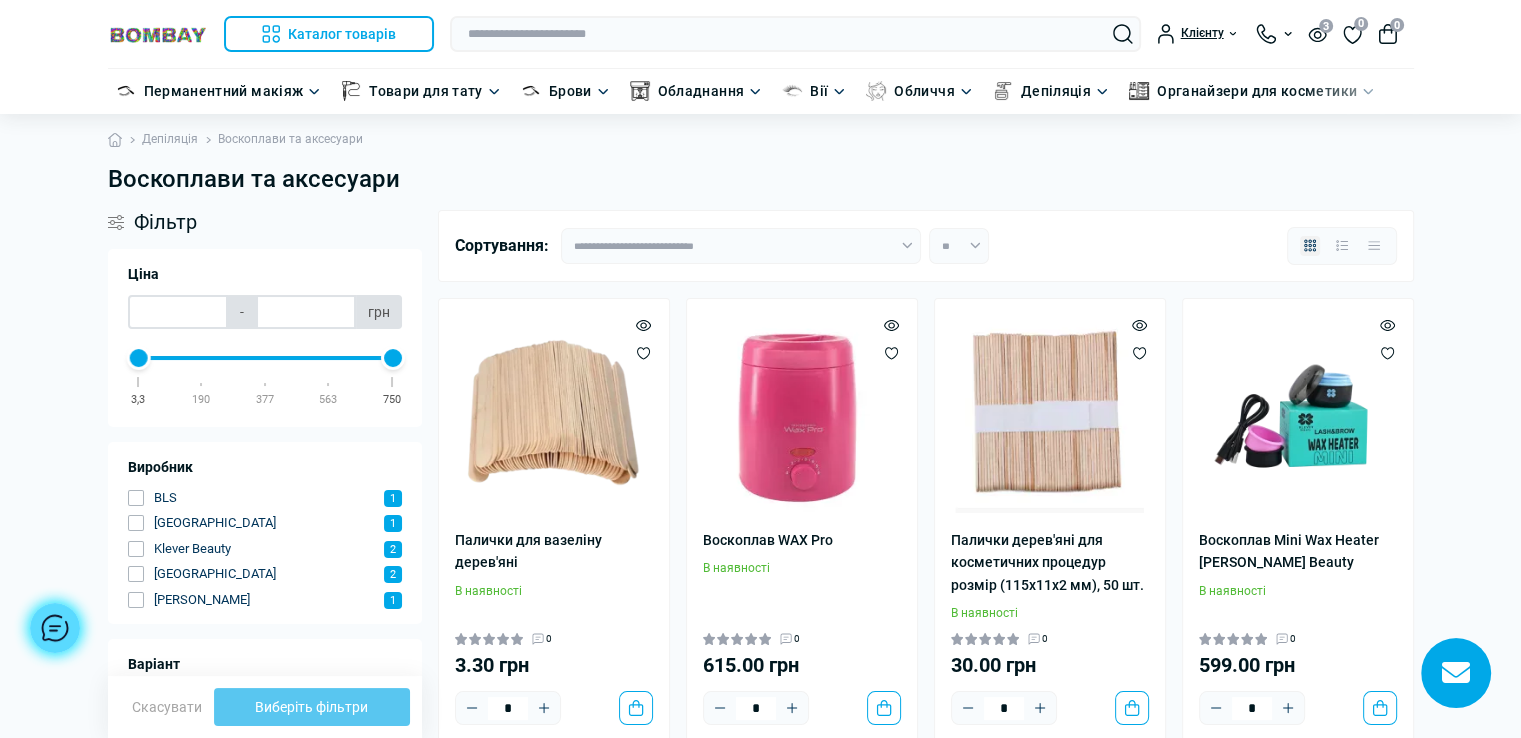 click on "Депіляція" at bounding box center (170, 139) 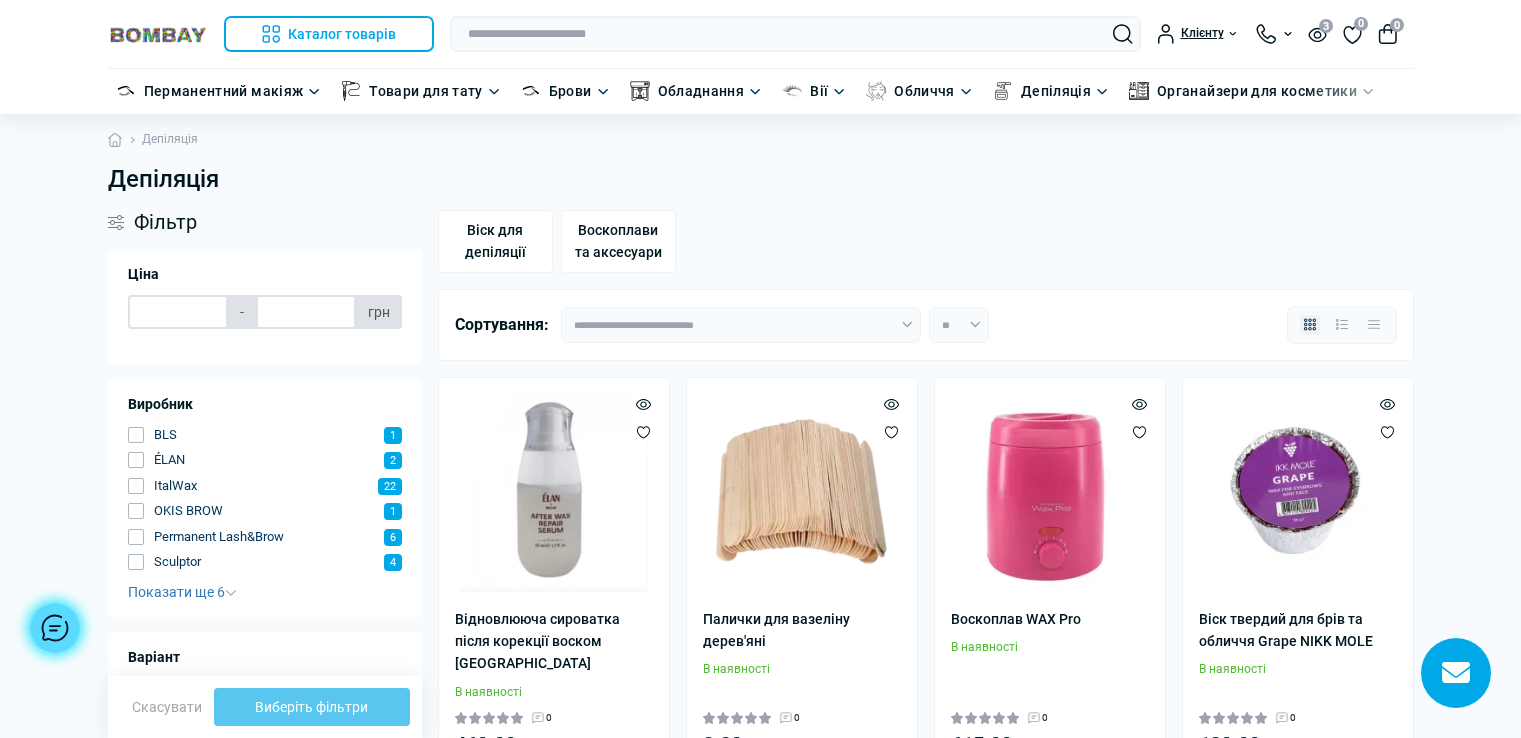 scroll, scrollTop: 0, scrollLeft: 0, axis: both 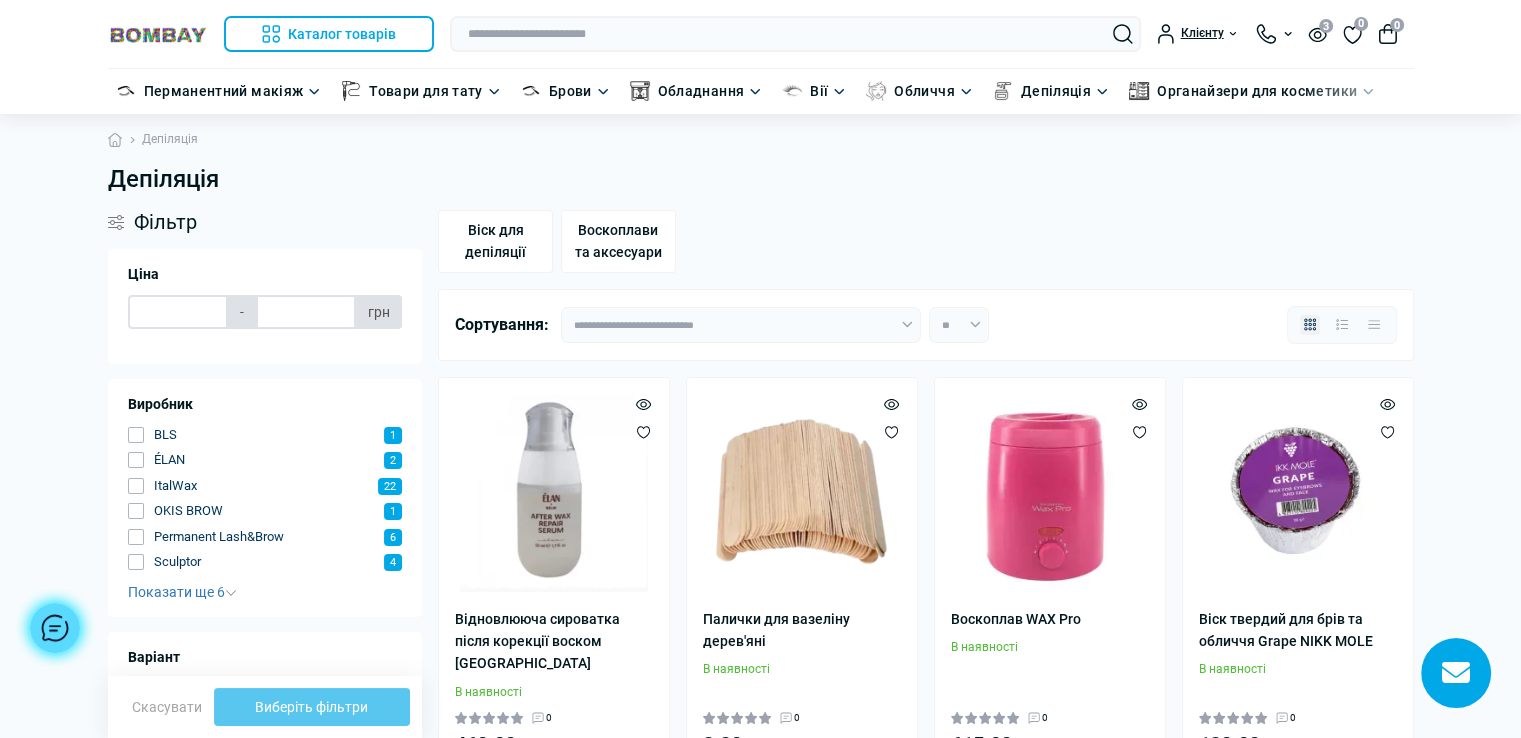 type on "*****" 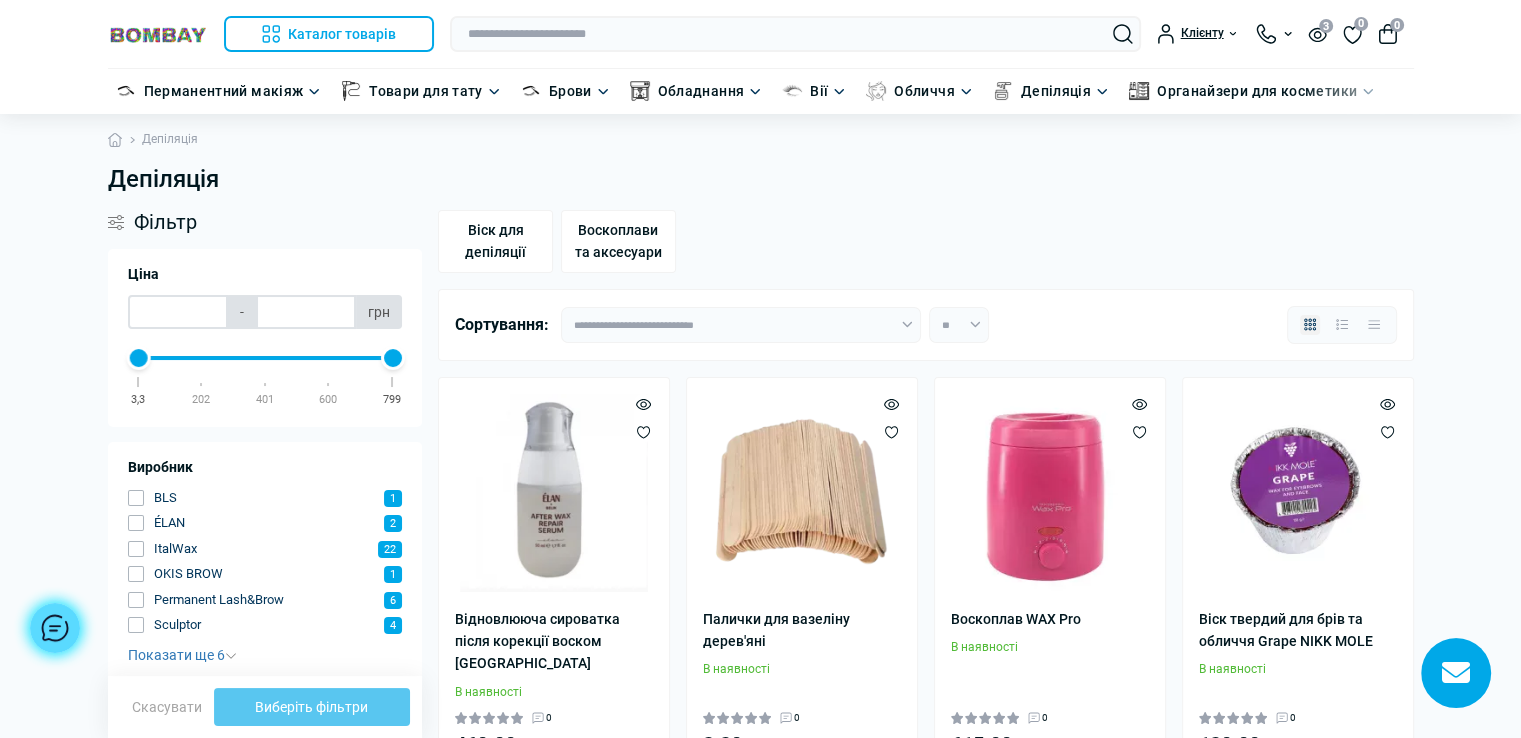 scroll, scrollTop: 0, scrollLeft: 0, axis: both 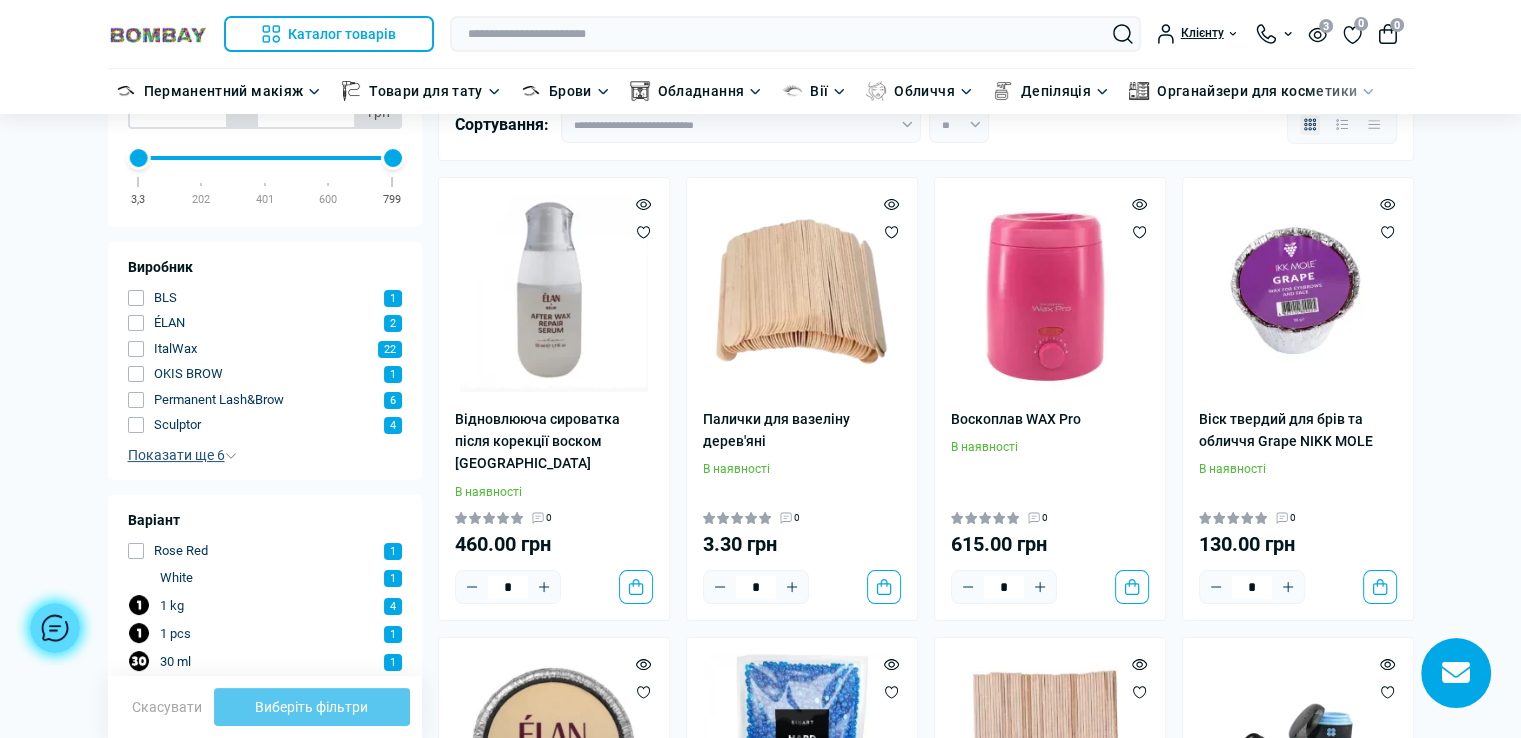 click at bounding box center [231, 456] 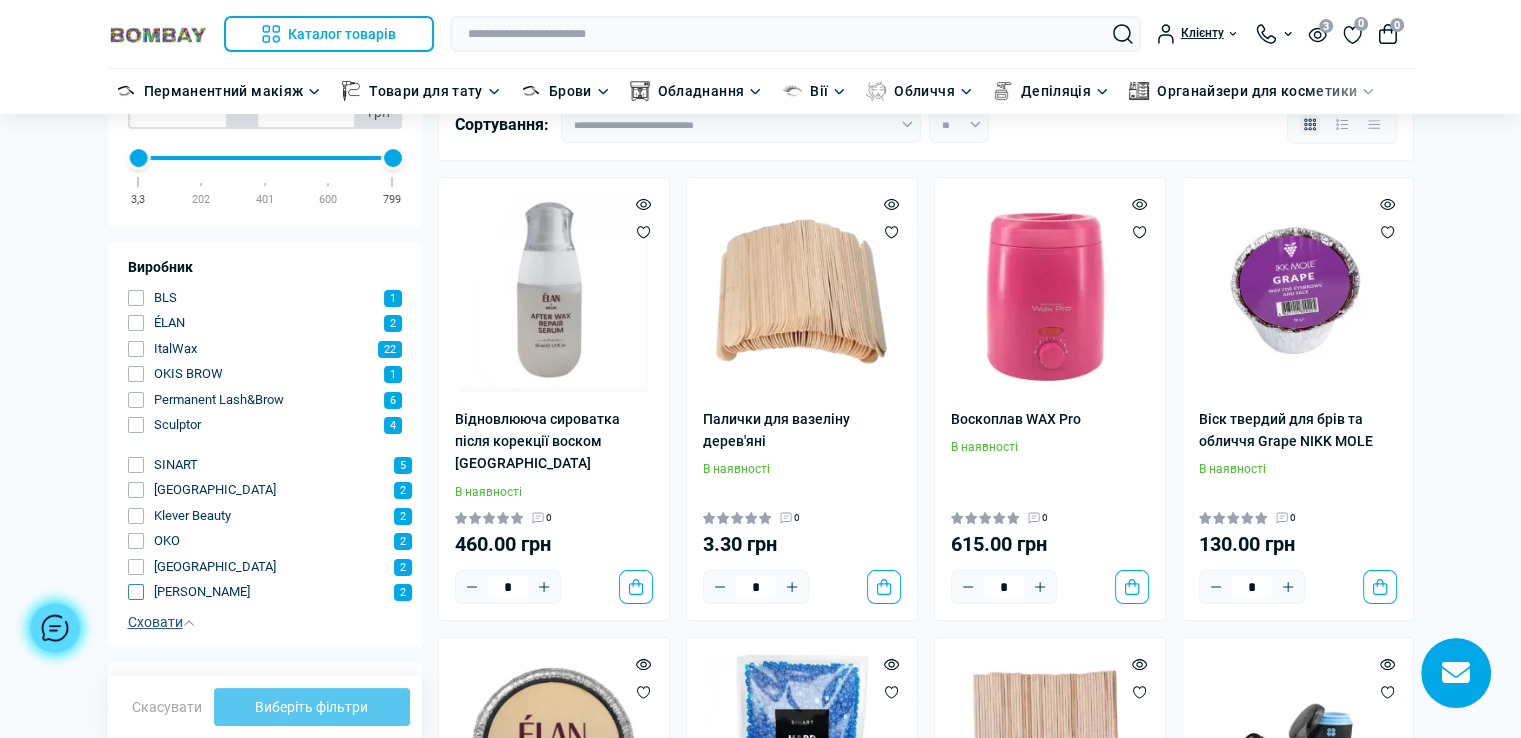 click at bounding box center [136, 592] 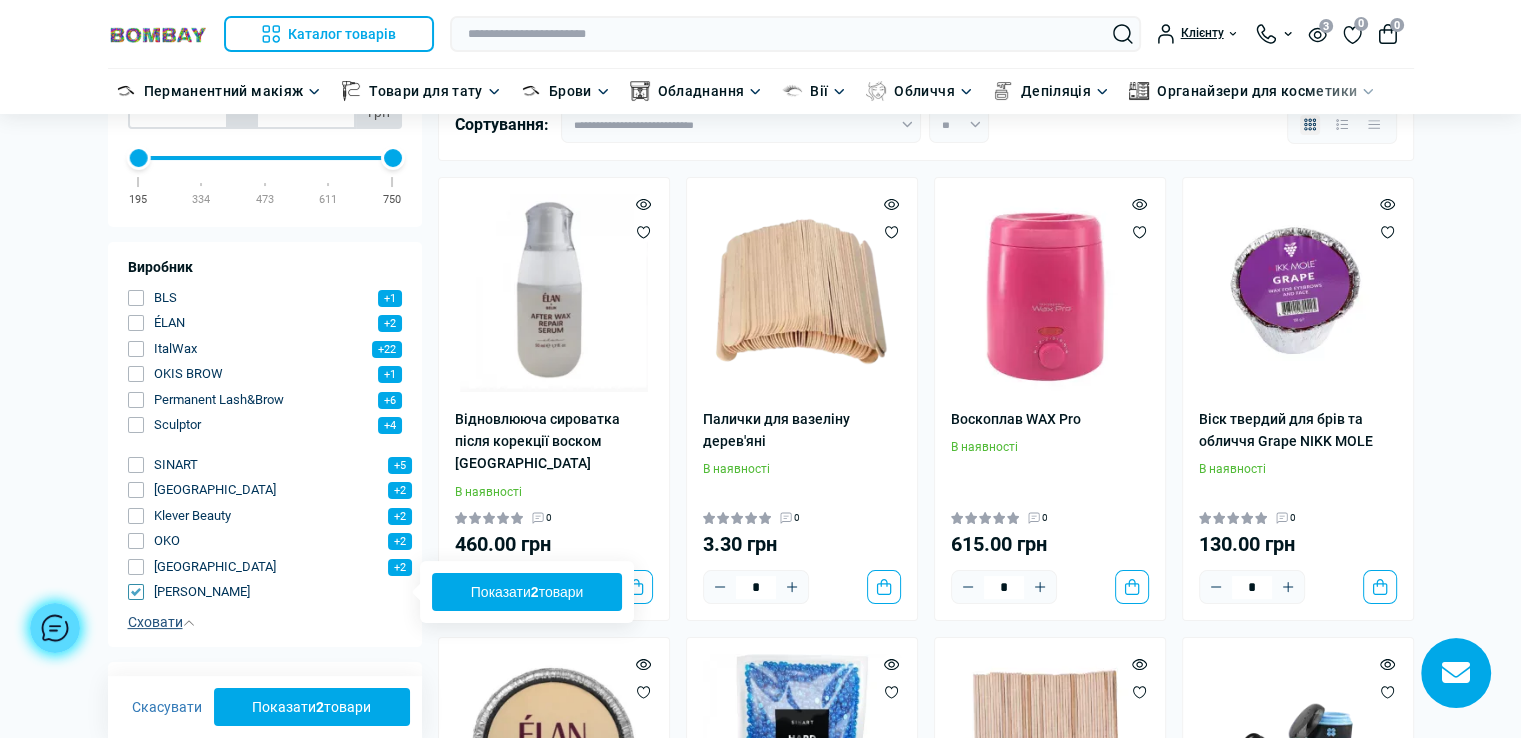 type on "*****" 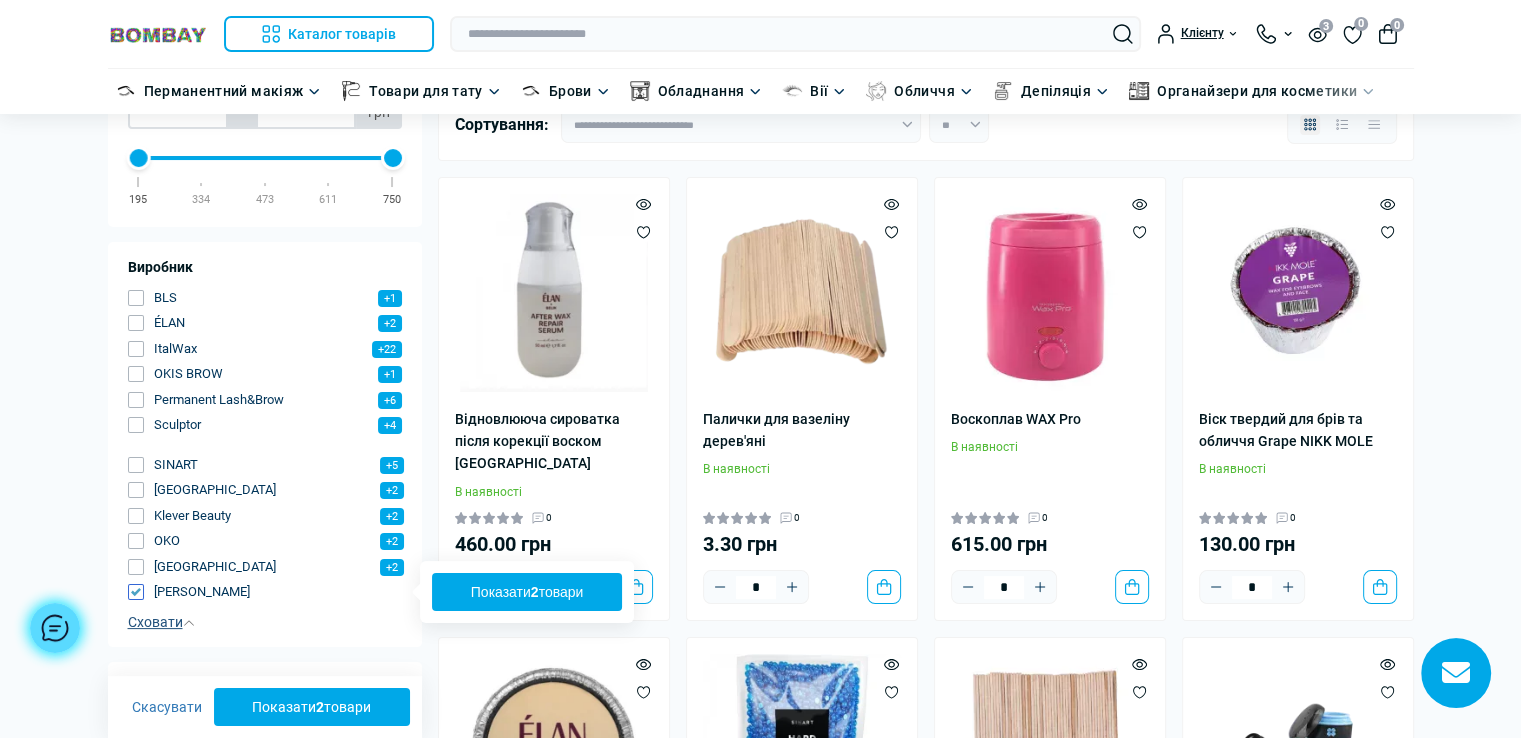 click on "Показати  2  товари" at bounding box center [527, 592] 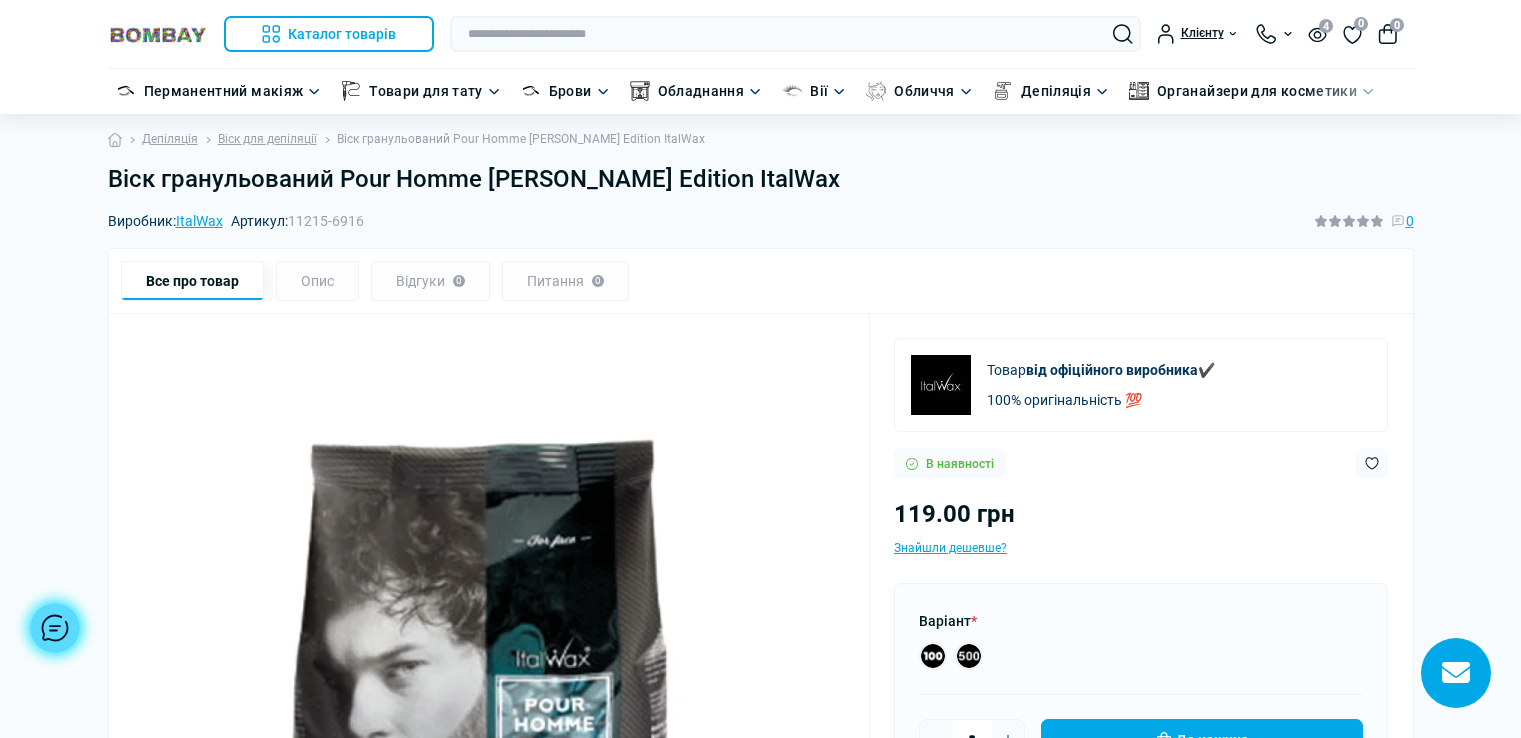 scroll, scrollTop: 0, scrollLeft: 0, axis: both 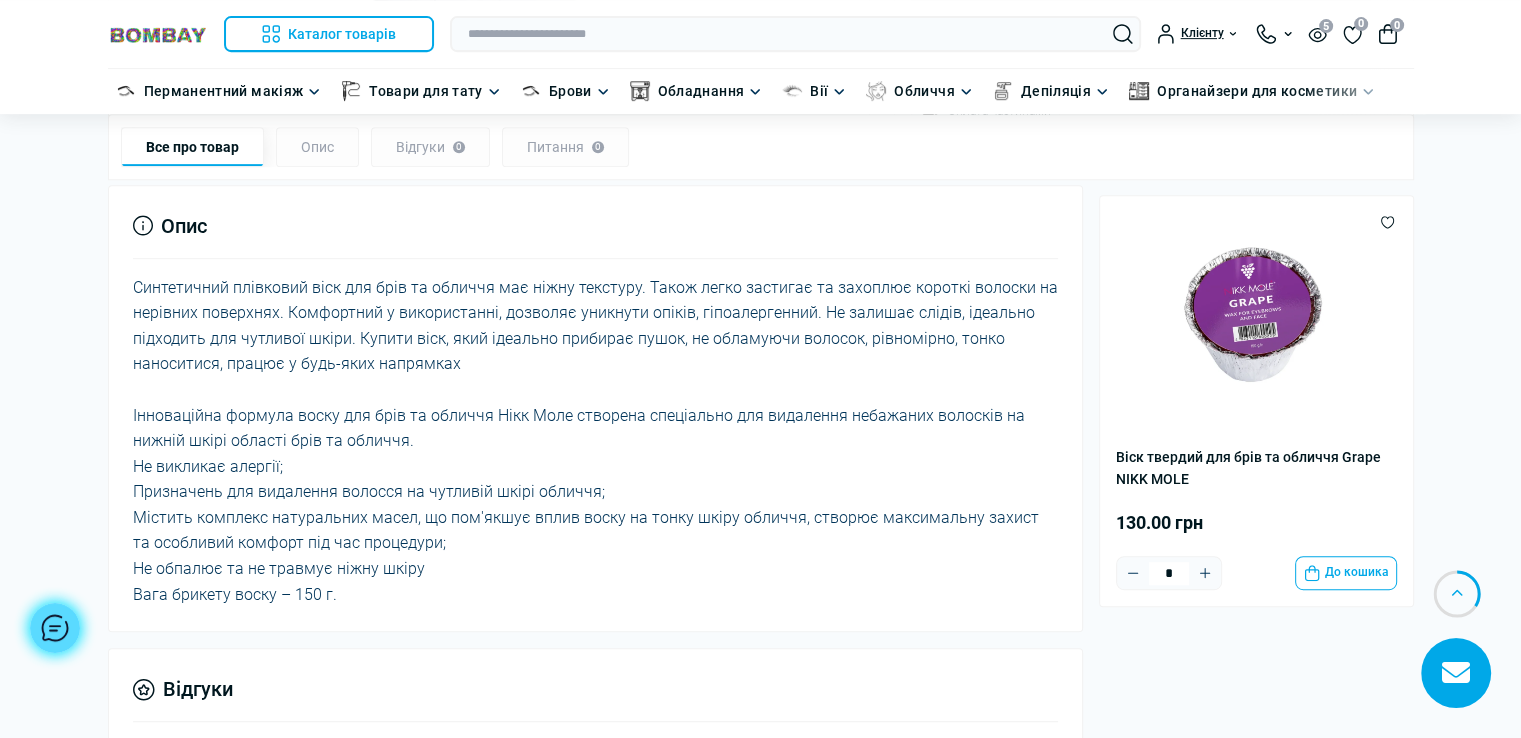 click on "Опис" at bounding box center [317, 147] 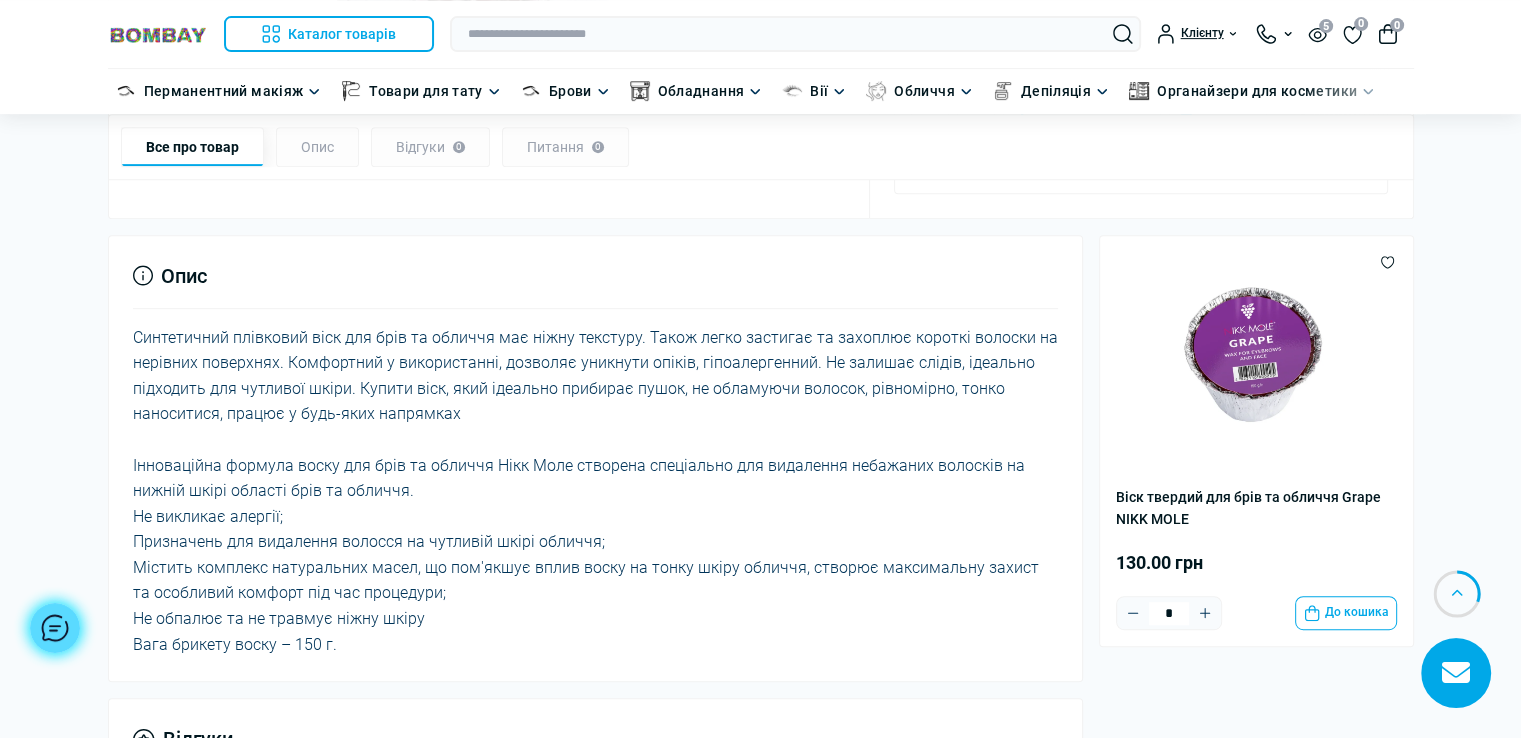scroll, scrollTop: 884, scrollLeft: 0, axis: vertical 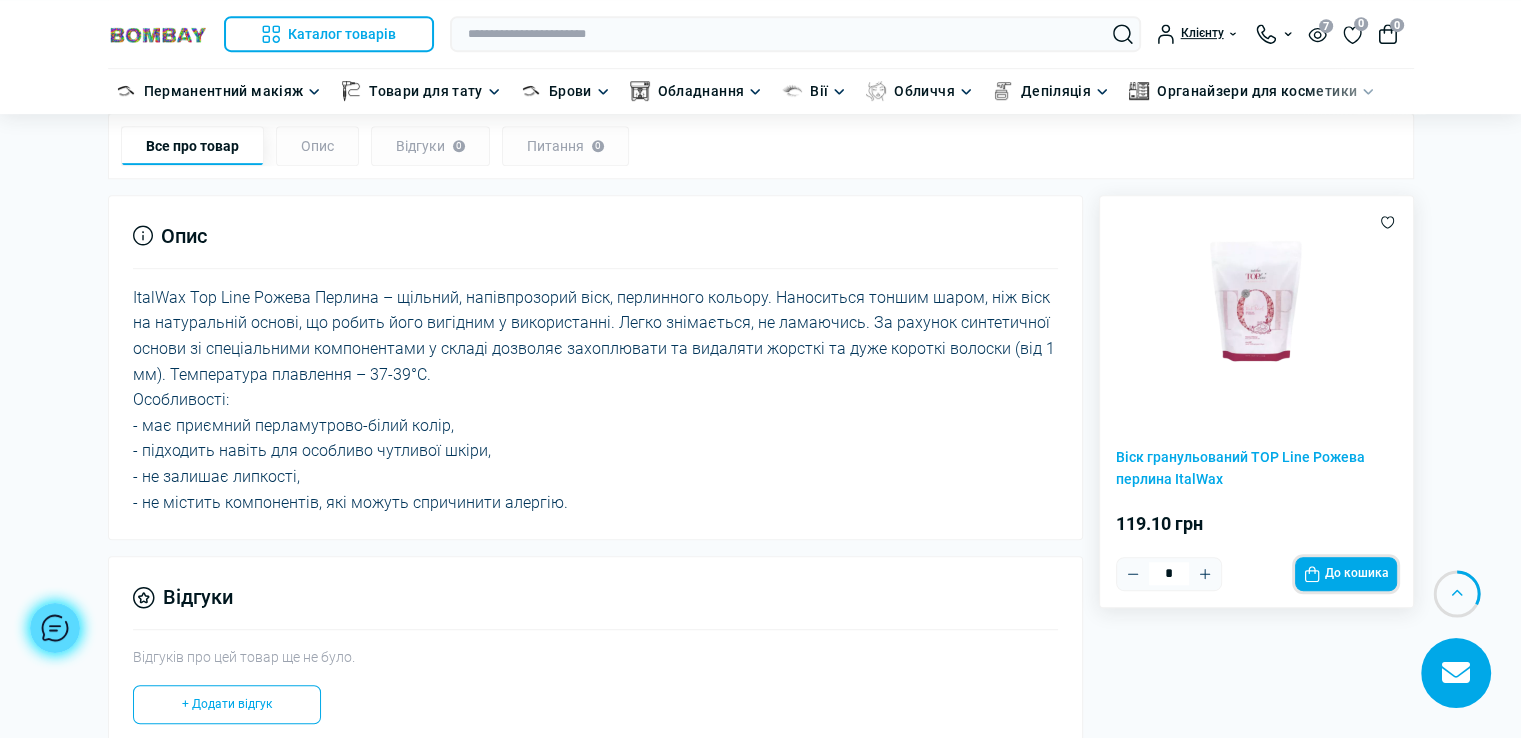 click on "До кошика" at bounding box center [1346, 574] 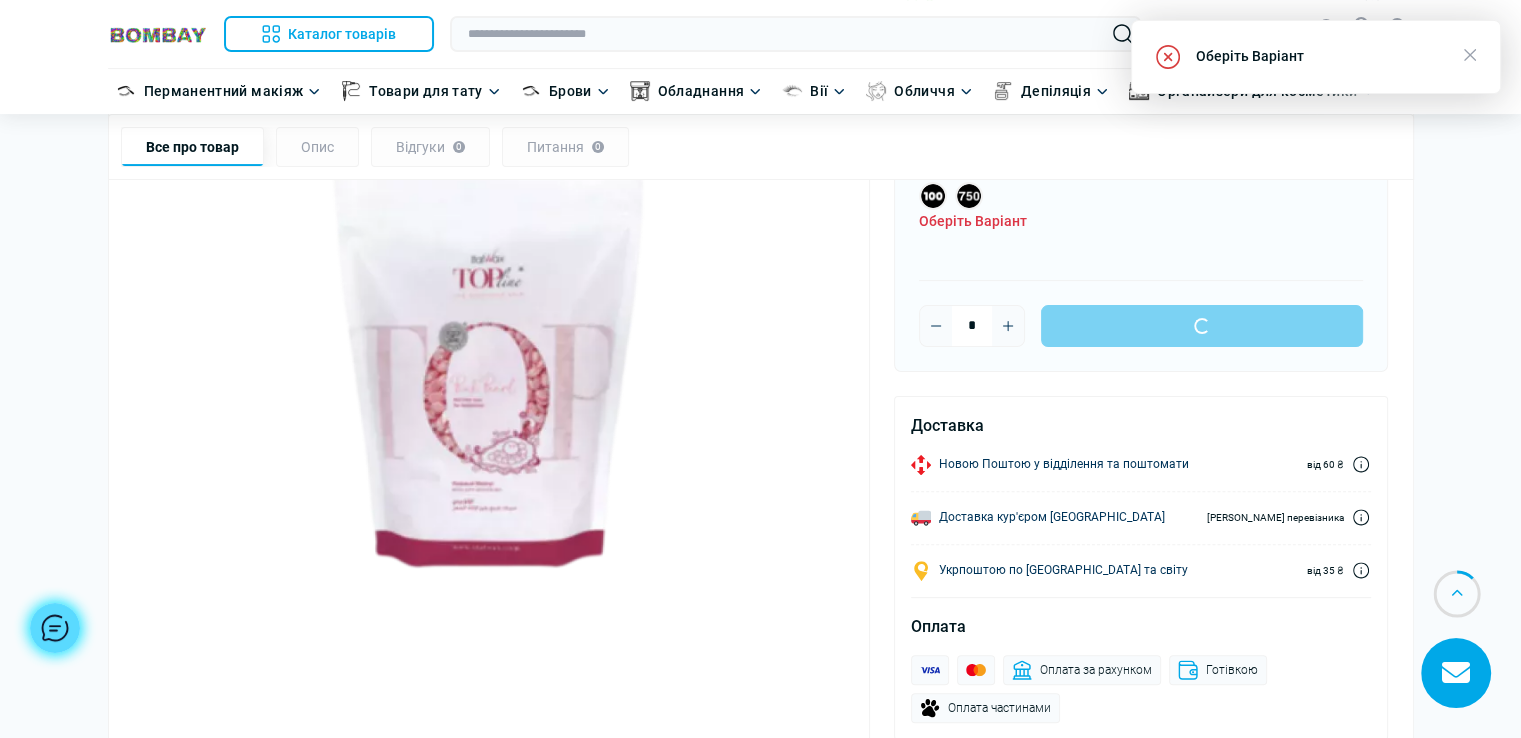 scroll, scrollTop: 385, scrollLeft: 0, axis: vertical 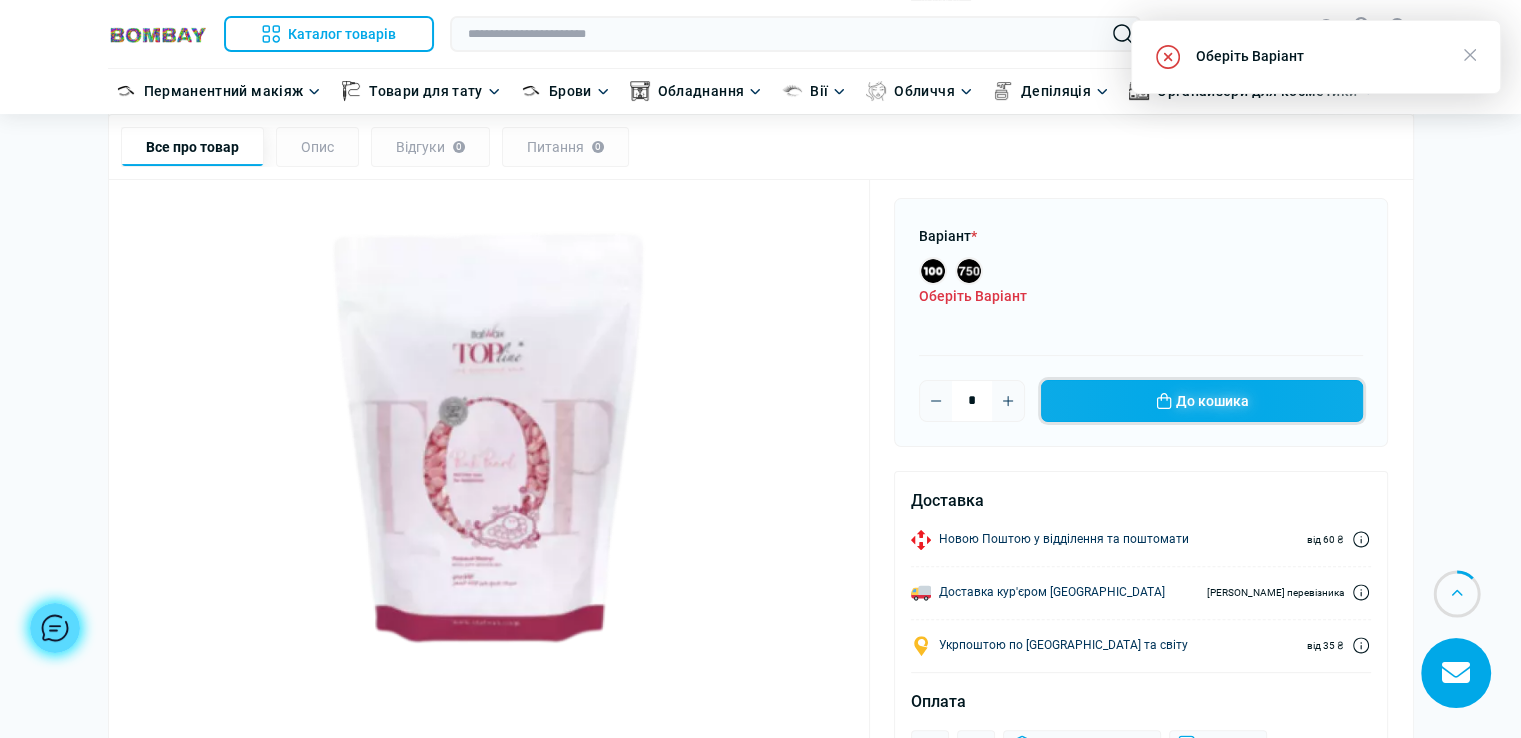 click on "До кошика" at bounding box center (1202, 401) 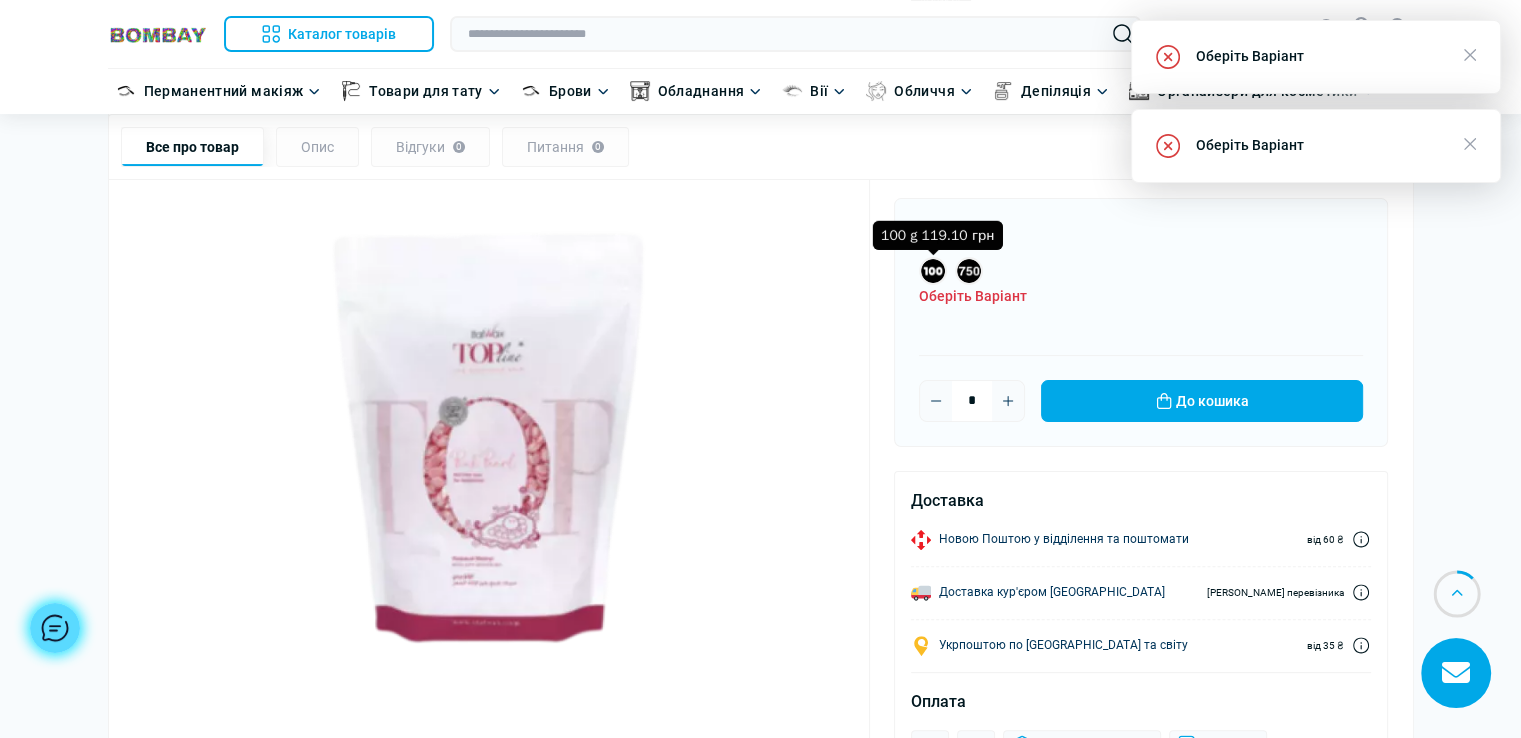 click at bounding box center (933, 271) 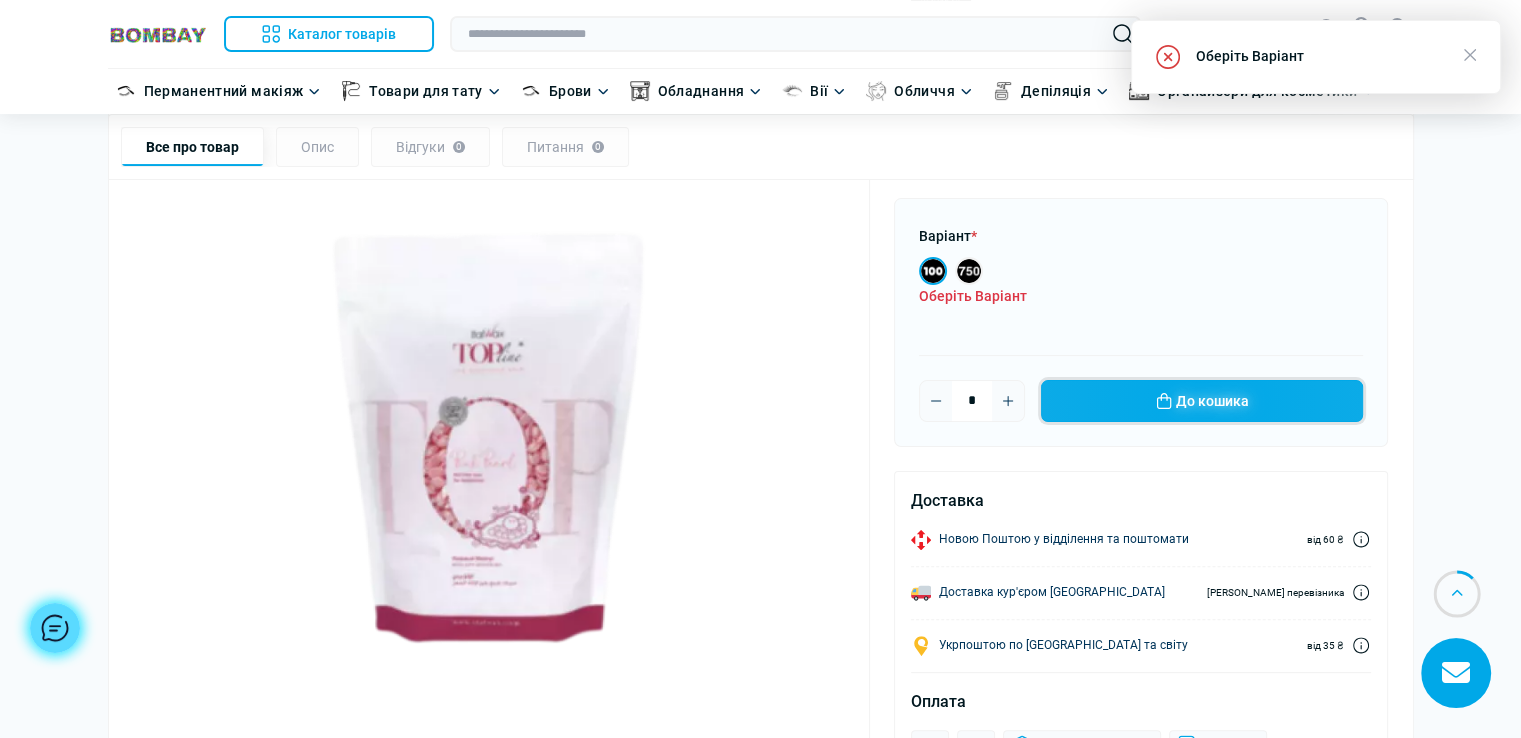 click on "До кошика" at bounding box center [1202, 401] 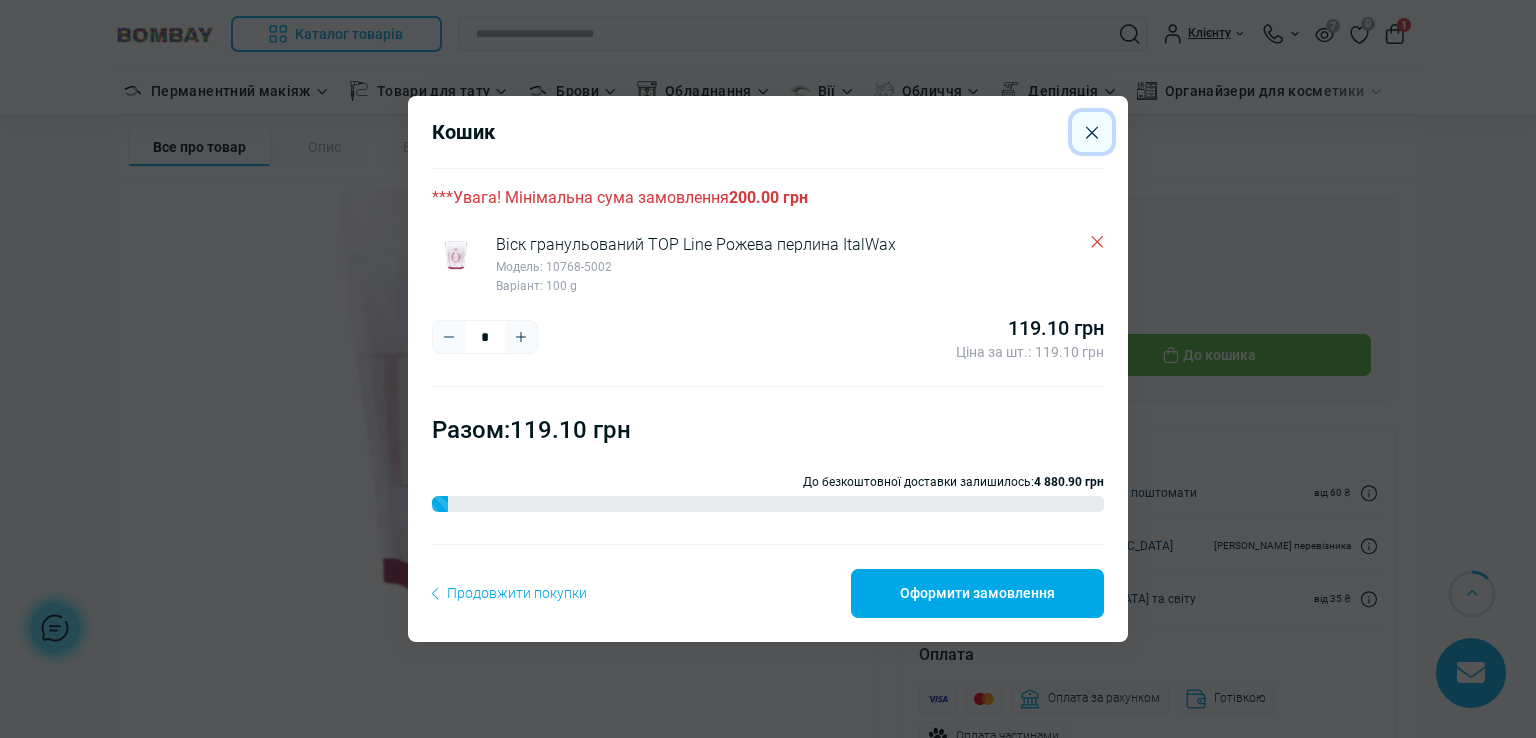 click 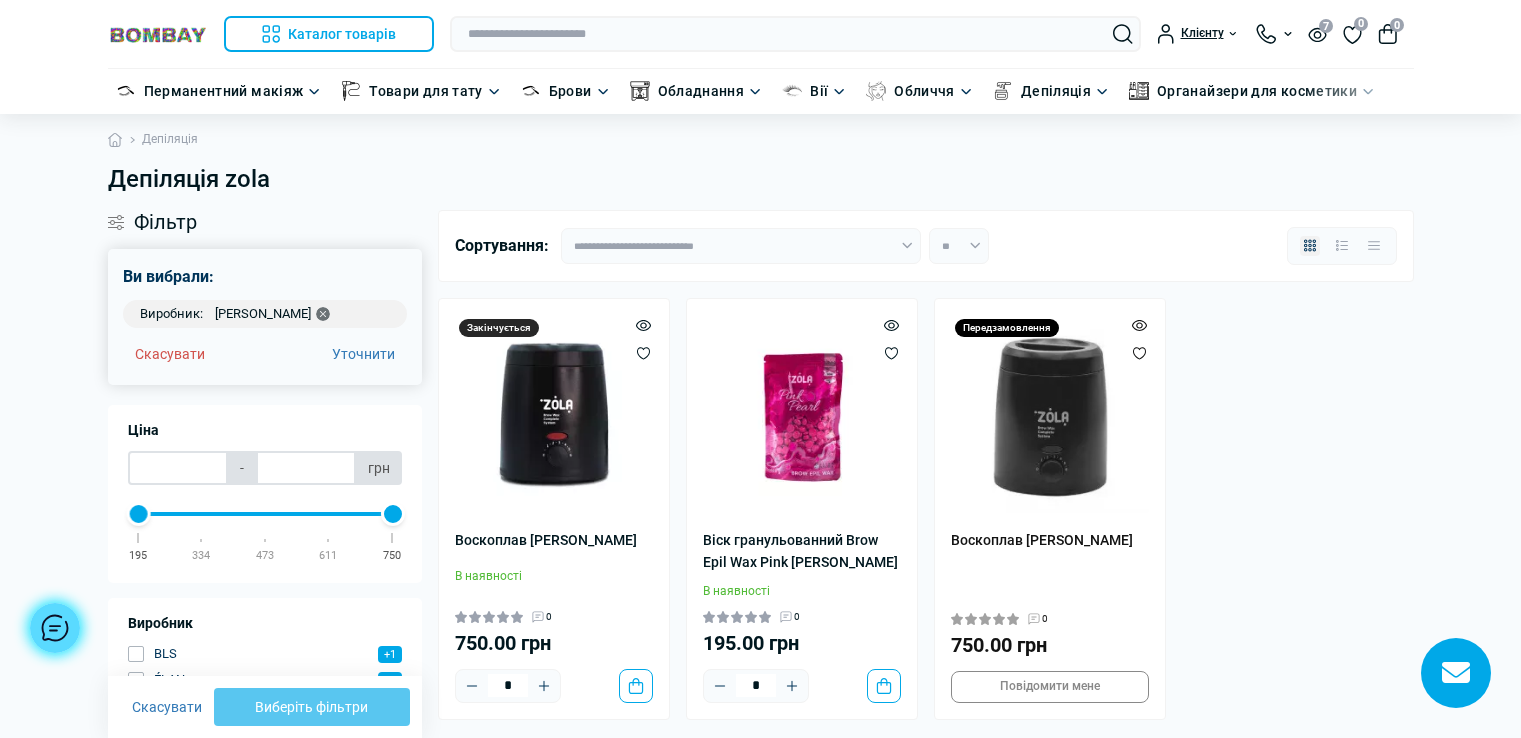 scroll, scrollTop: 0, scrollLeft: 0, axis: both 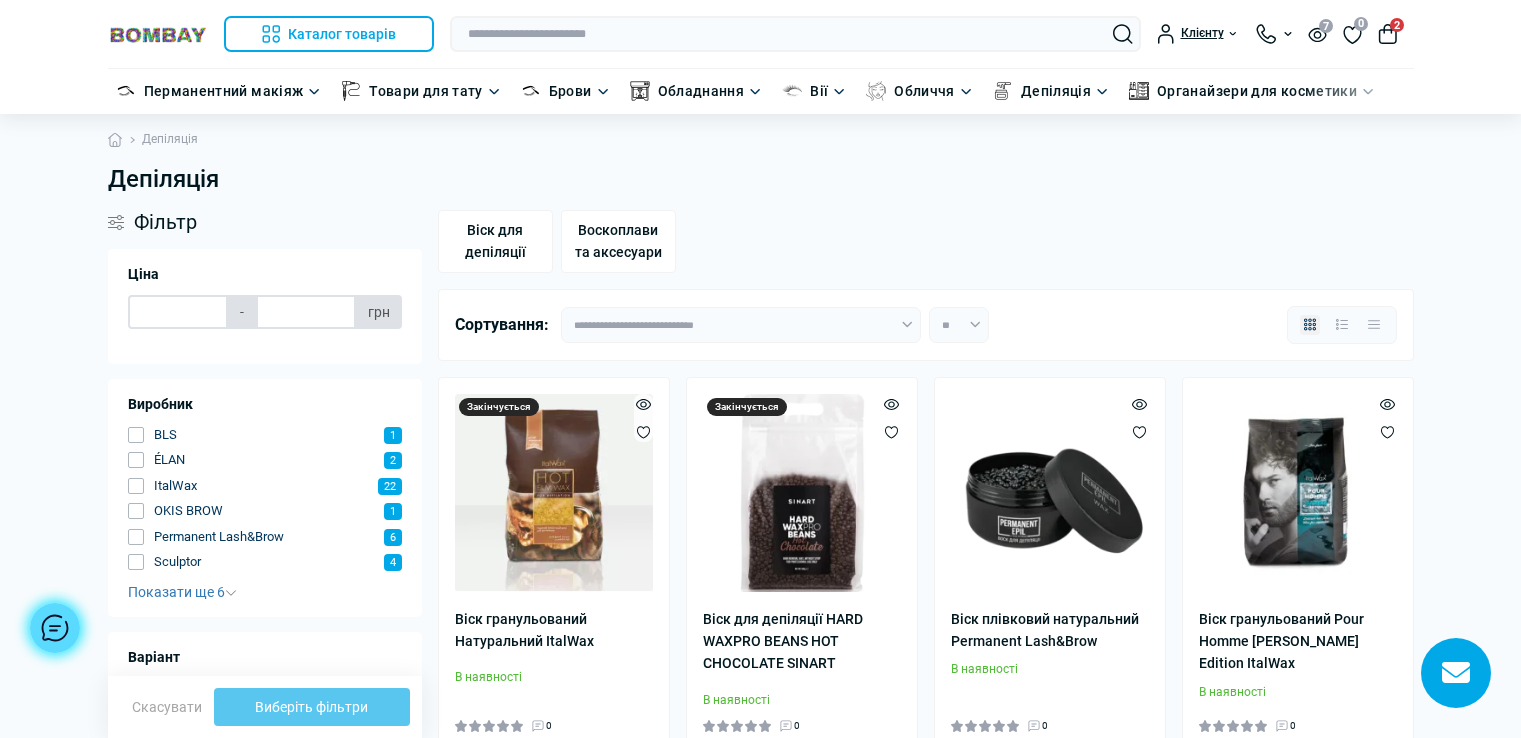 type on "*****" 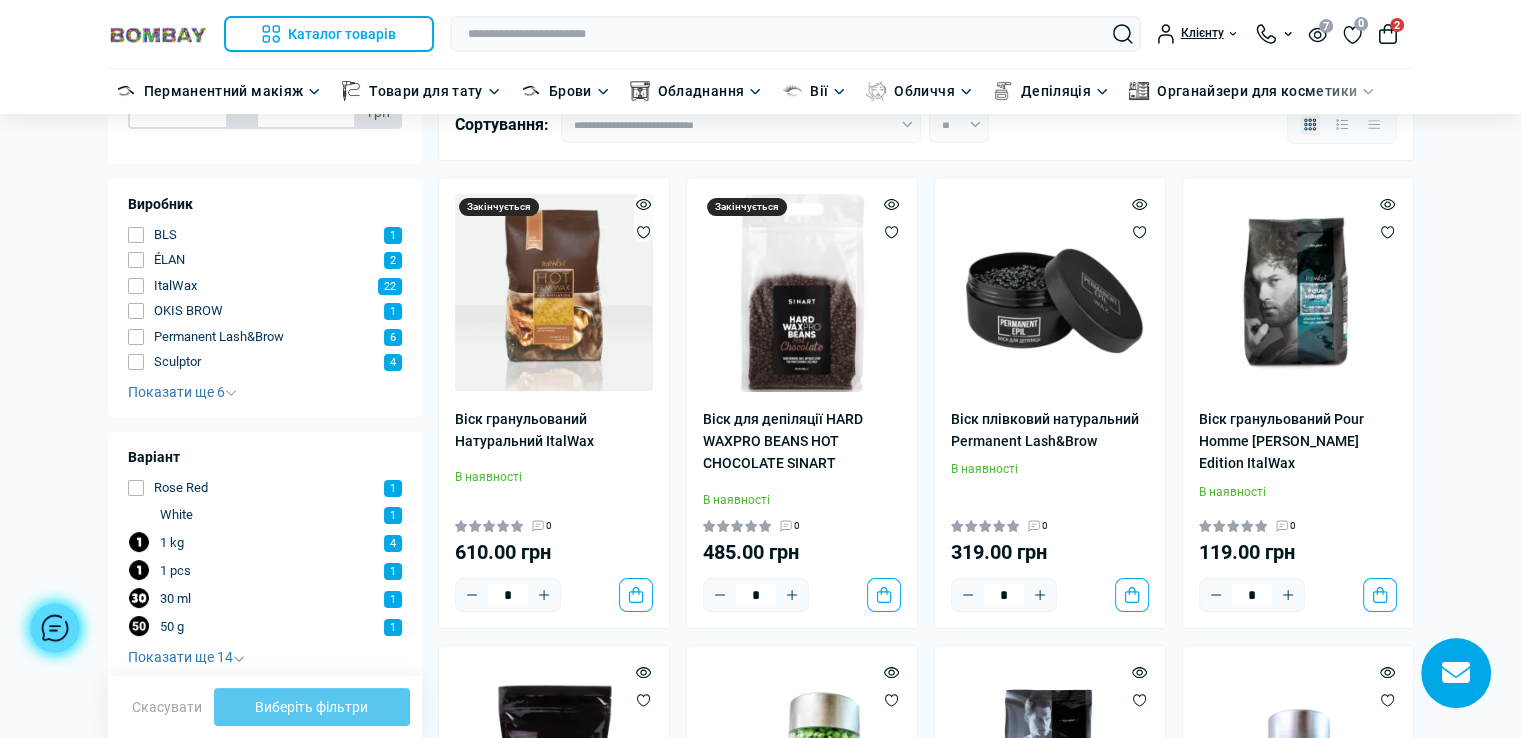 scroll, scrollTop: 0, scrollLeft: 0, axis: both 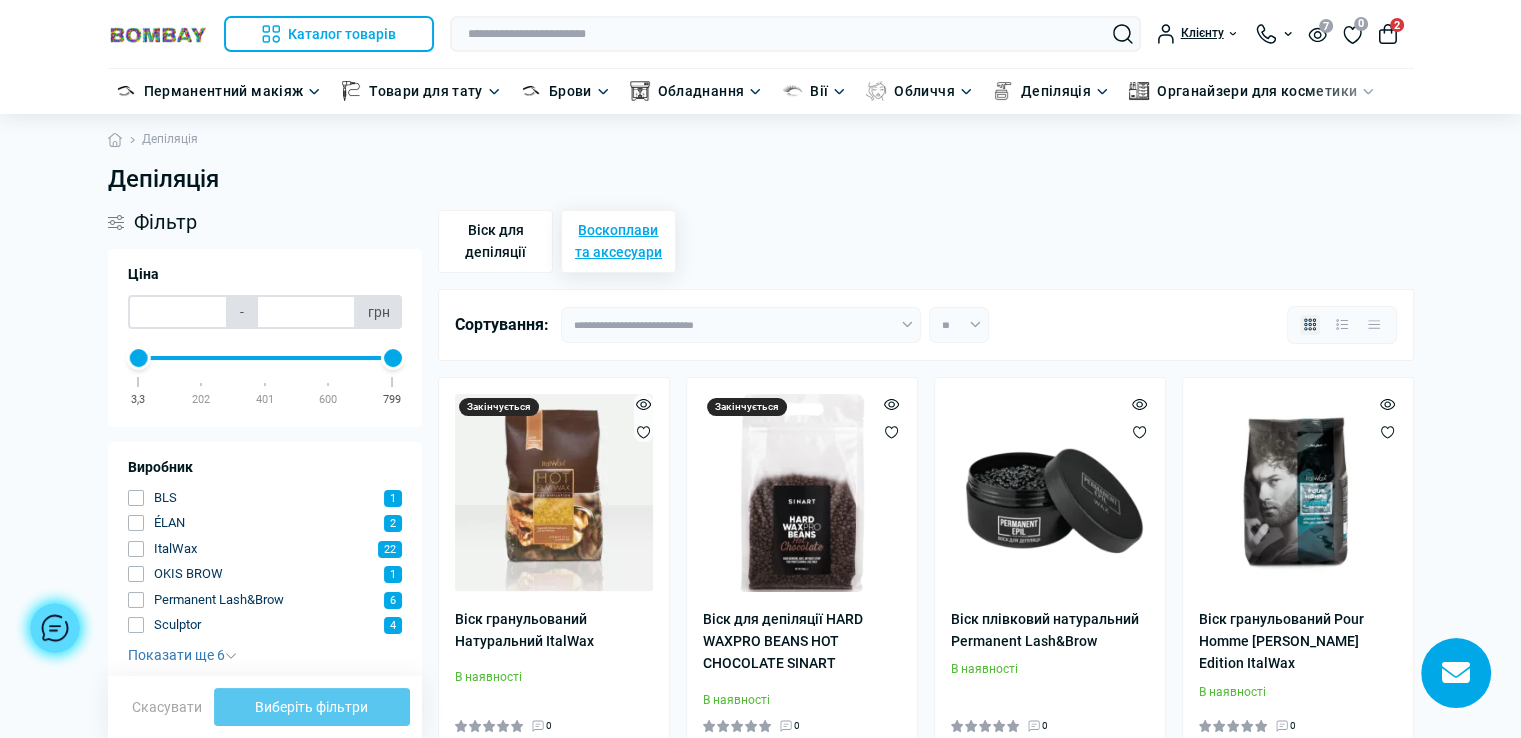 click on "Воскоплави та аксесуари" at bounding box center (618, 241) 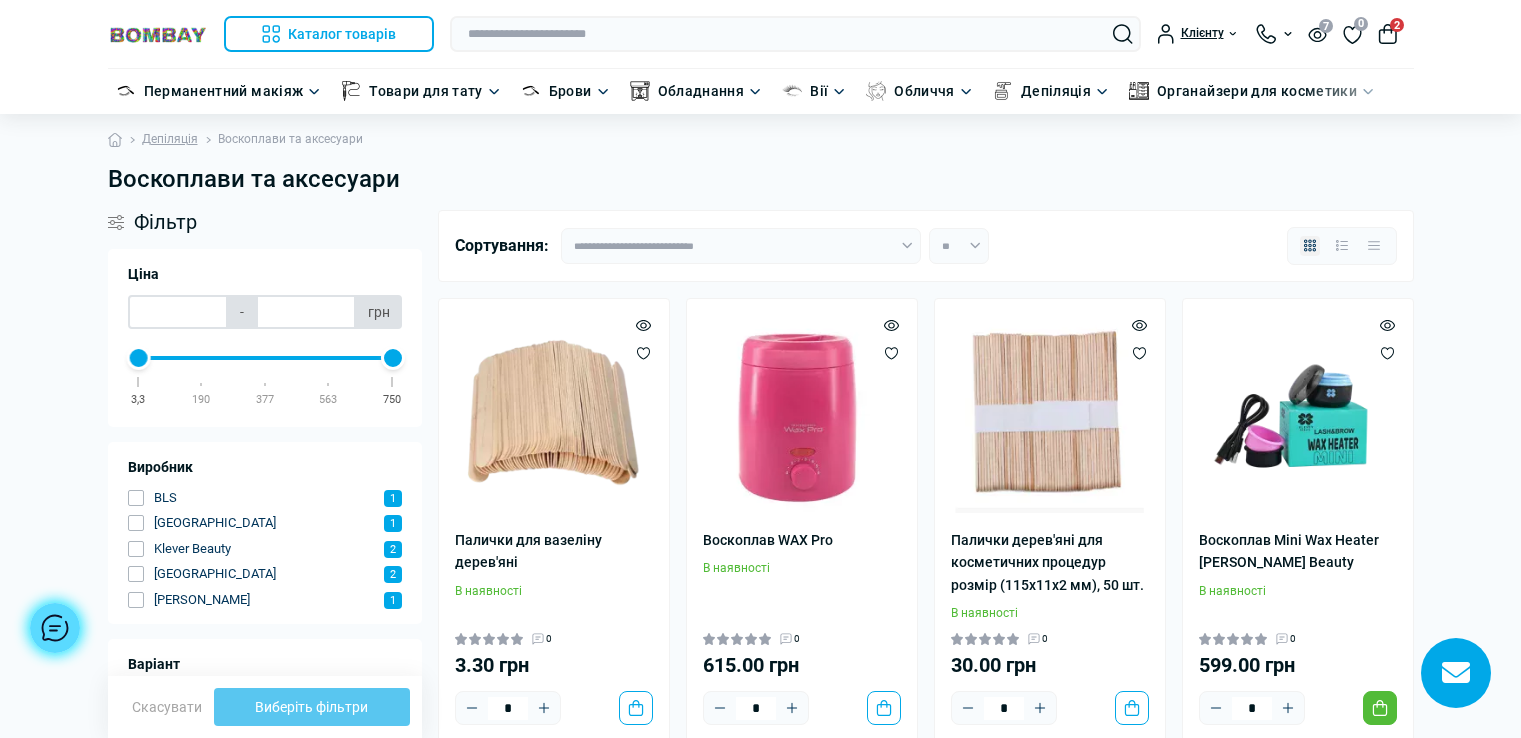 scroll, scrollTop: 0, scrollLeft: 0, axis: both 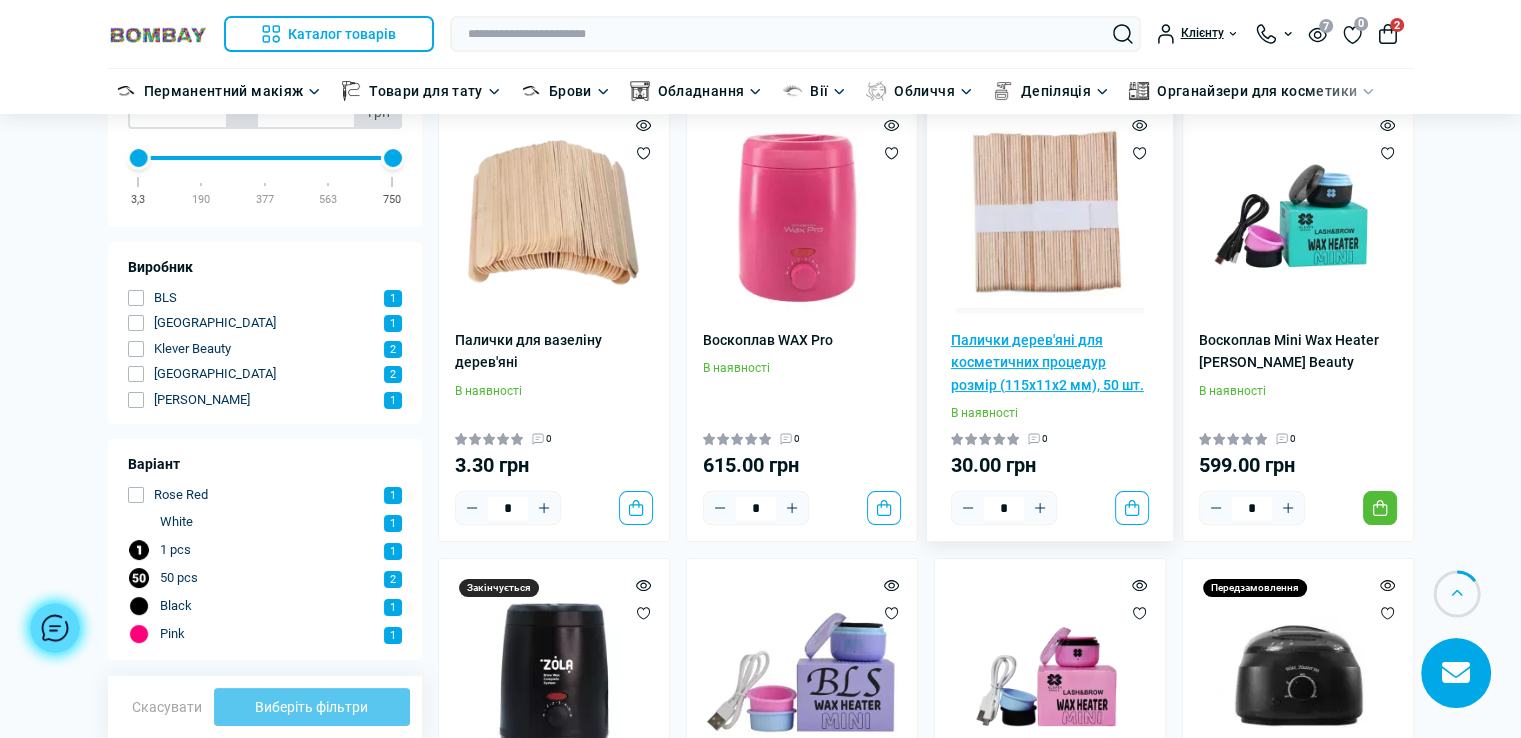 click on "Палички дерев'яні для косметичних процедур розмір (115х11х2 мм), 50 шт." at bounding box center [1050, 362] 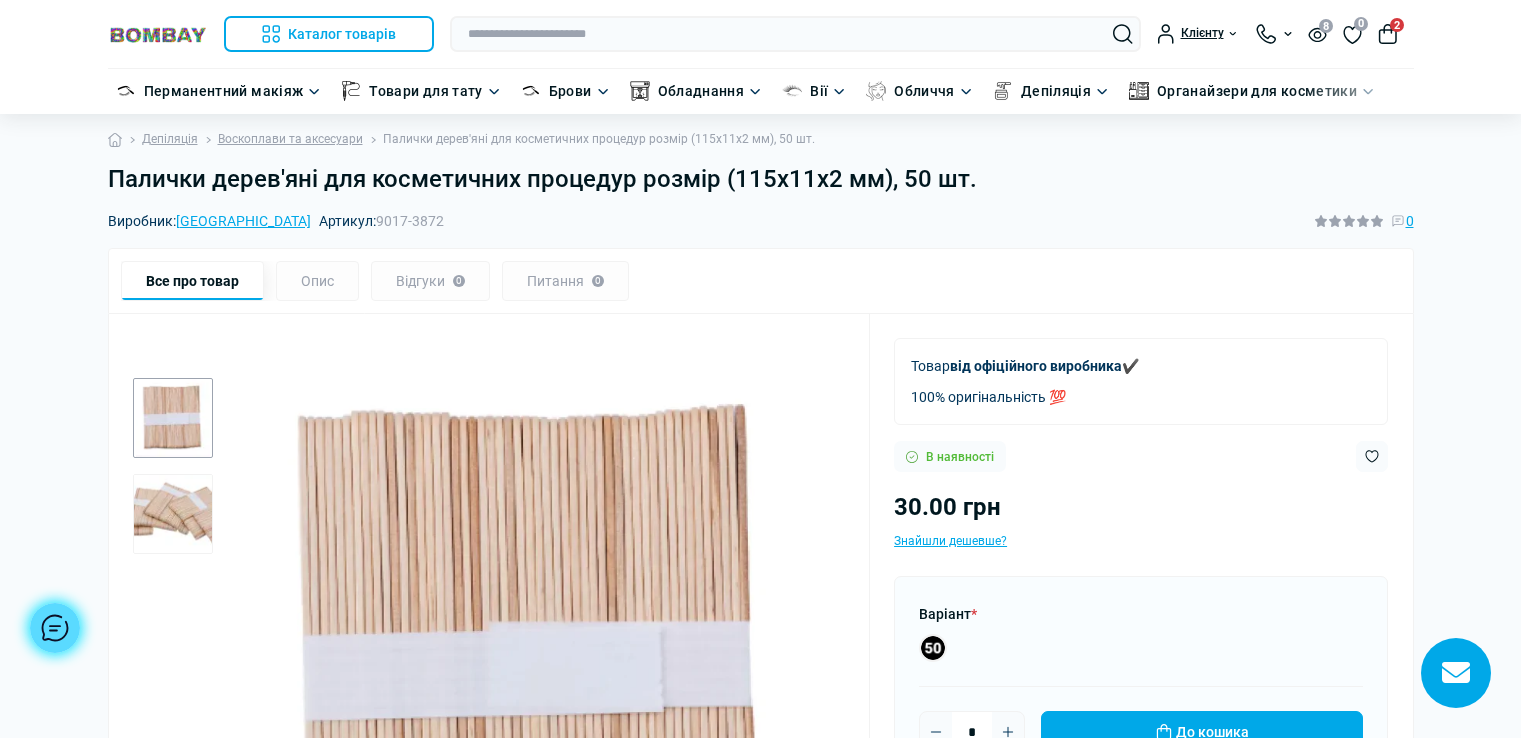scroll, scrollTop: 0, scrollLeft: 0, axis: both 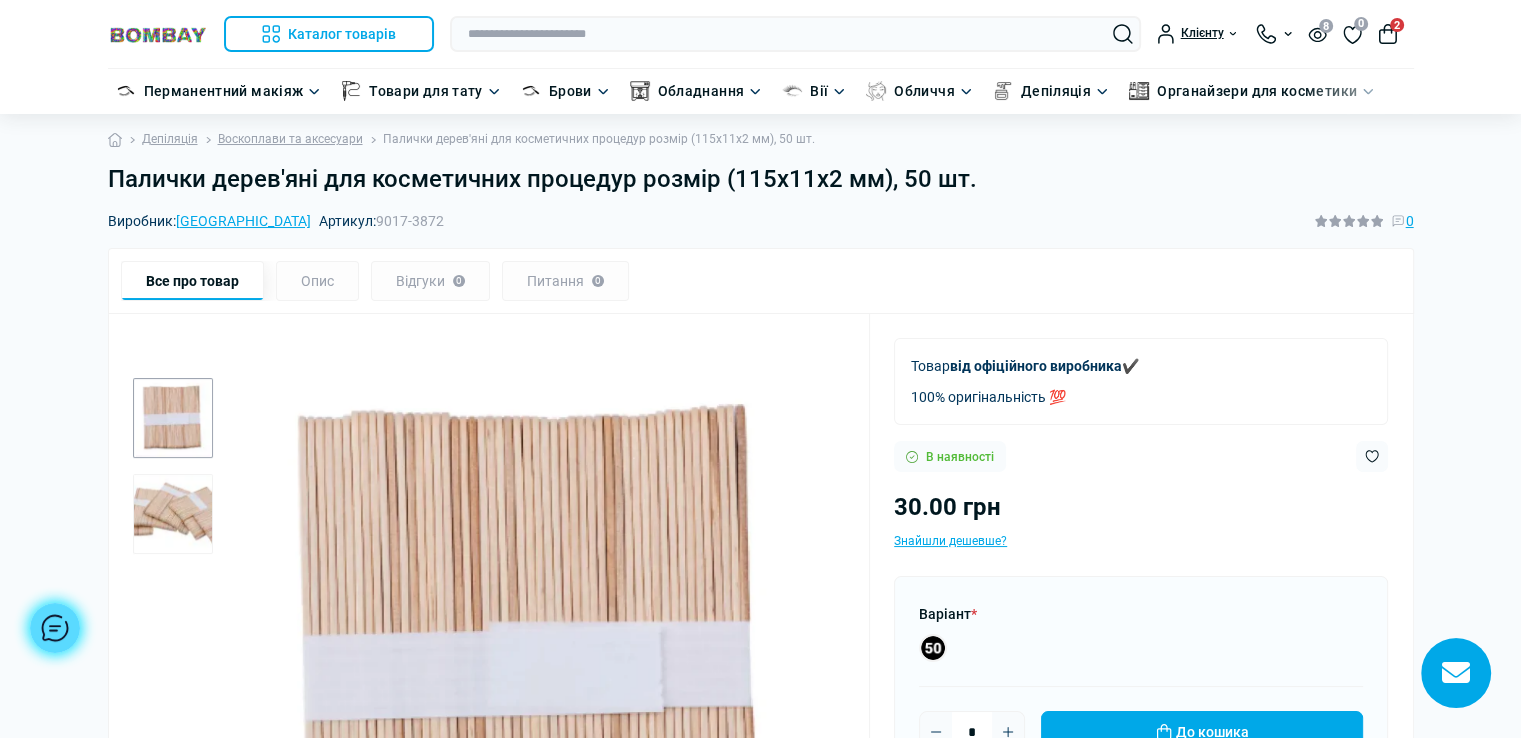 click at bounding box center (173, 514) 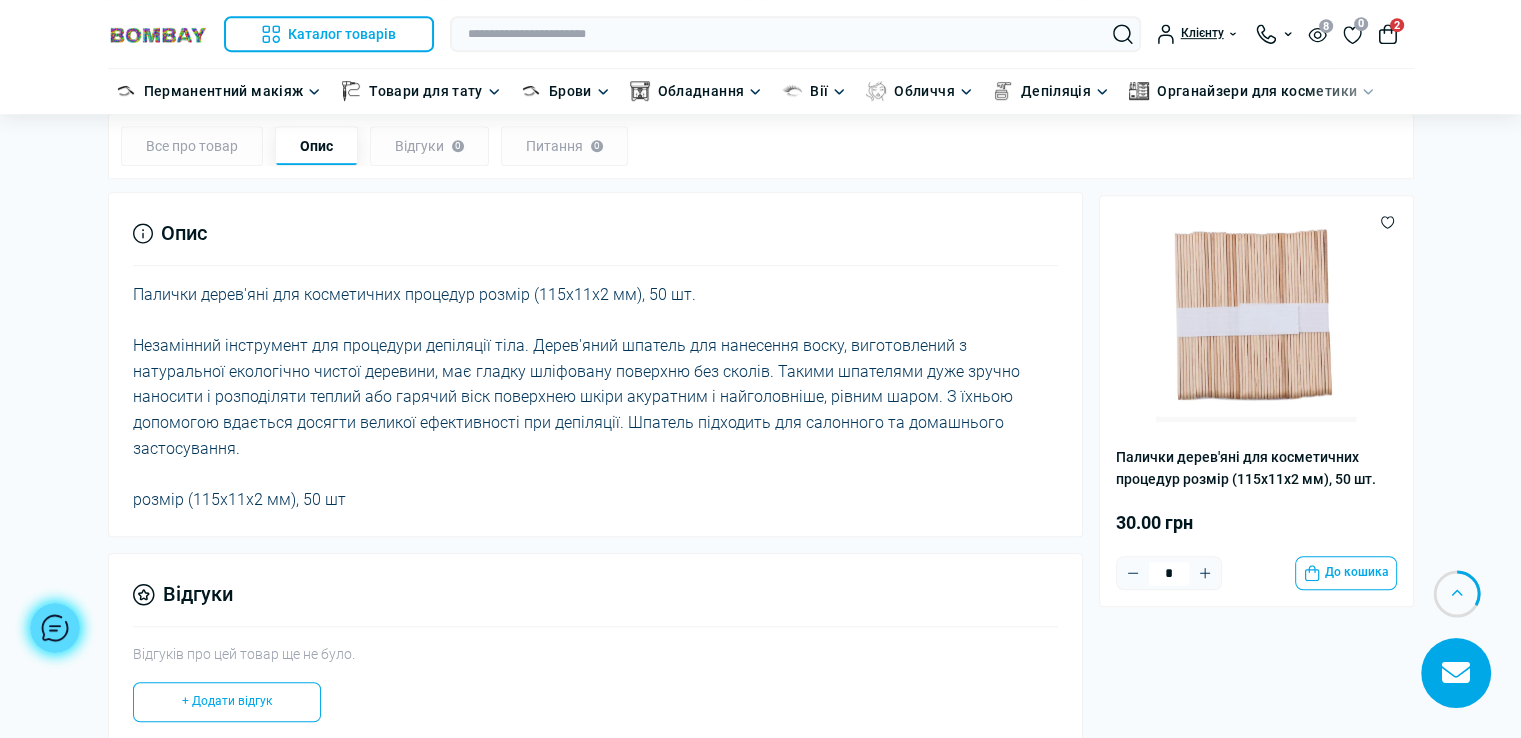 scroll, scrollTop: 1100, scrollLeft: 0, axis: vertical 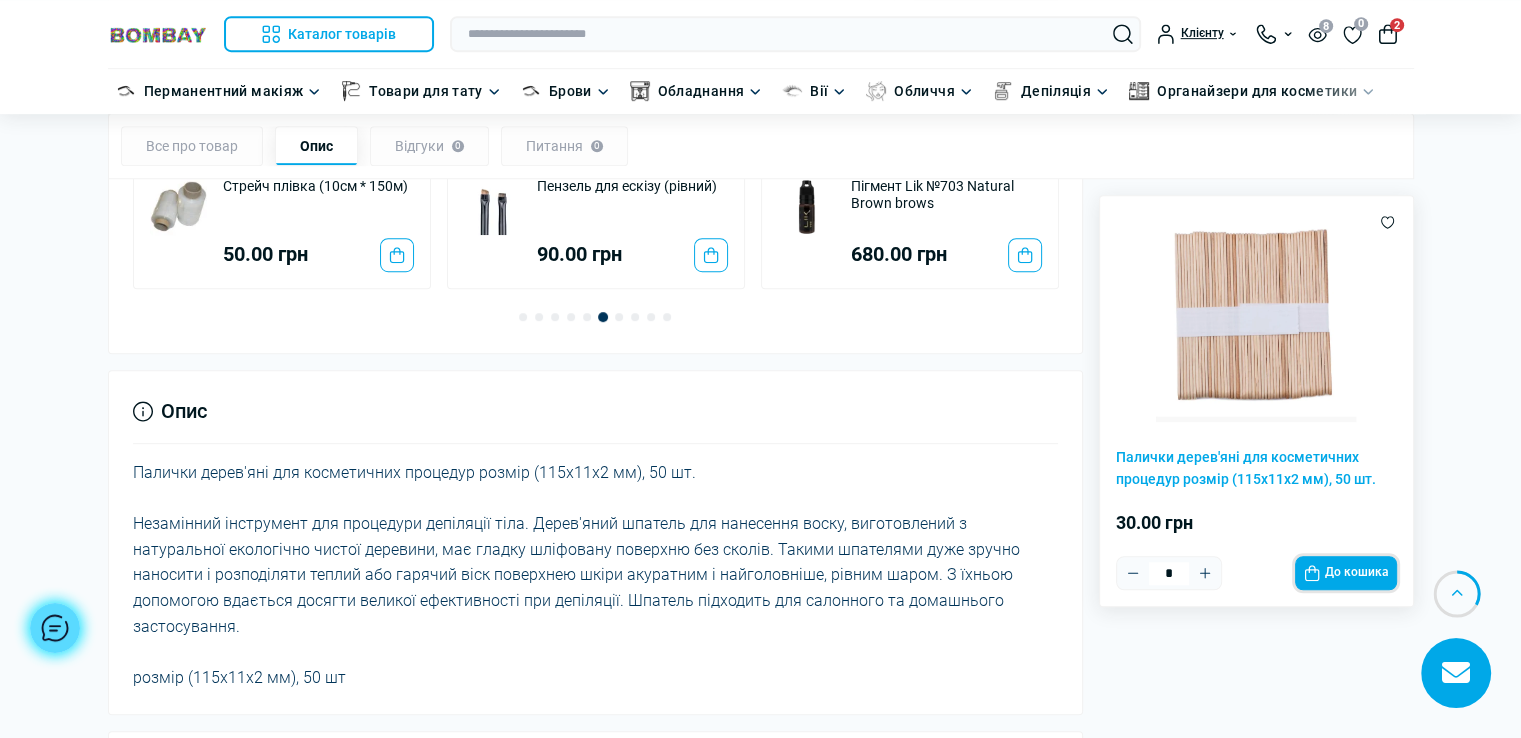 click on "До кошика" at bounding box center [1346, 574] 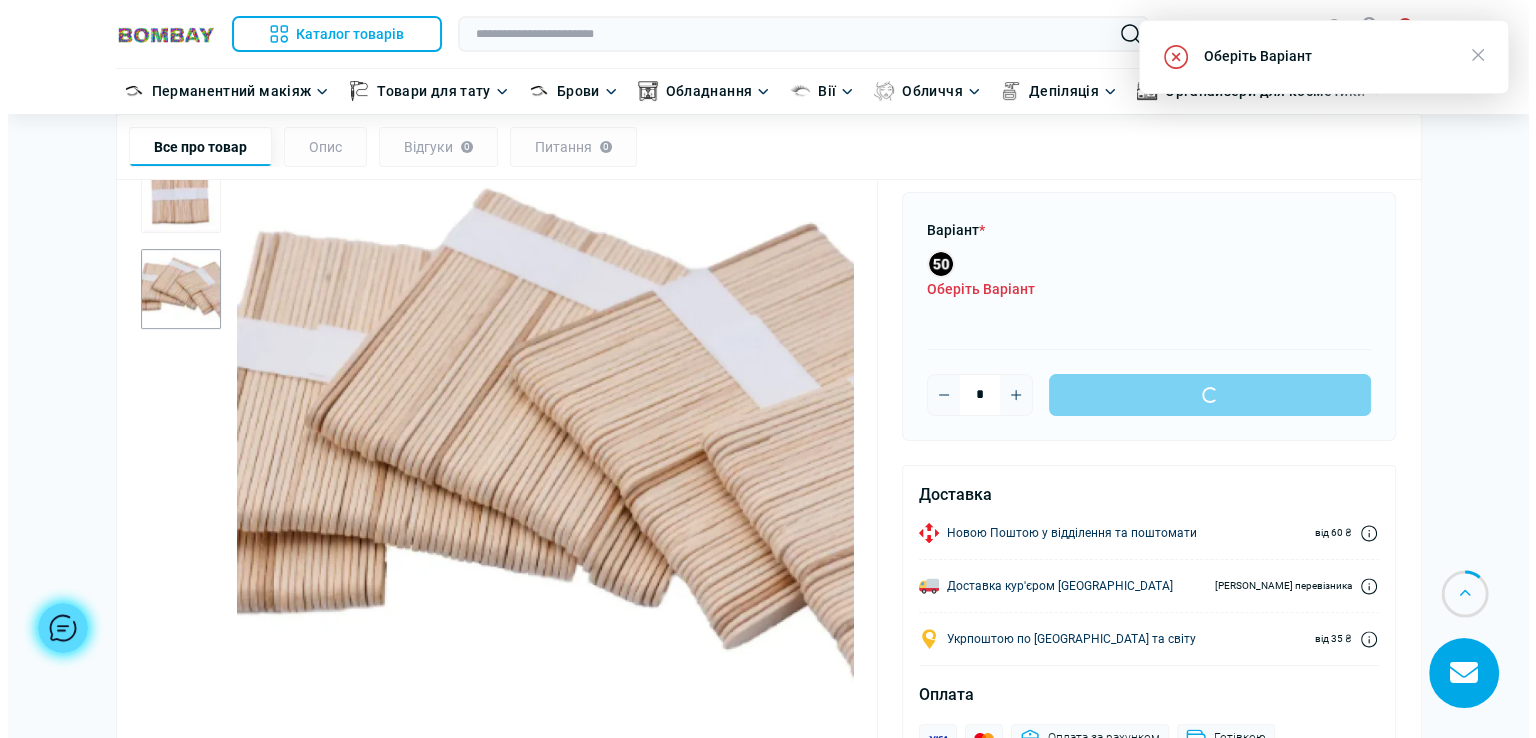 scroll, scrollTop: 378, scrollLeft: 0, axis: vertical 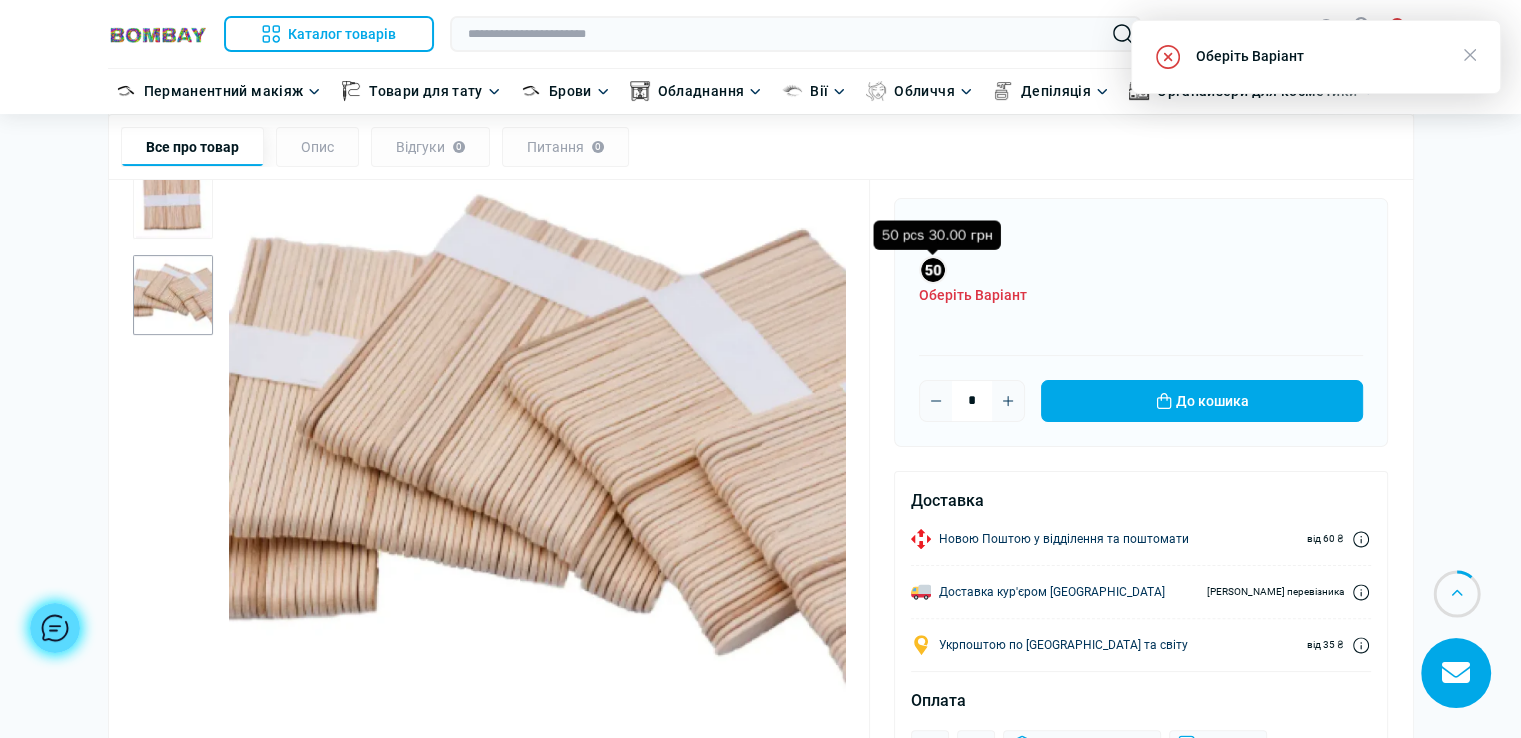 click at bounding box center [933, 270] 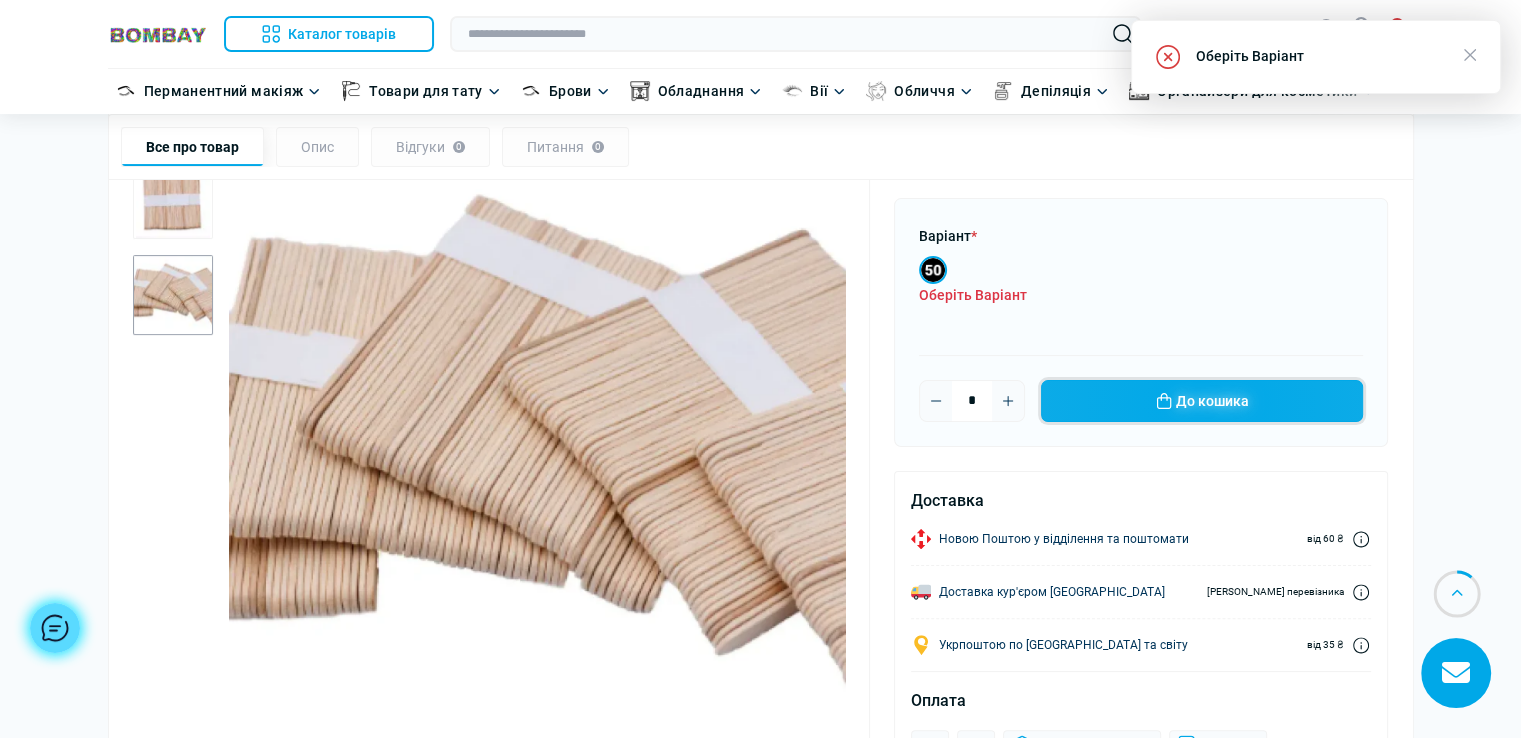 click on "До кошика" at bounding box center [1202, 401] 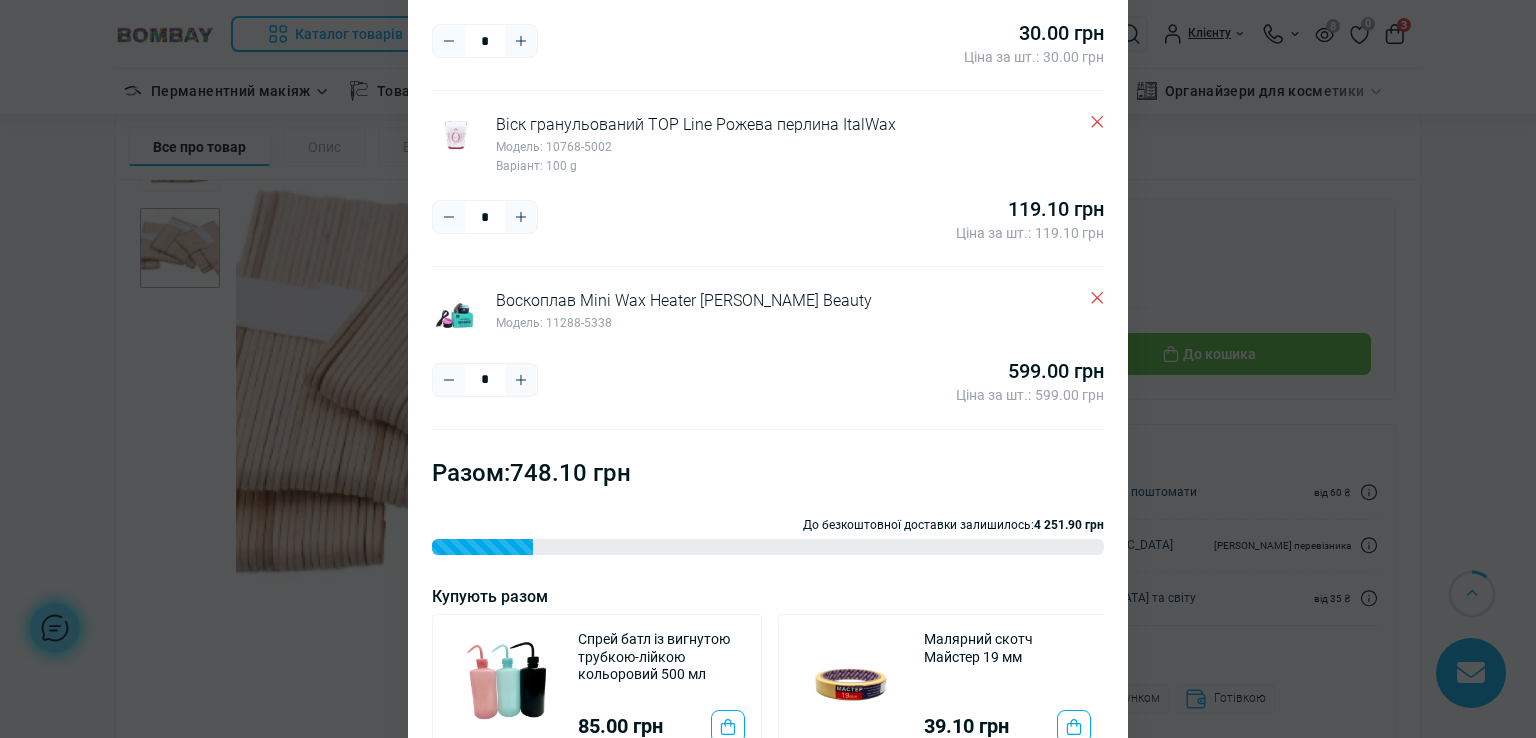 scroll, scrollTop: 380, scrollLeft: 0, axis: vertical 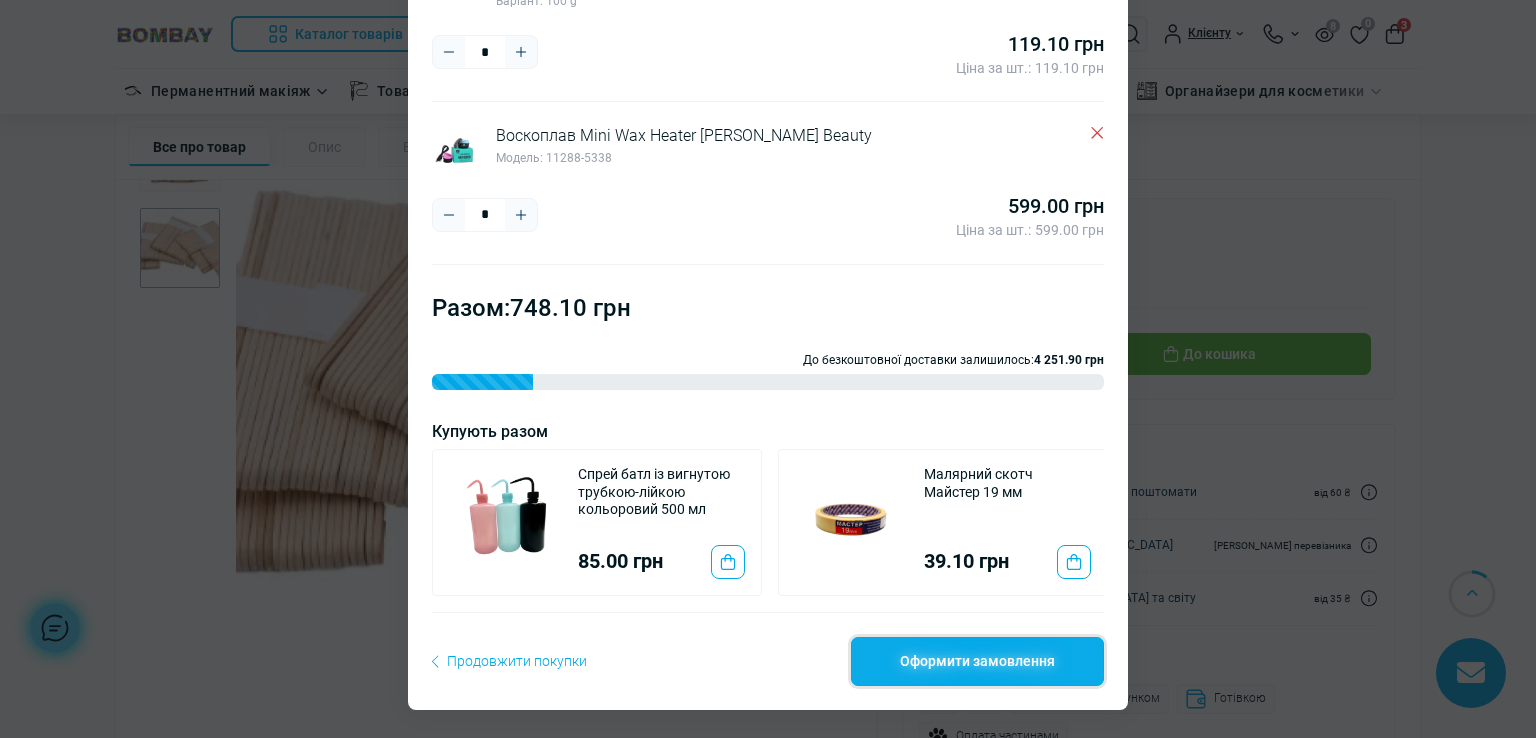 click on "Оформити замовлення" at bounding box center (977, 661) 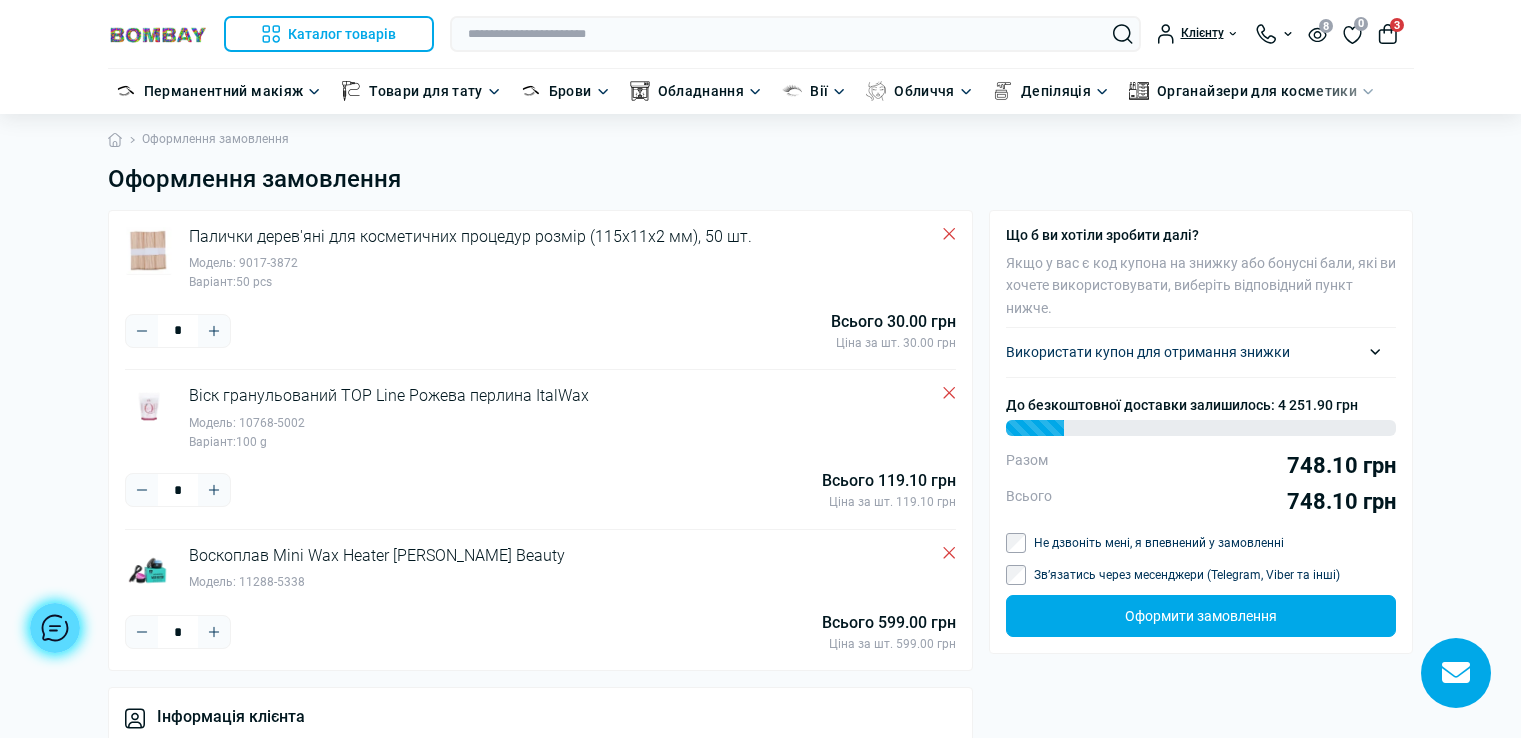 scroll, scrollTop: 0, scrollLeft: 0, axis: both 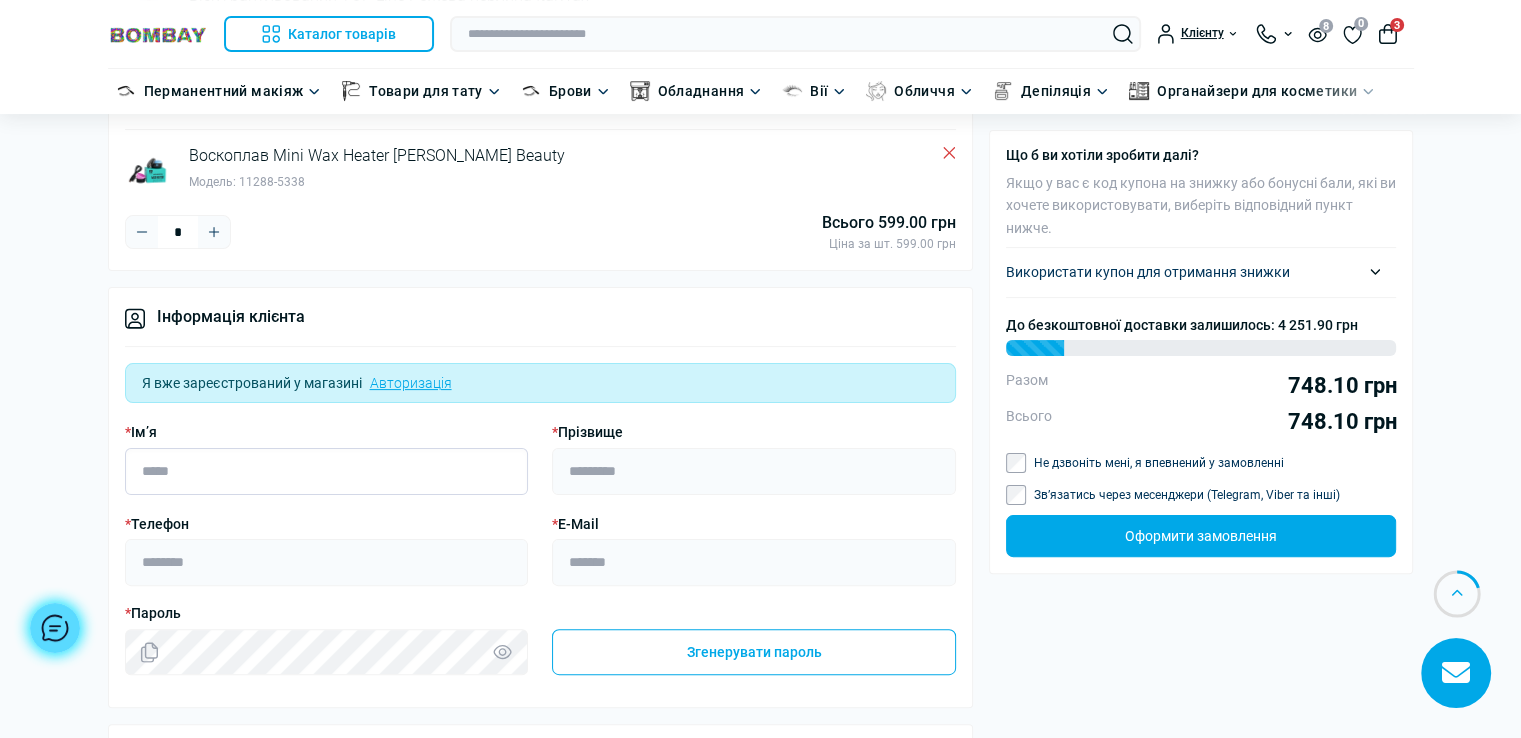 click on "*                                     Ім’я" at bounding box center [327, 471] 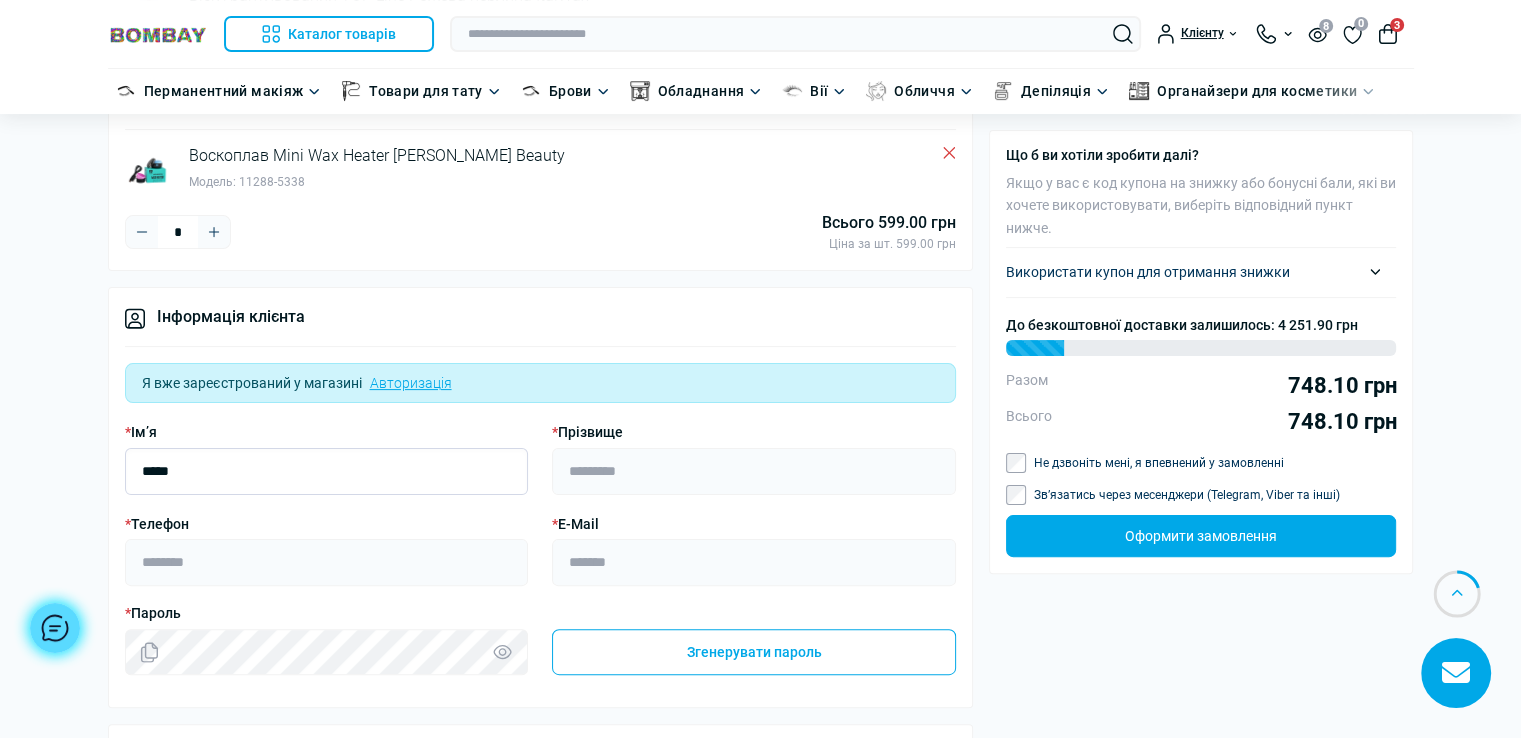 type on "*****" 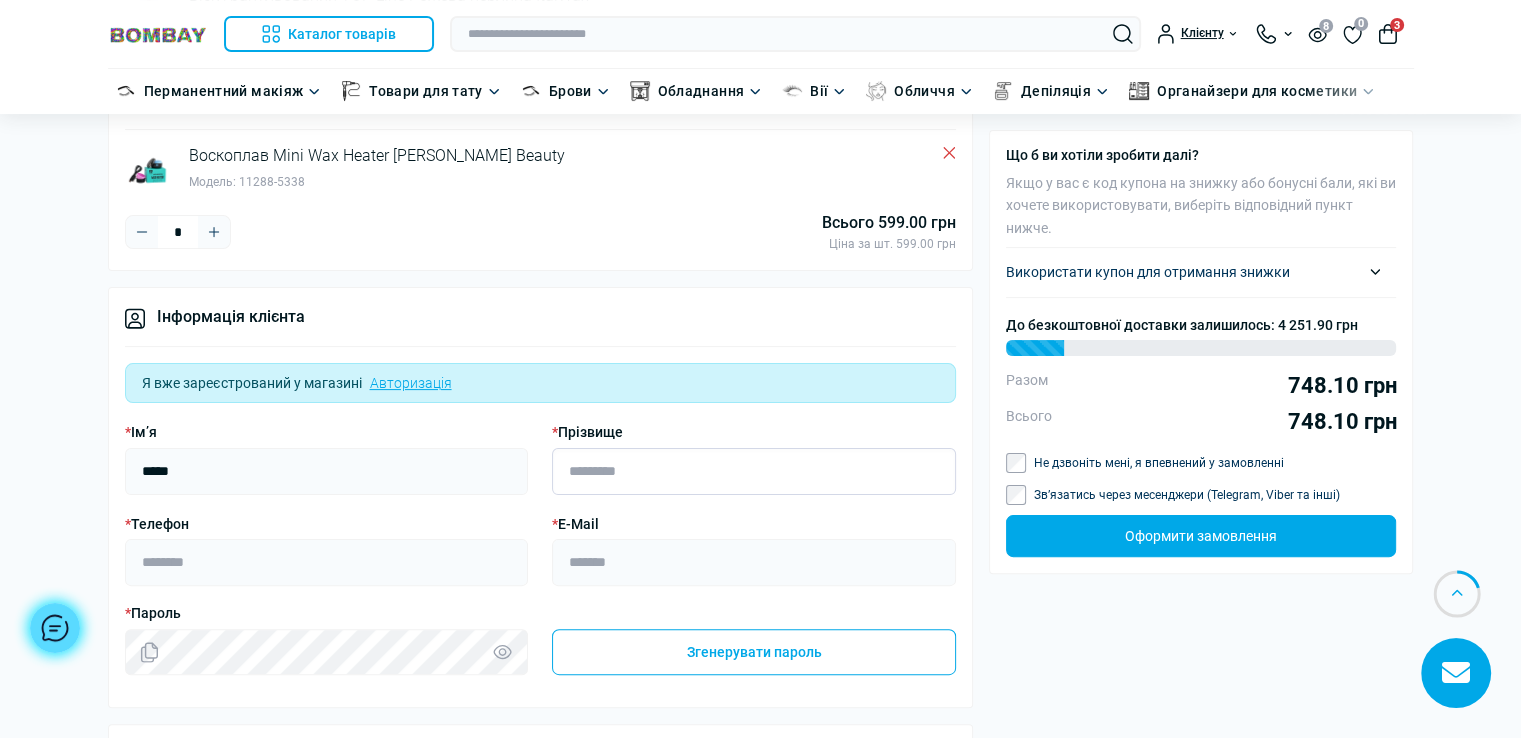 click on "*                                     Прізвище" at bounding box center [754, 471] 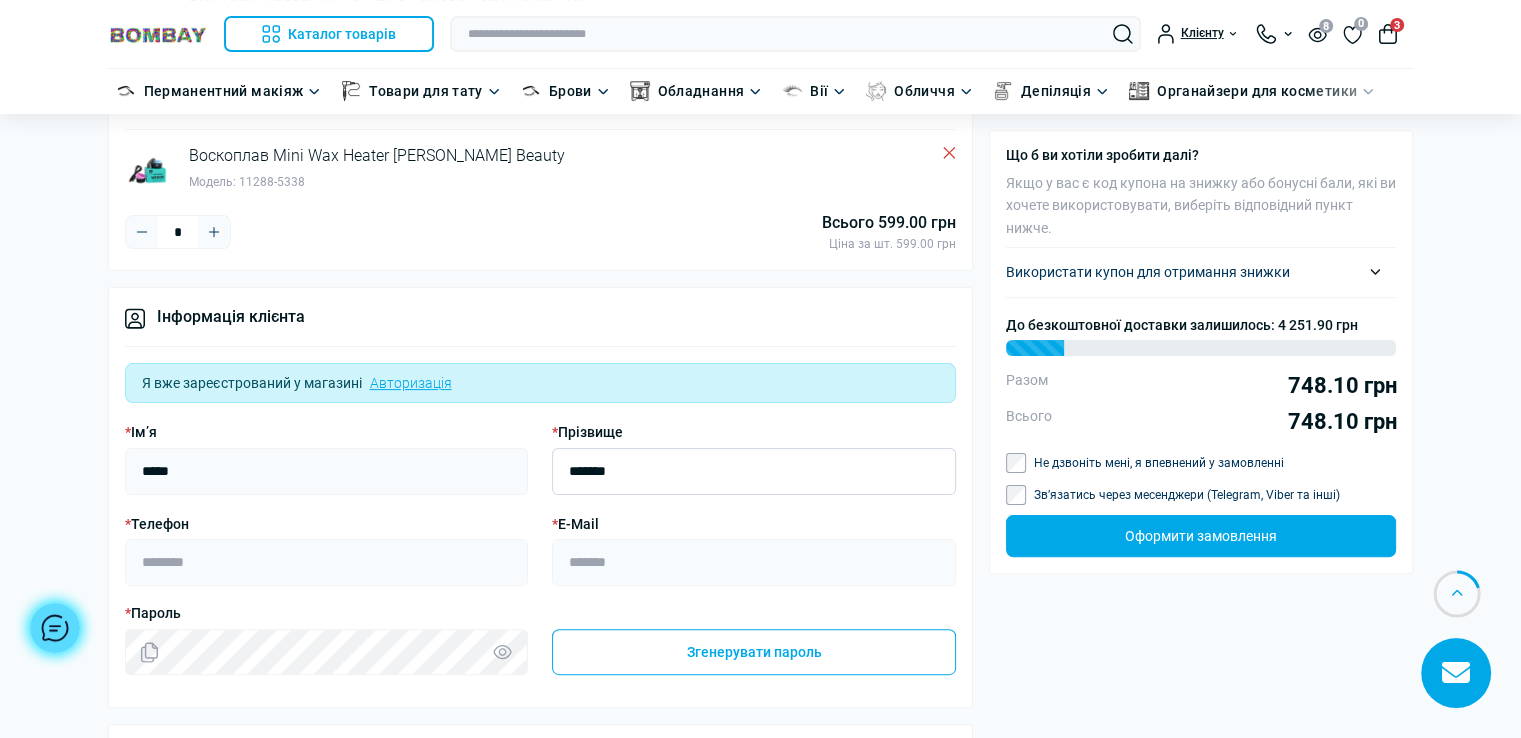 type on "*******" 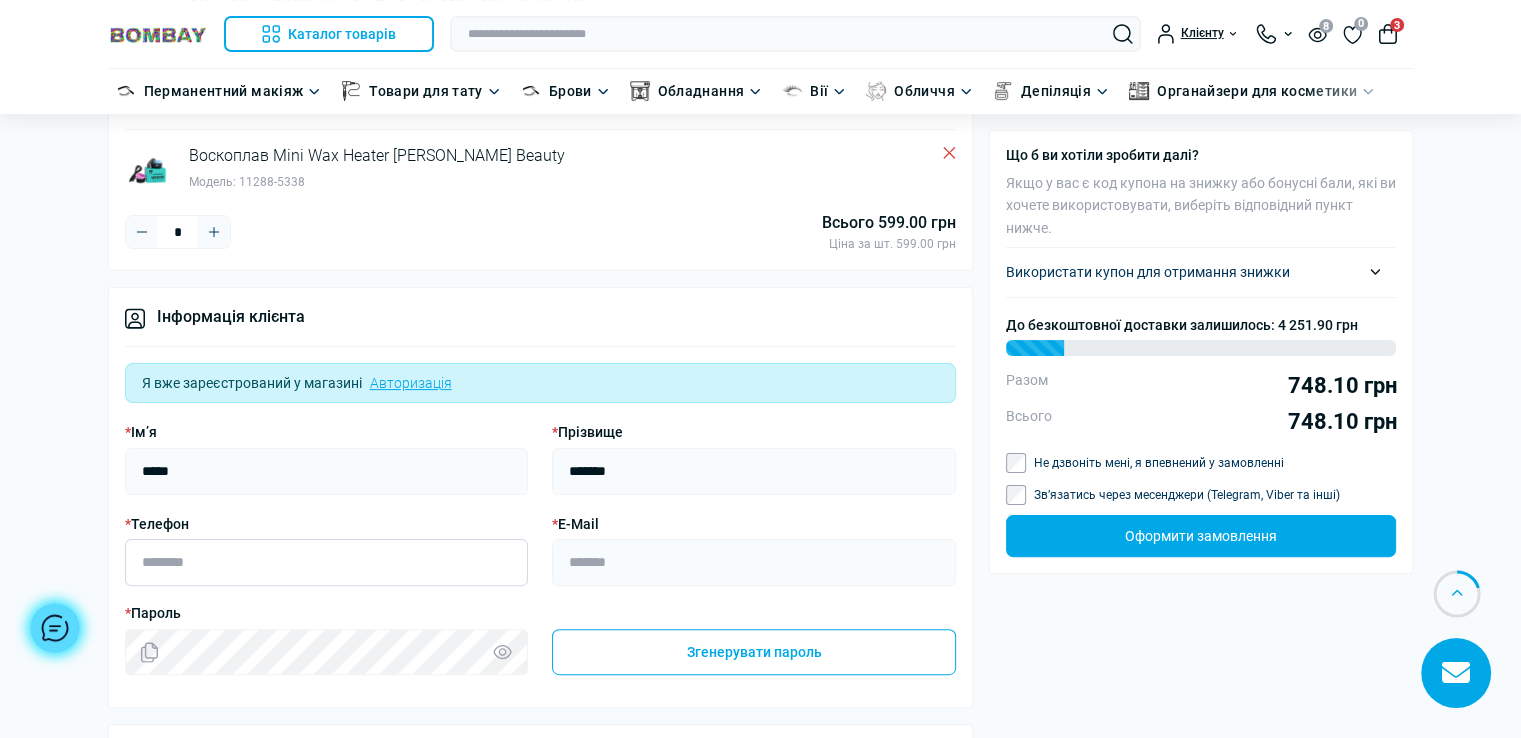 click on "*                                     Телефон" at bounding box center (327, 562) 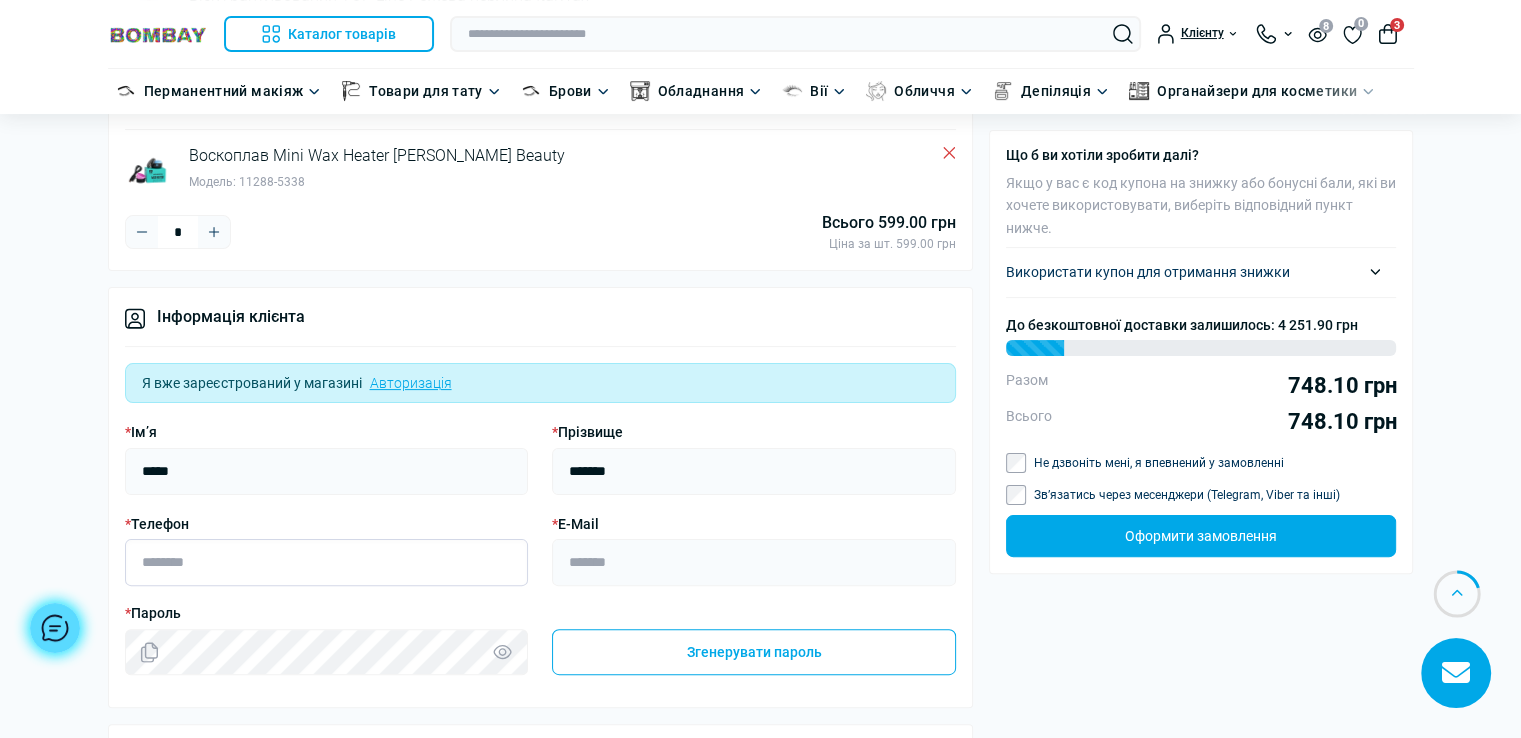 type on "**********" 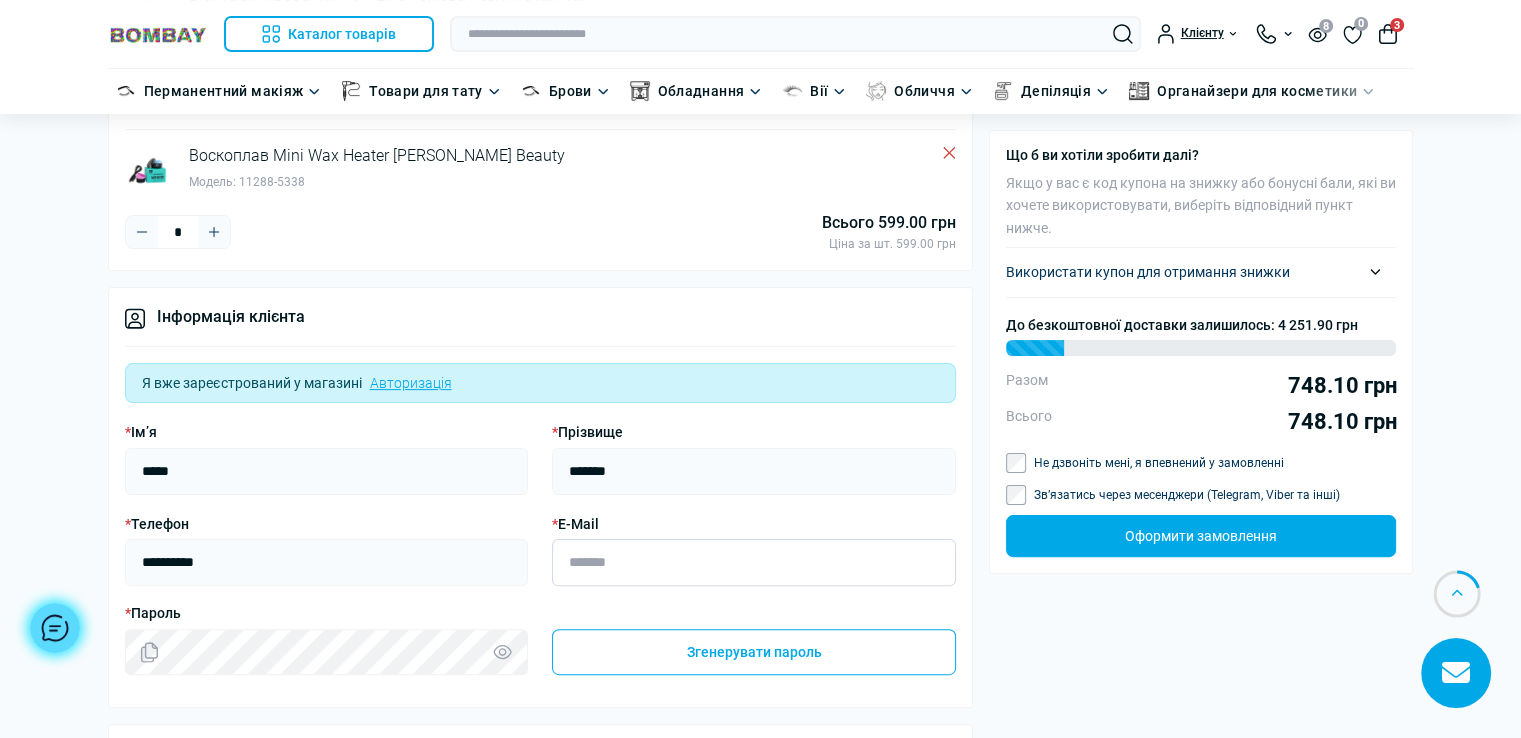 type on "**********" 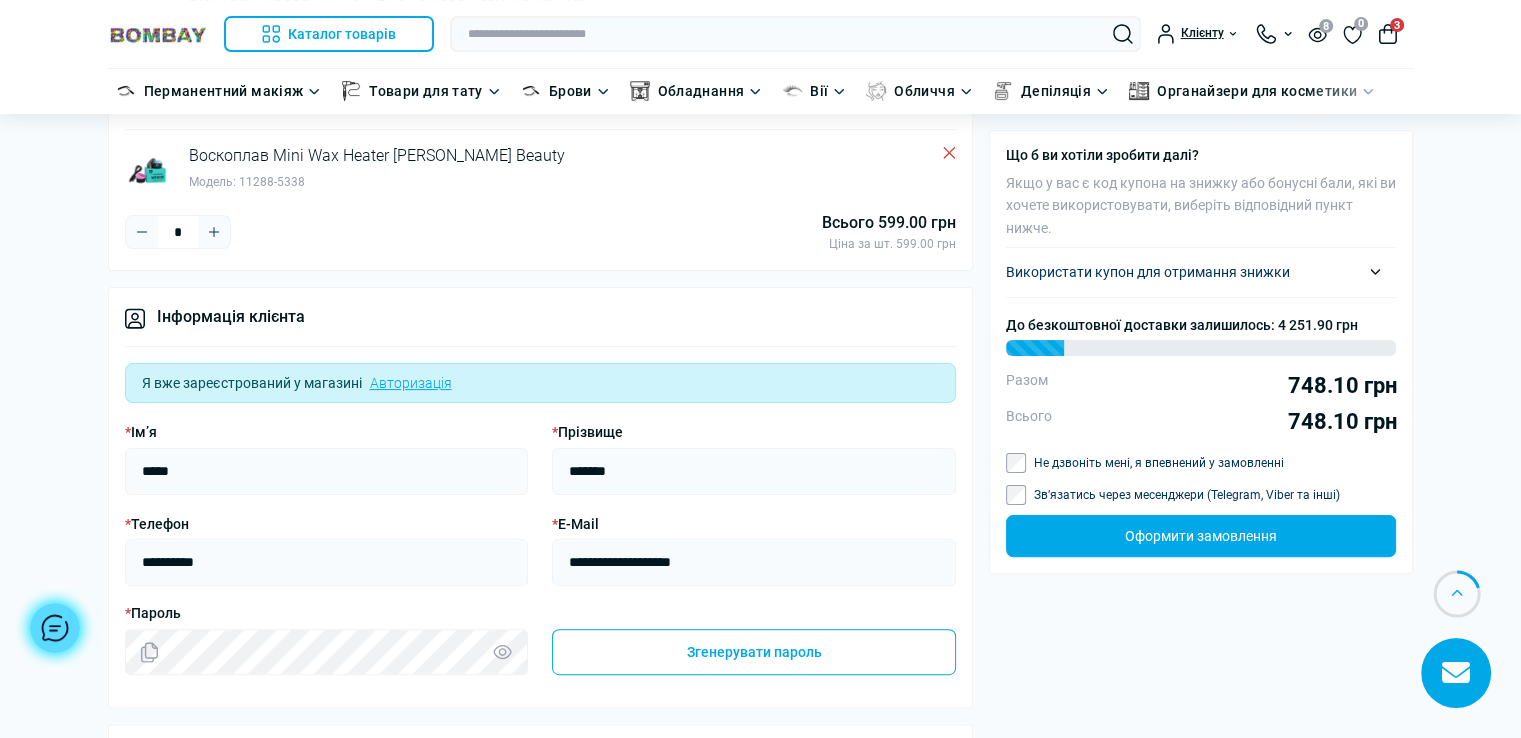 type on "**********" 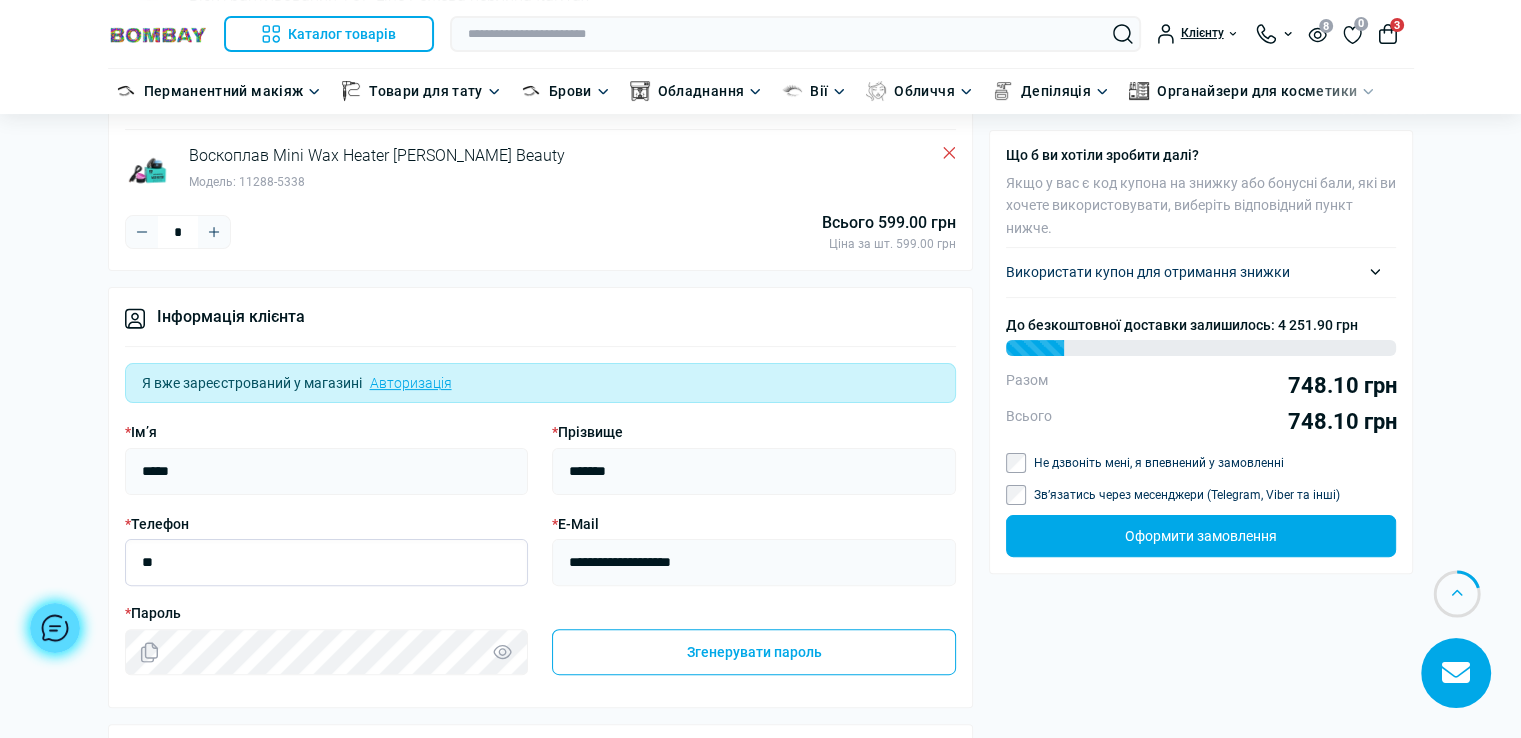 type on "*" 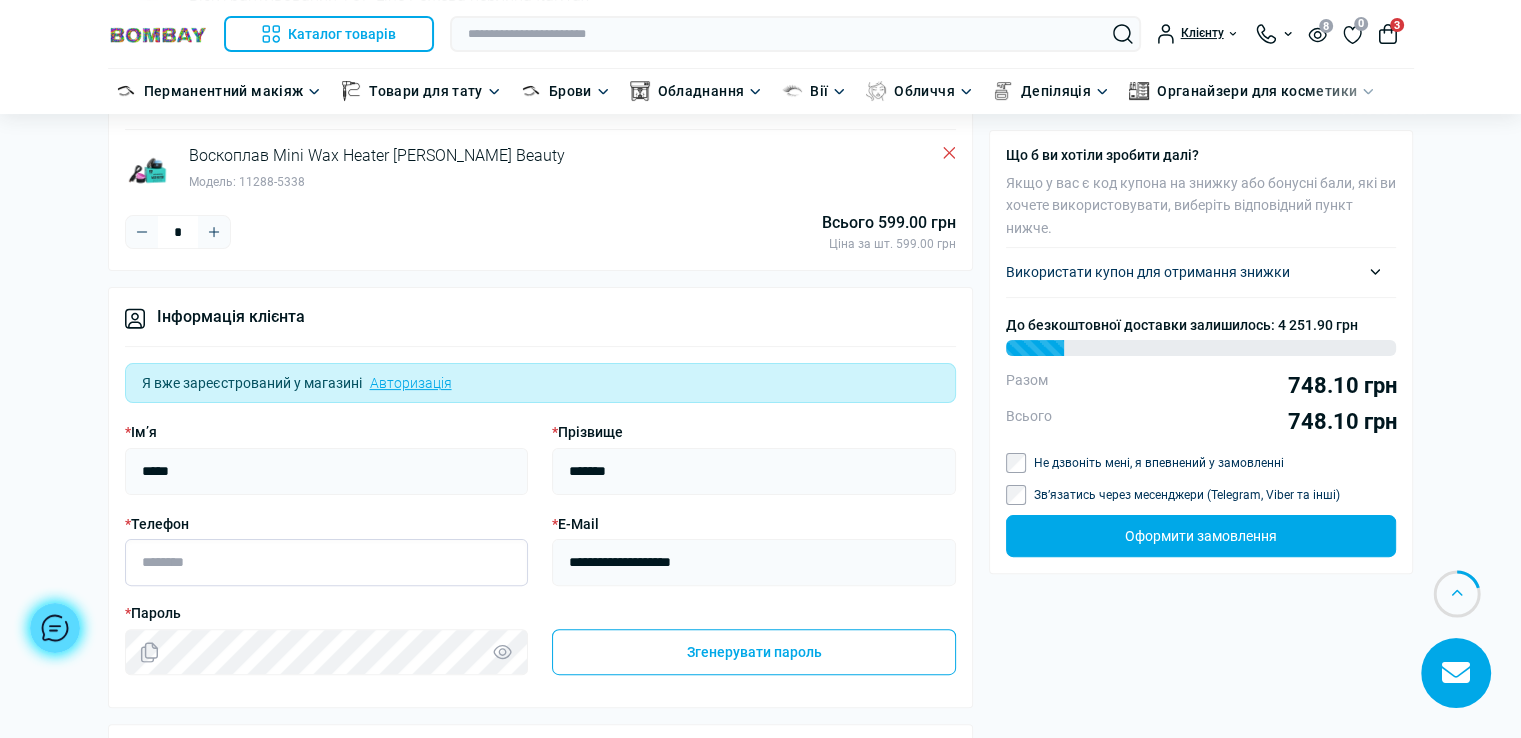 type 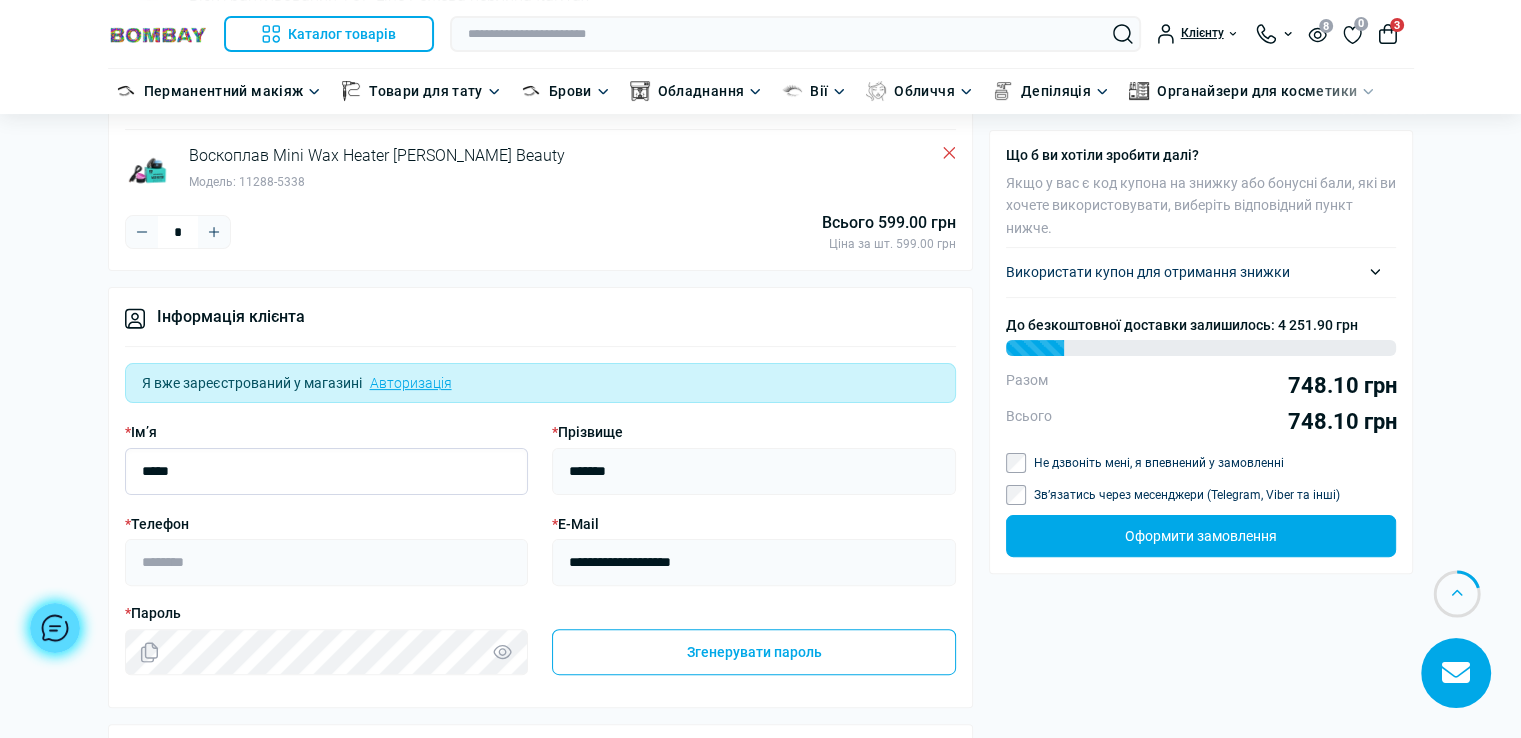 click on "*****" at bounding box center [327, 471] 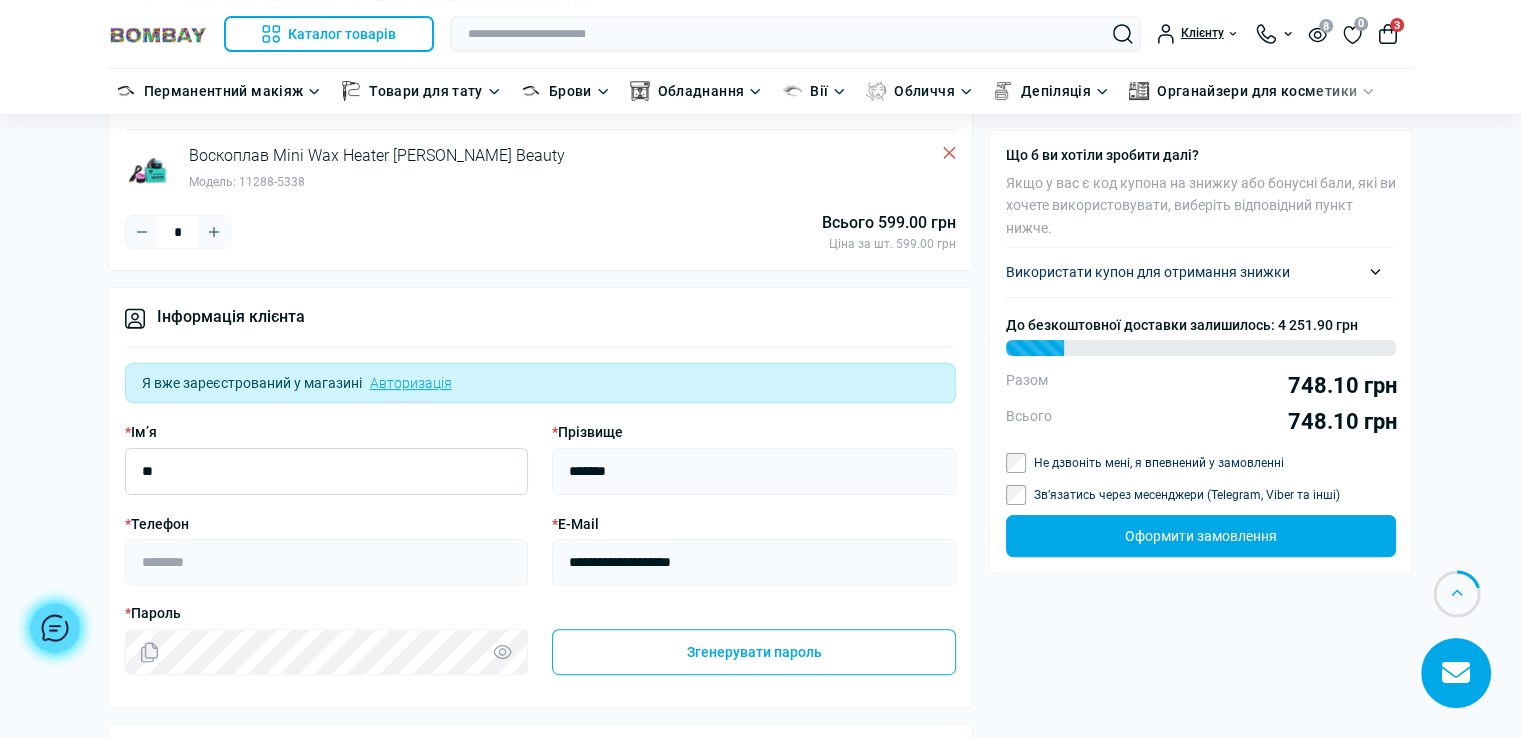 type on "*" 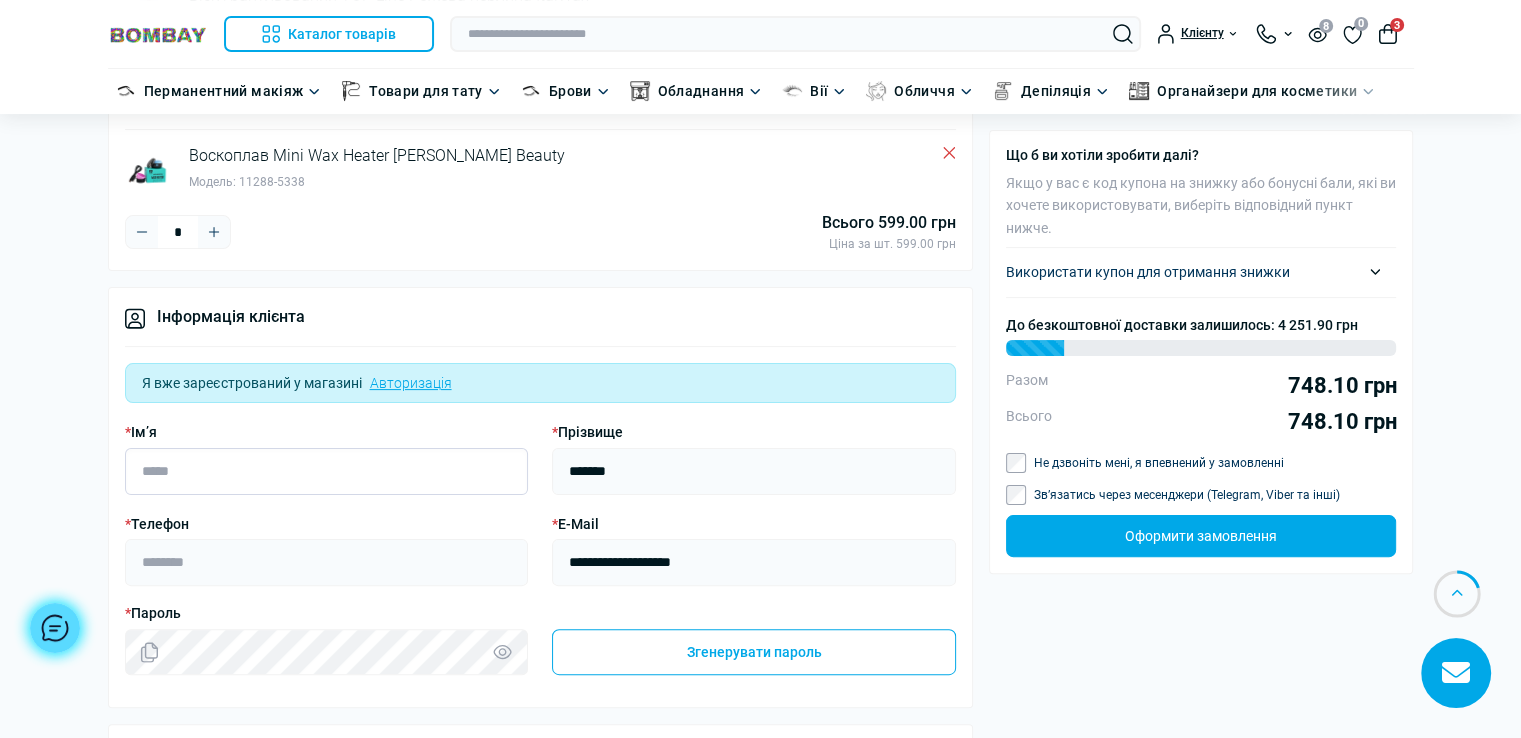 type 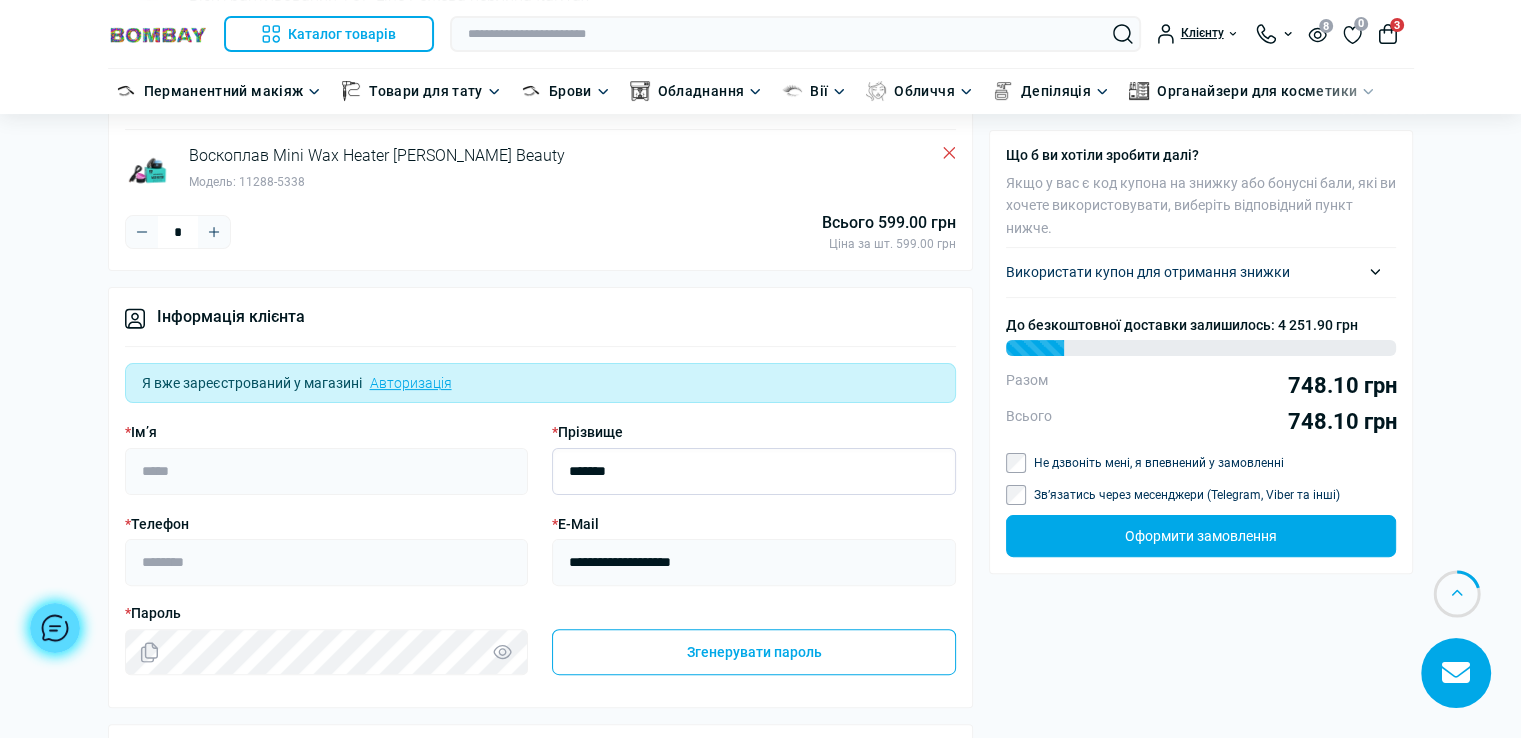 click on "*******" at bounding box center [754, 471] 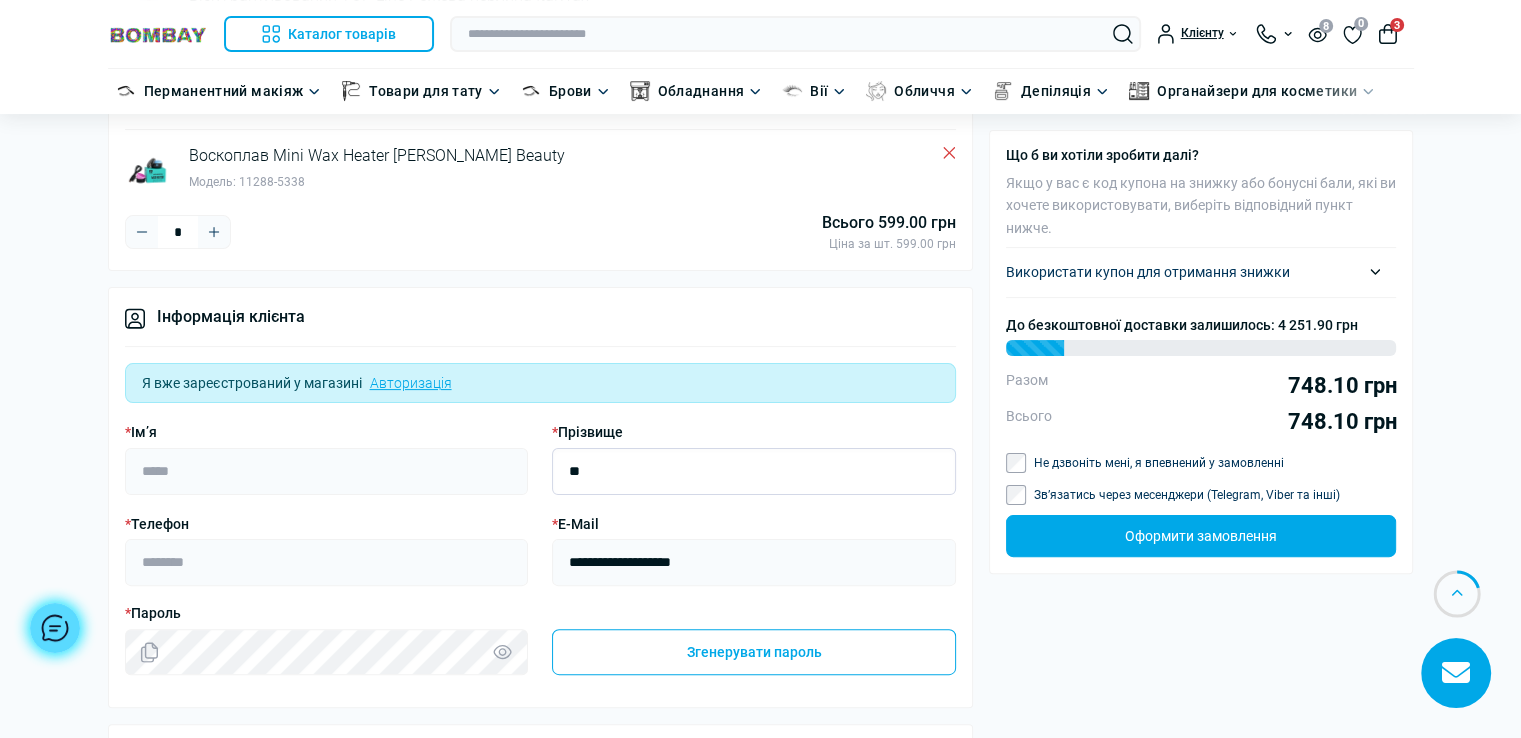 type on "*" 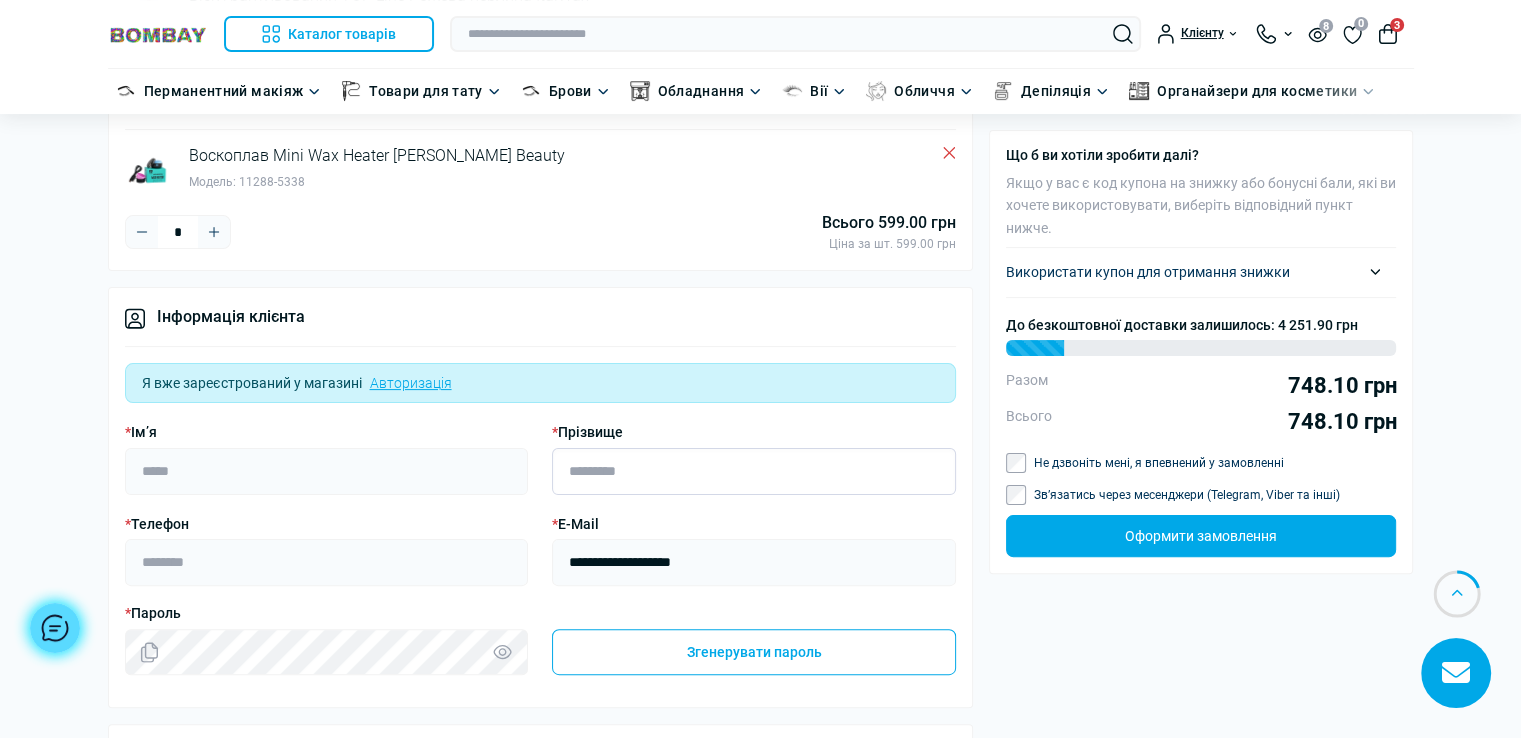 type 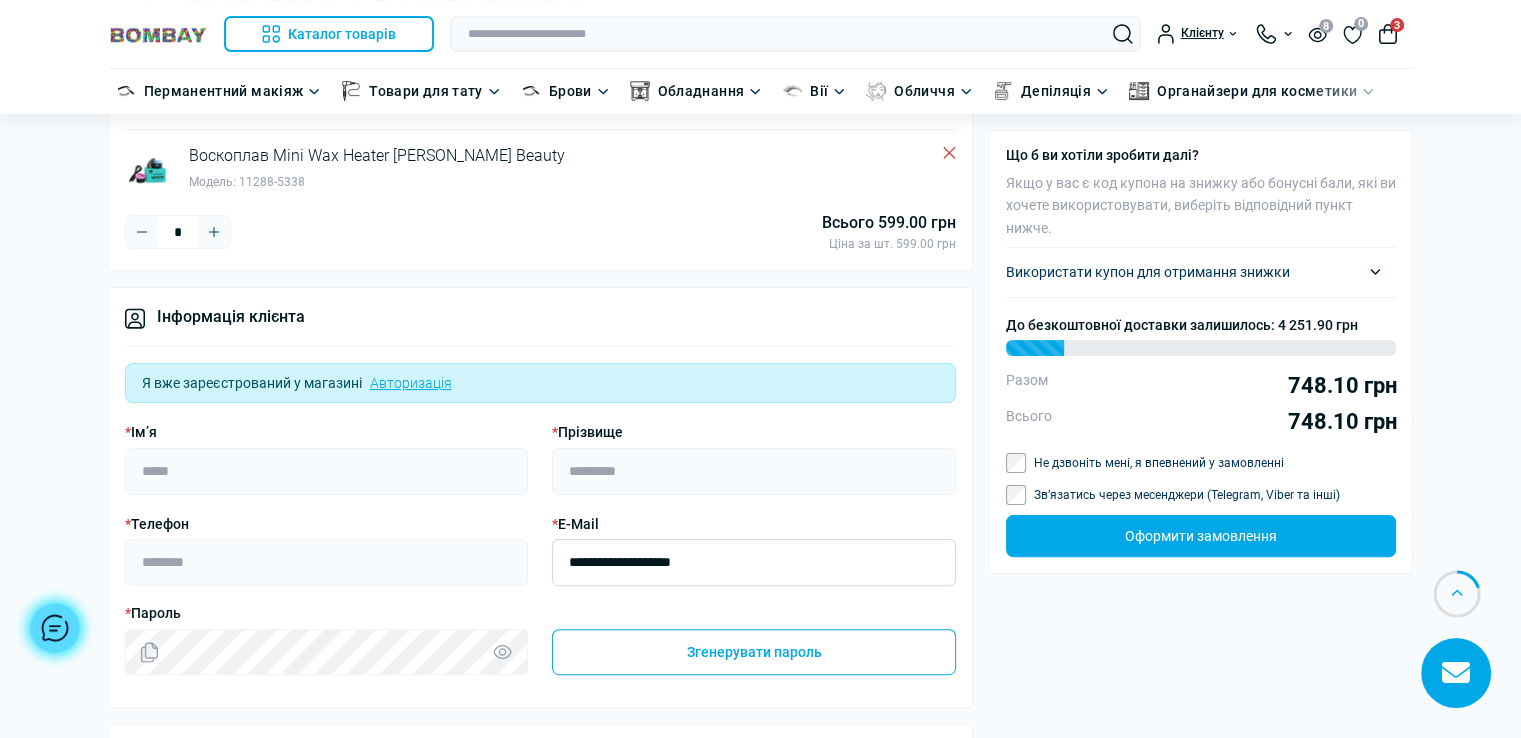 click on "**********" at bounding box center [754, 562] 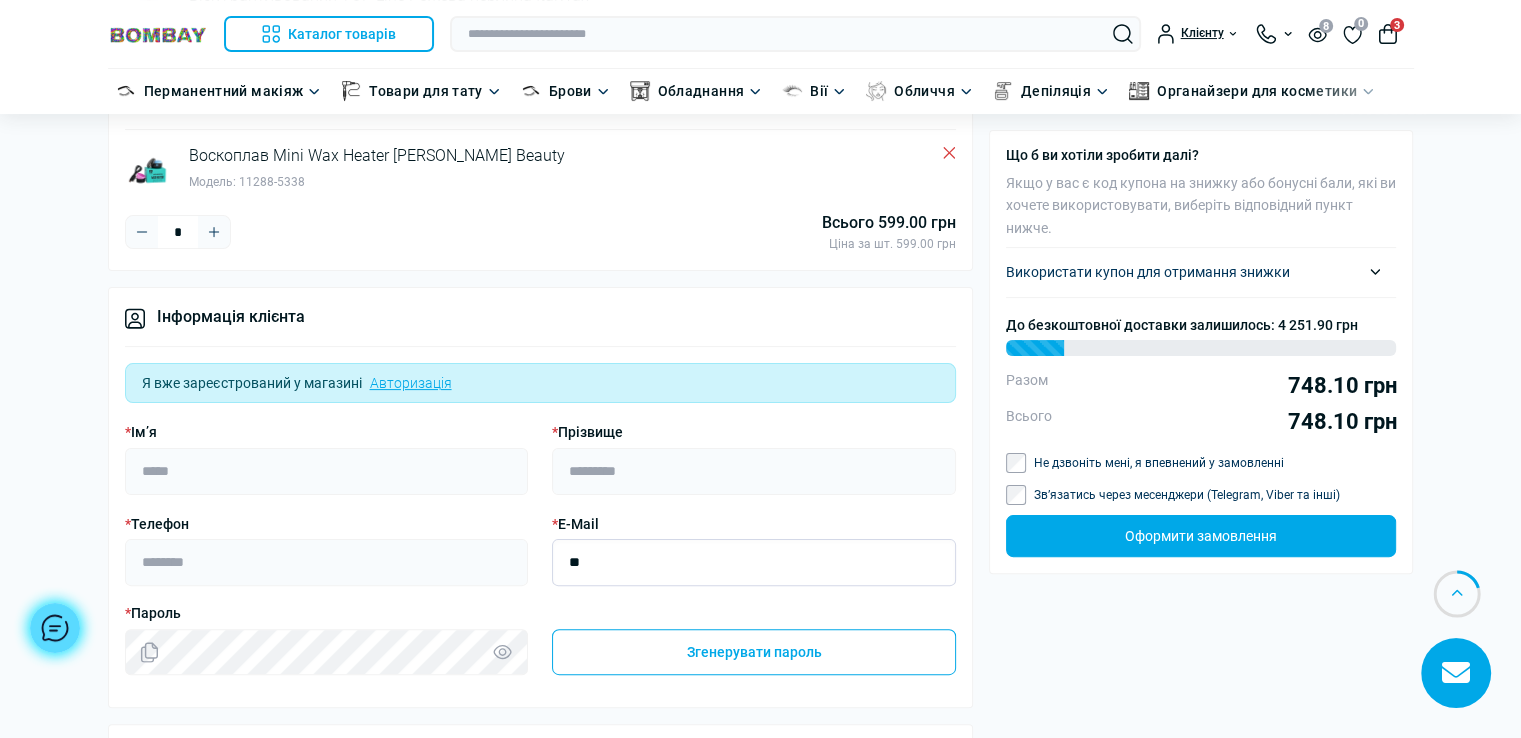type on "*" 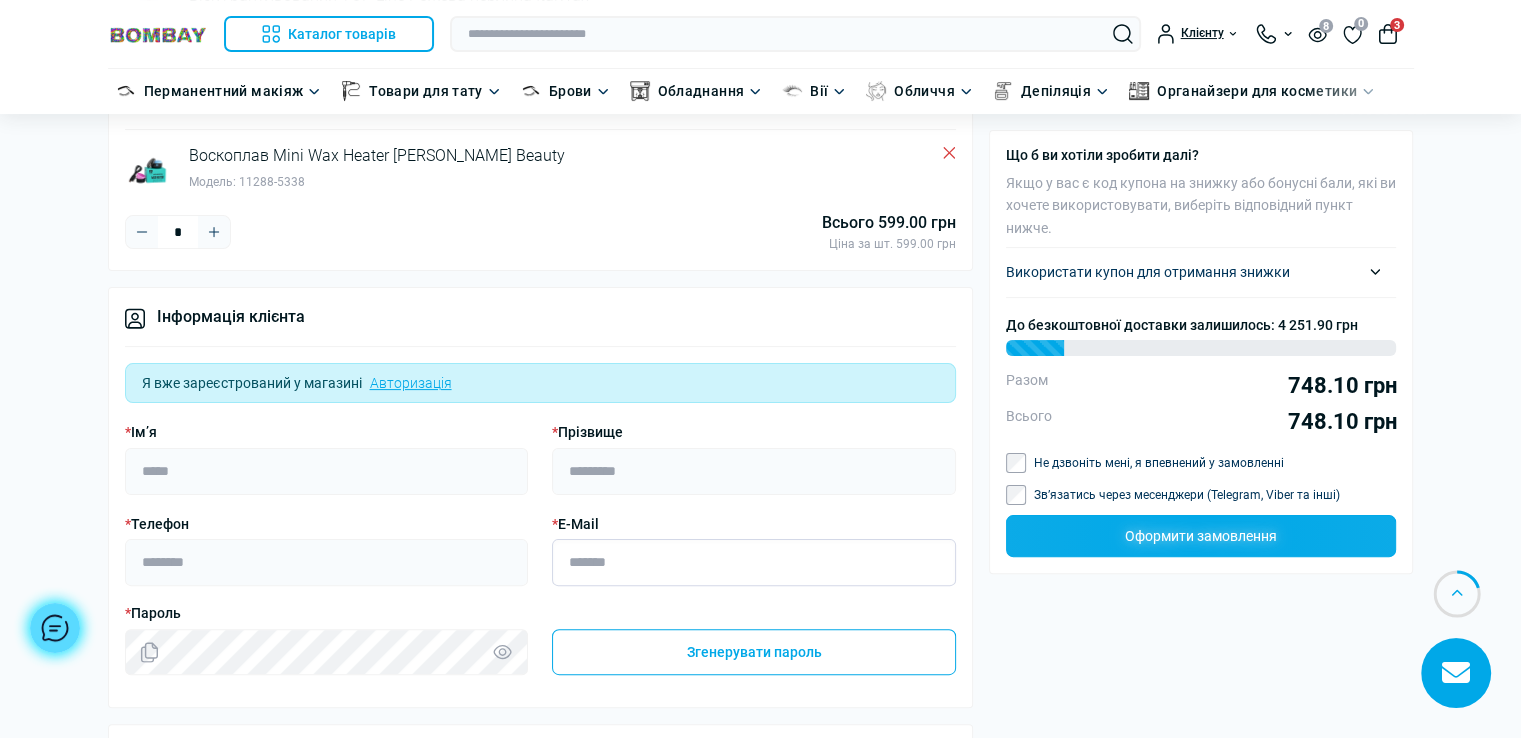 type 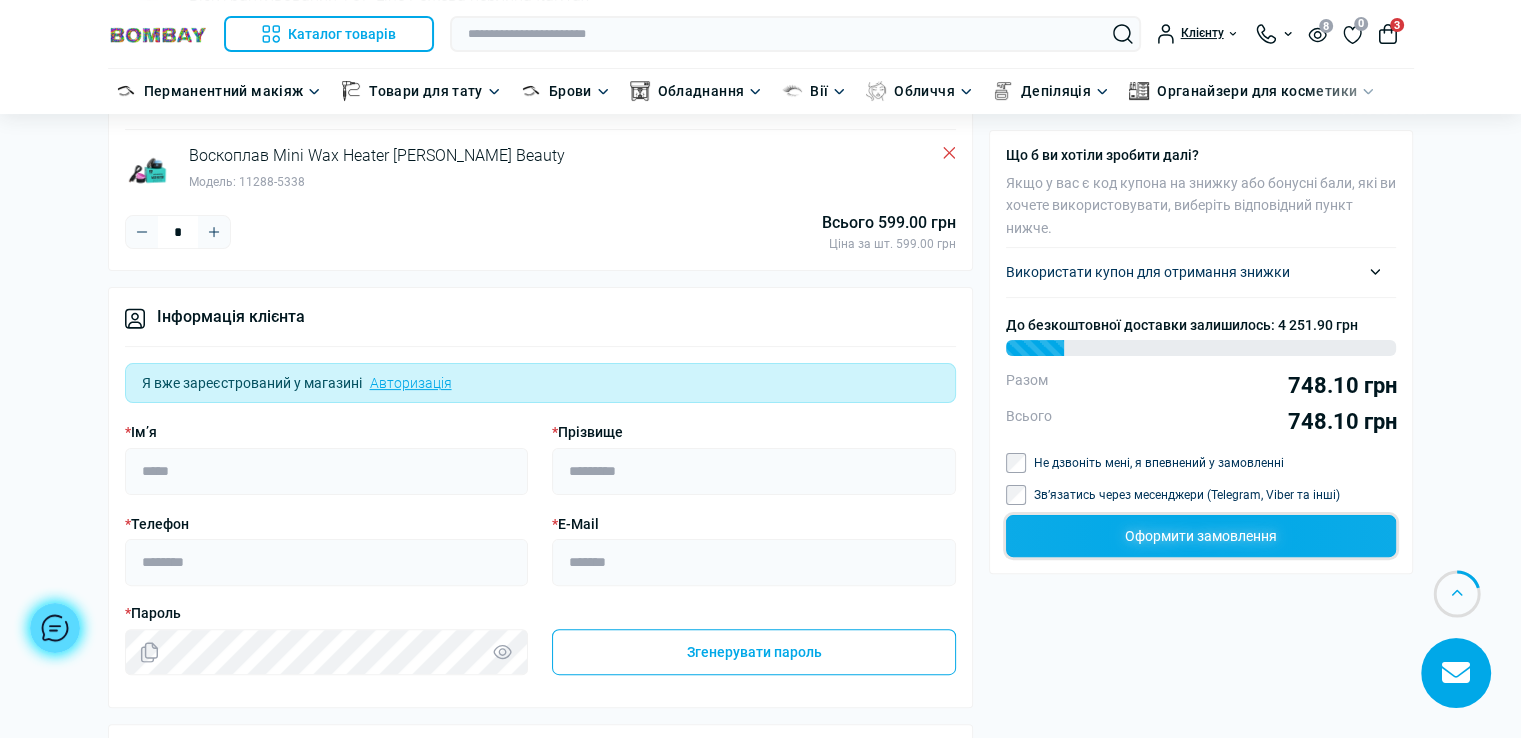 click on "Оформити замовлення" at bounding box center [1201, 536] 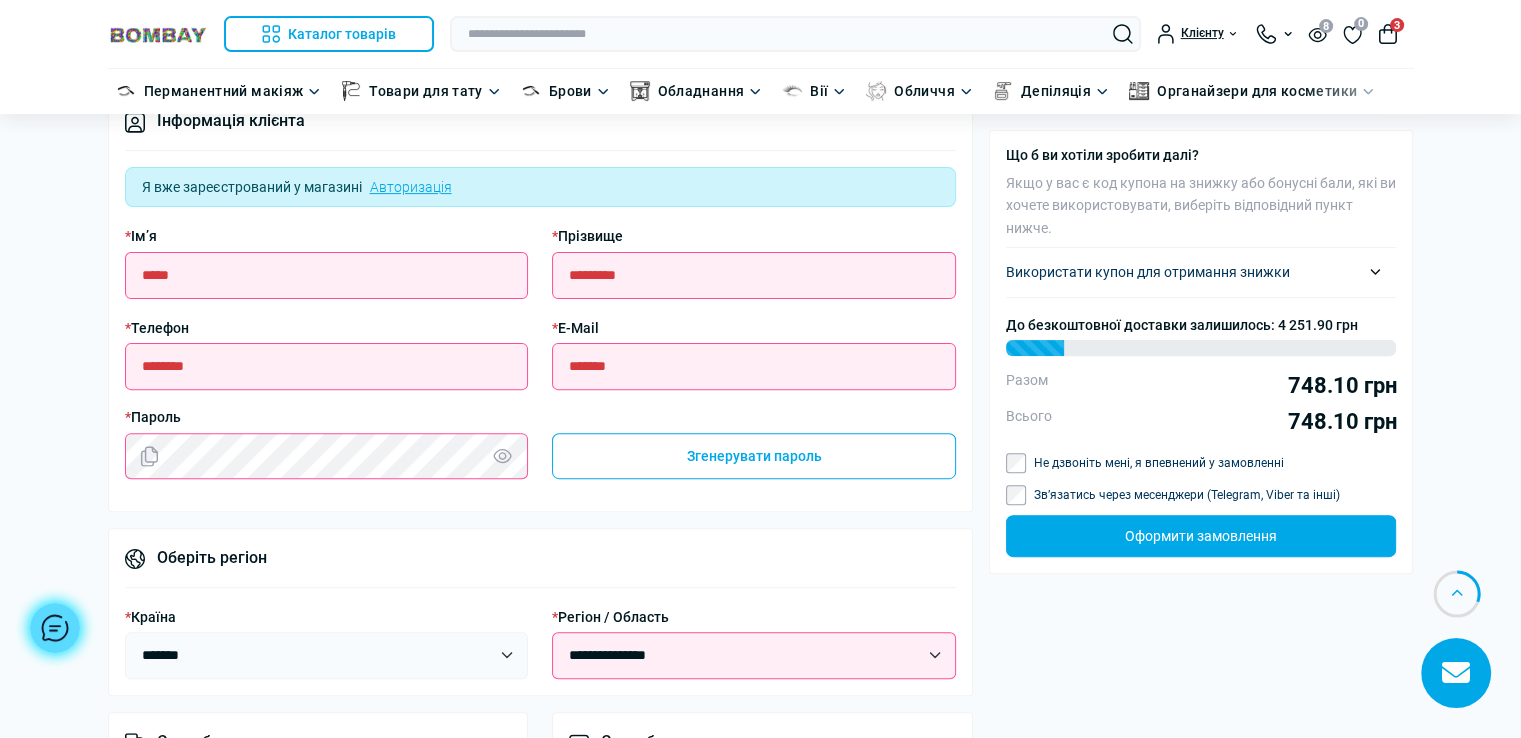 scroll, scrollTop: 600, scrollLeft: 0, axis: vertical 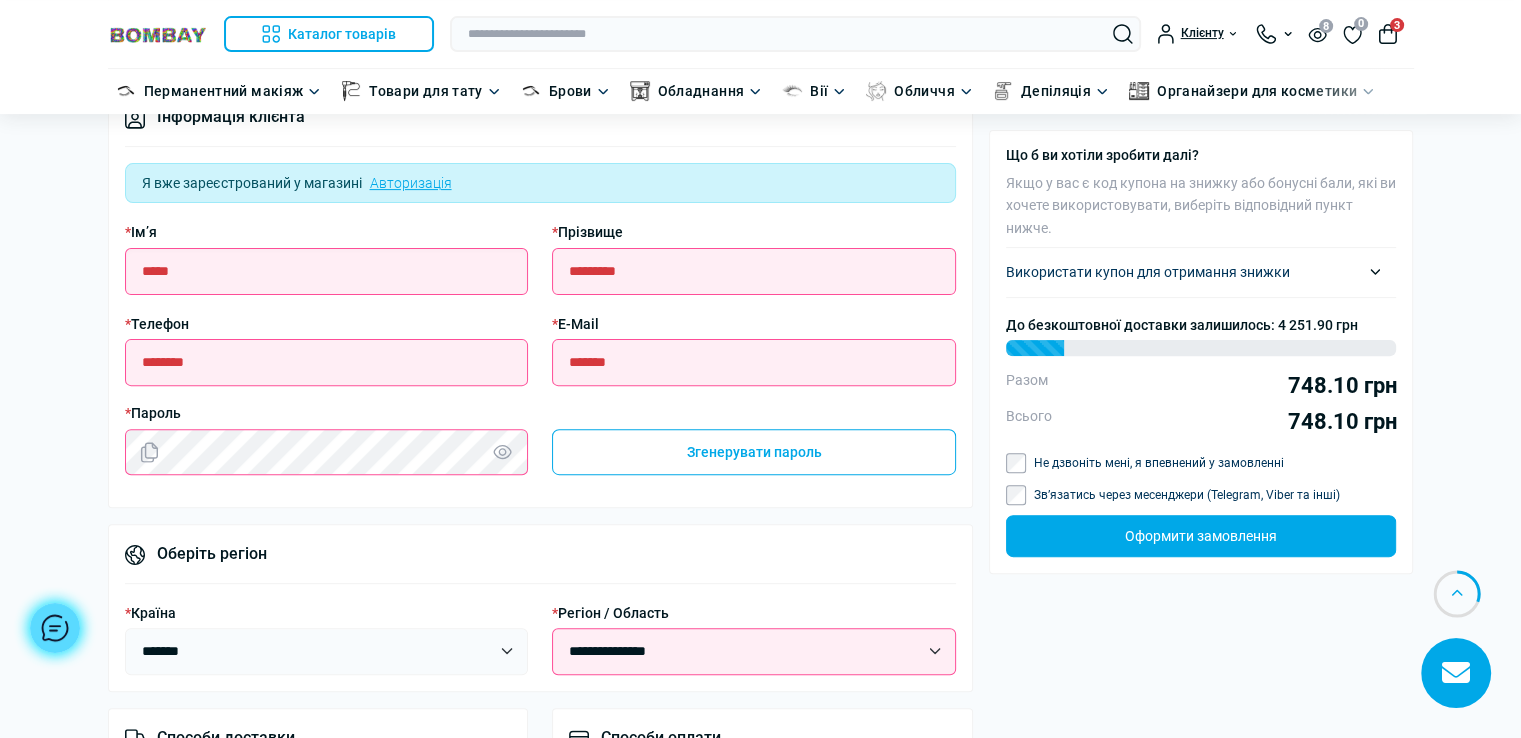 click on "*                                     Ім’я" at bounding box center [327, 271] 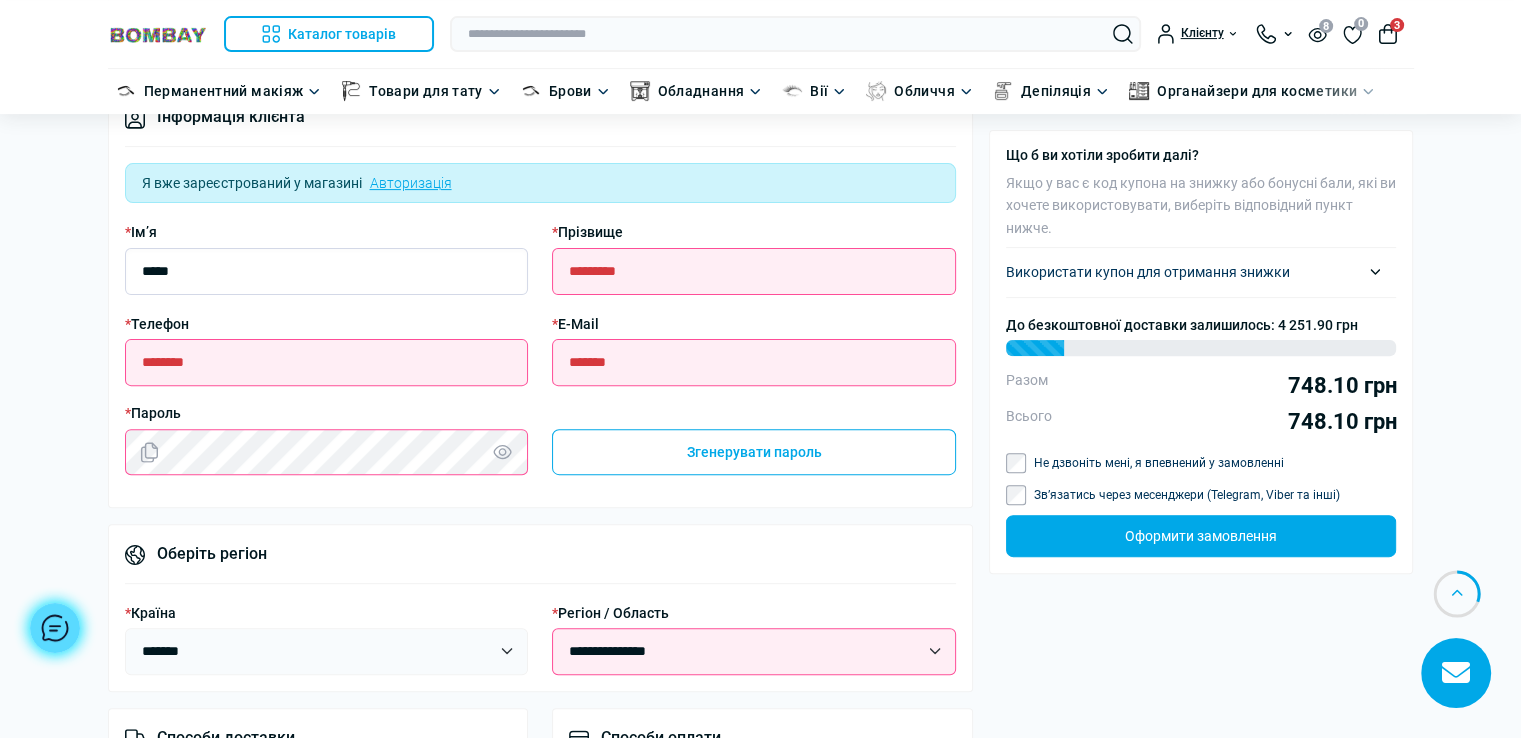 type on "*****" 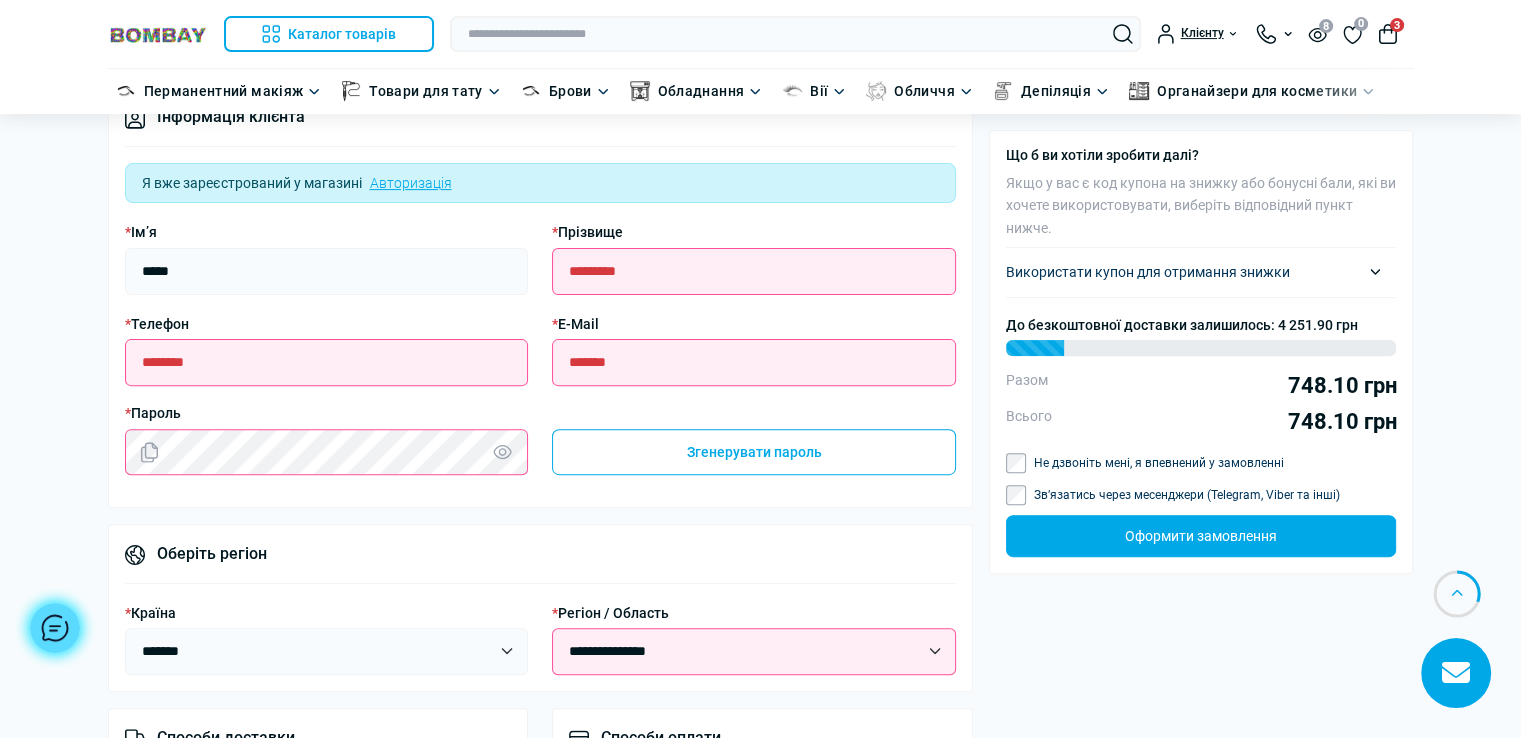 click on "*                                     Прізвище" at bounding box center [754, 271] 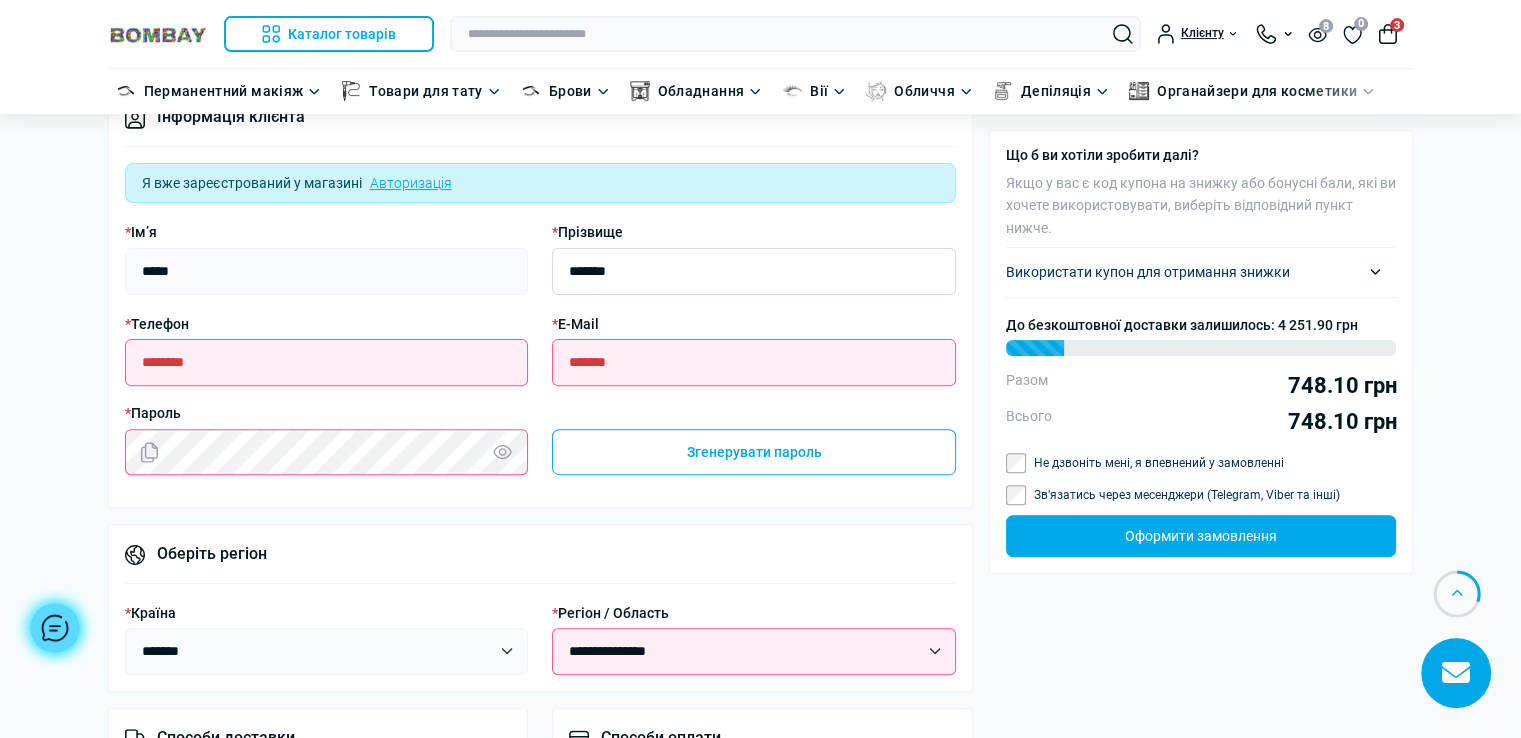 type on "*******" 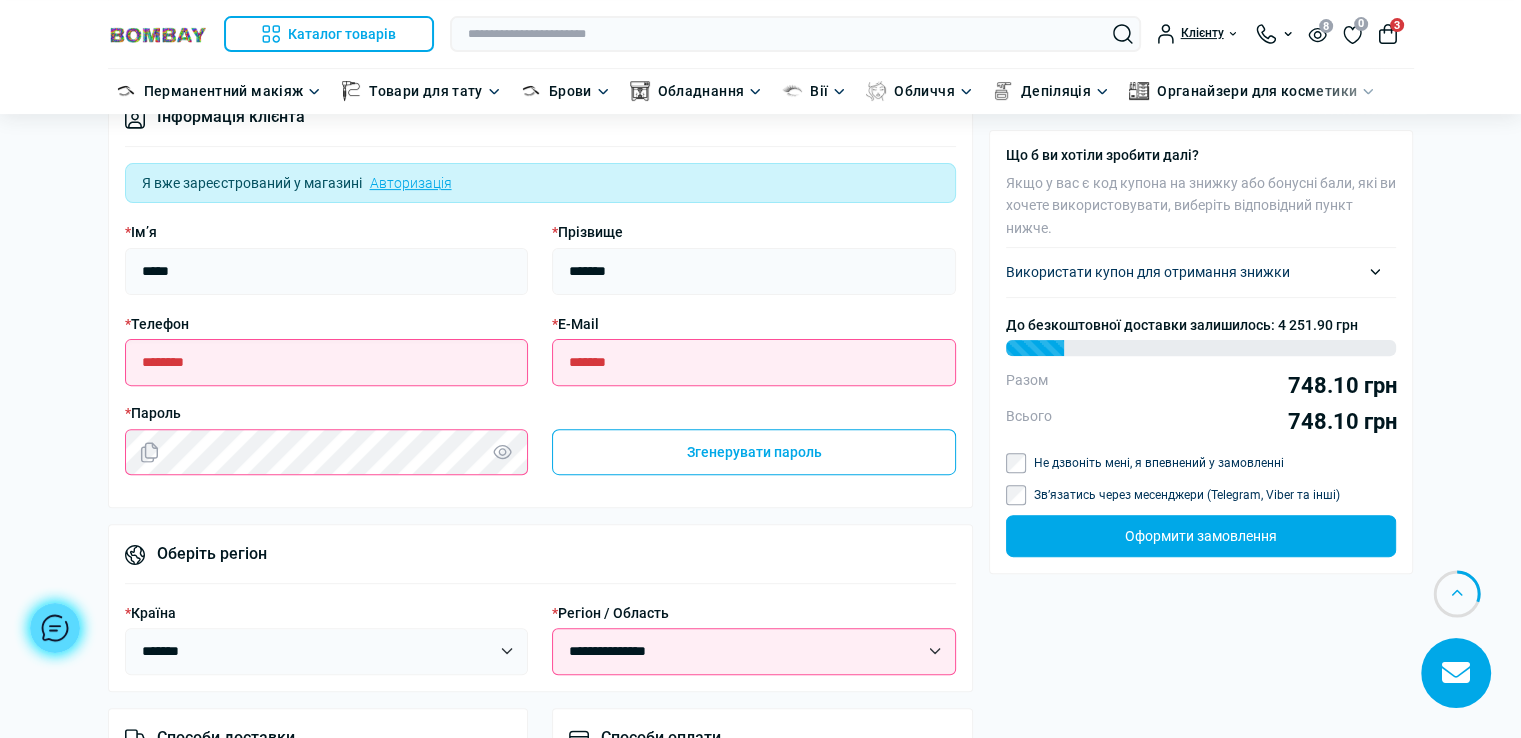 click on "*                                     Телефон" at bounding box center (327, 362) 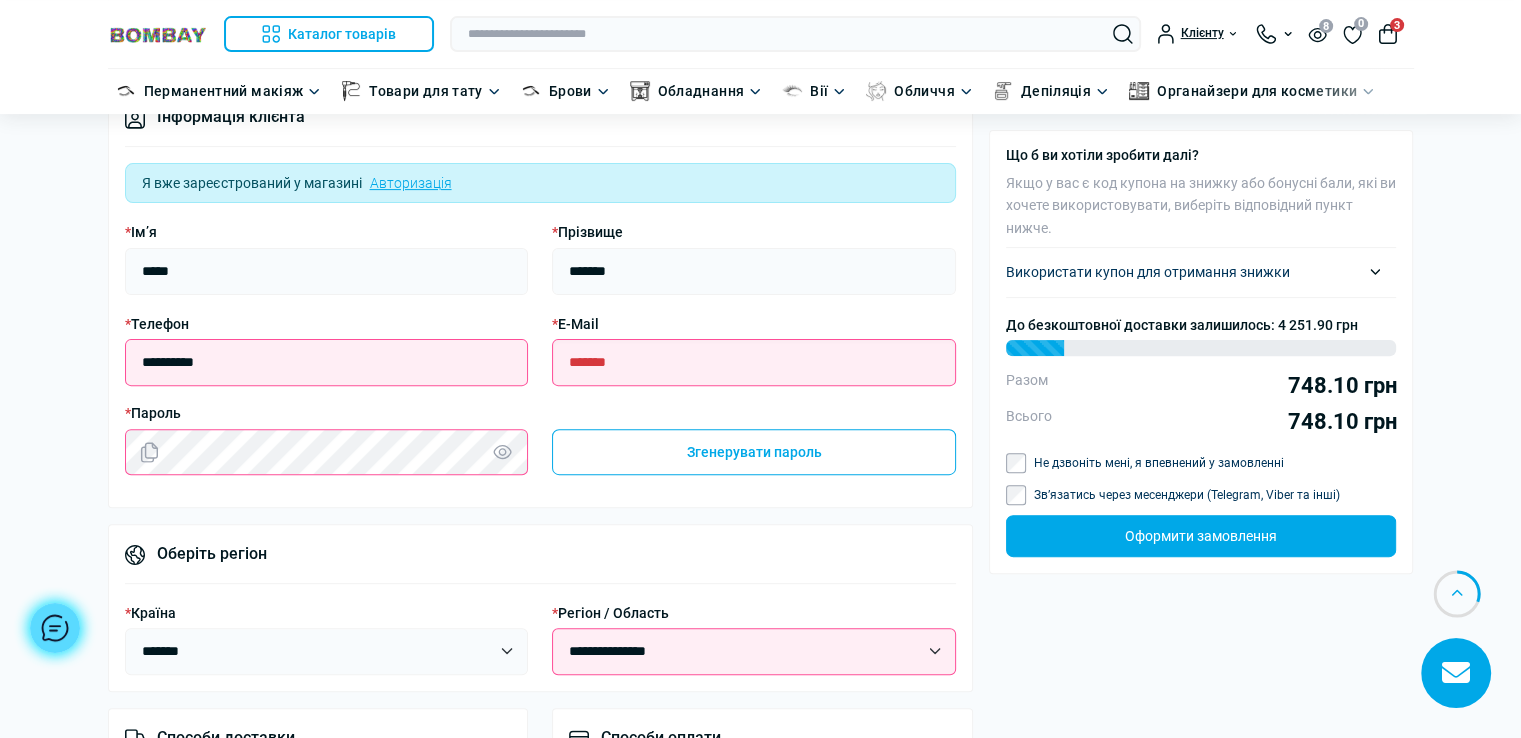 type on "**********" 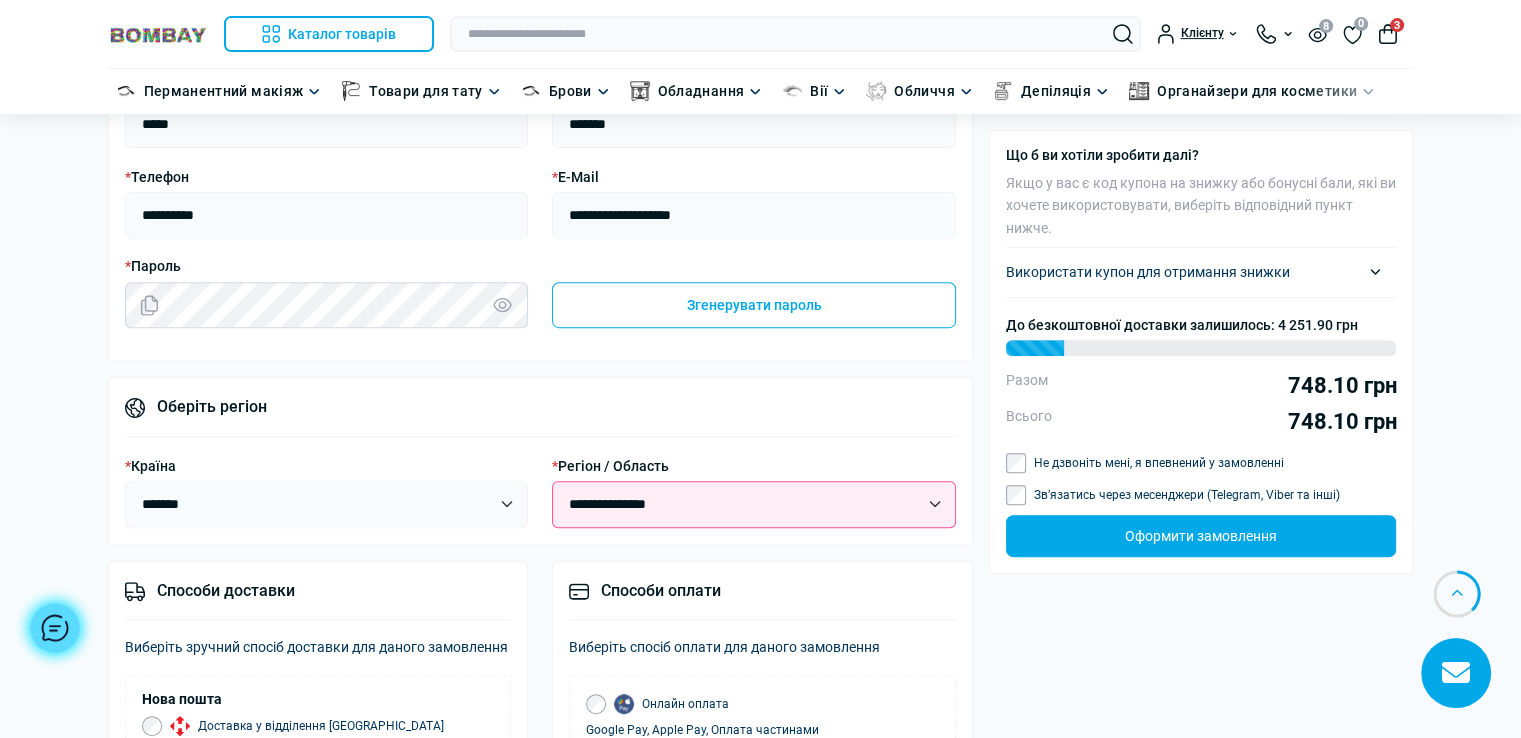 scroll, scrollTop: 744, scrollLeft: 0, axis: vertical 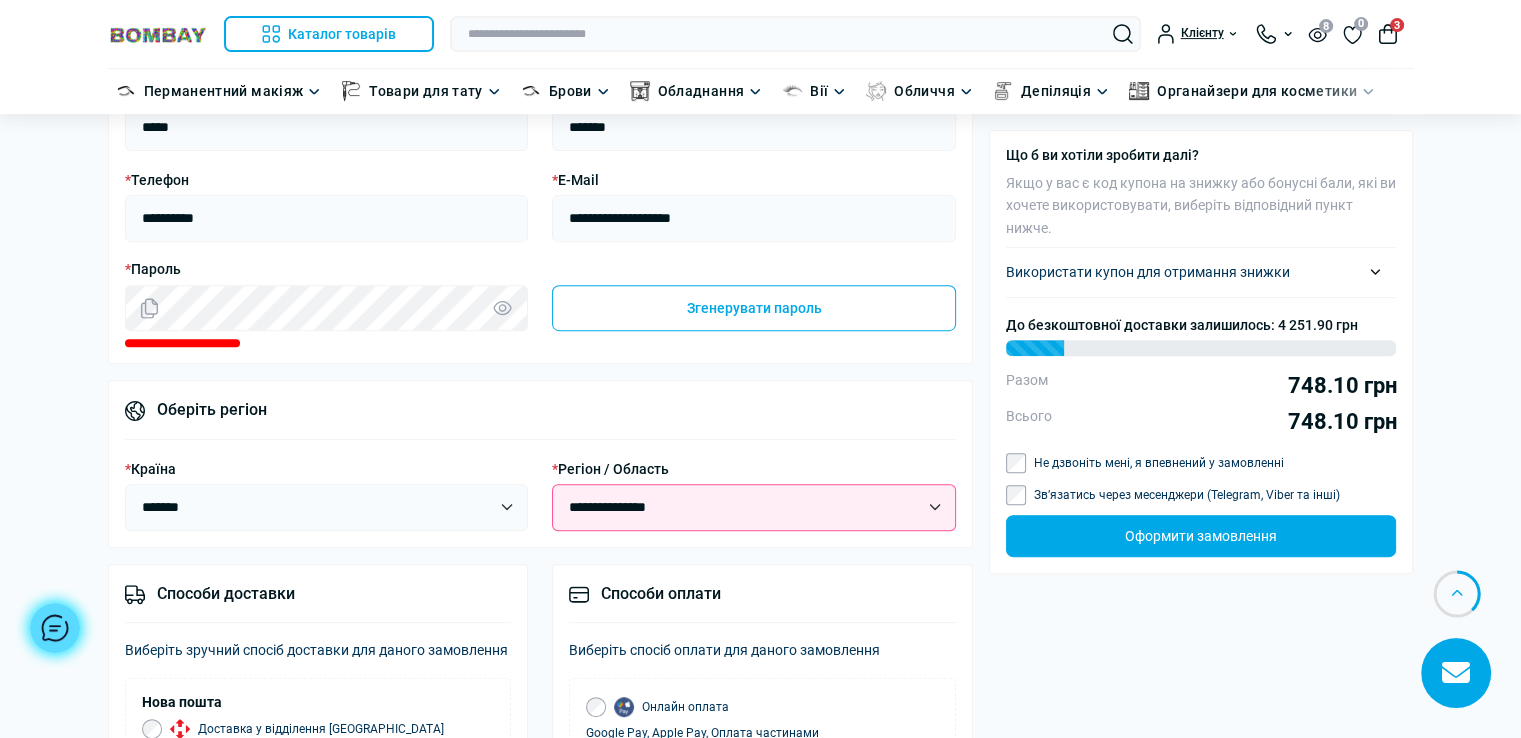 click on "Оберіть регіон" at bounding box center (212, 410) 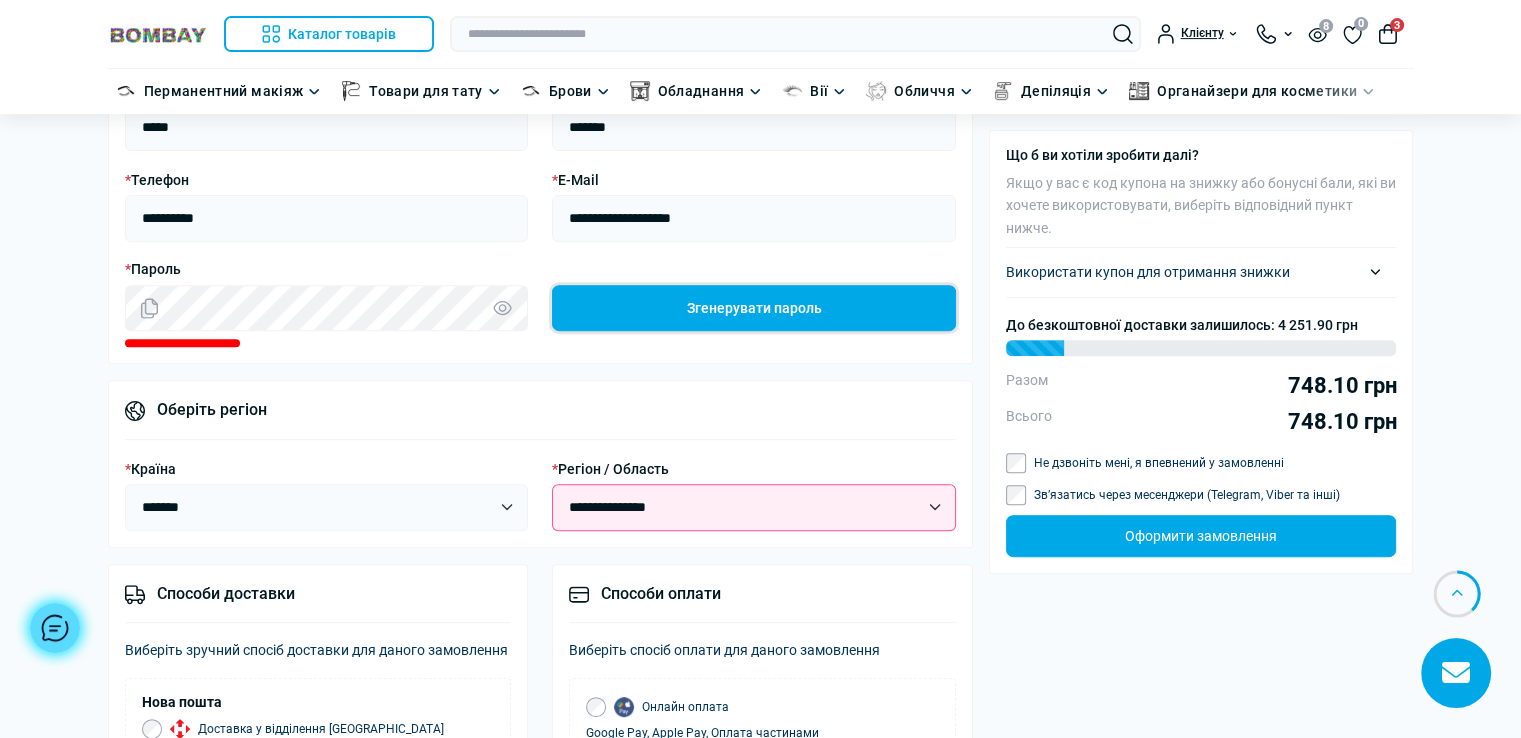 click on "Згенерувати пароль" at bounding box center (754, 308) 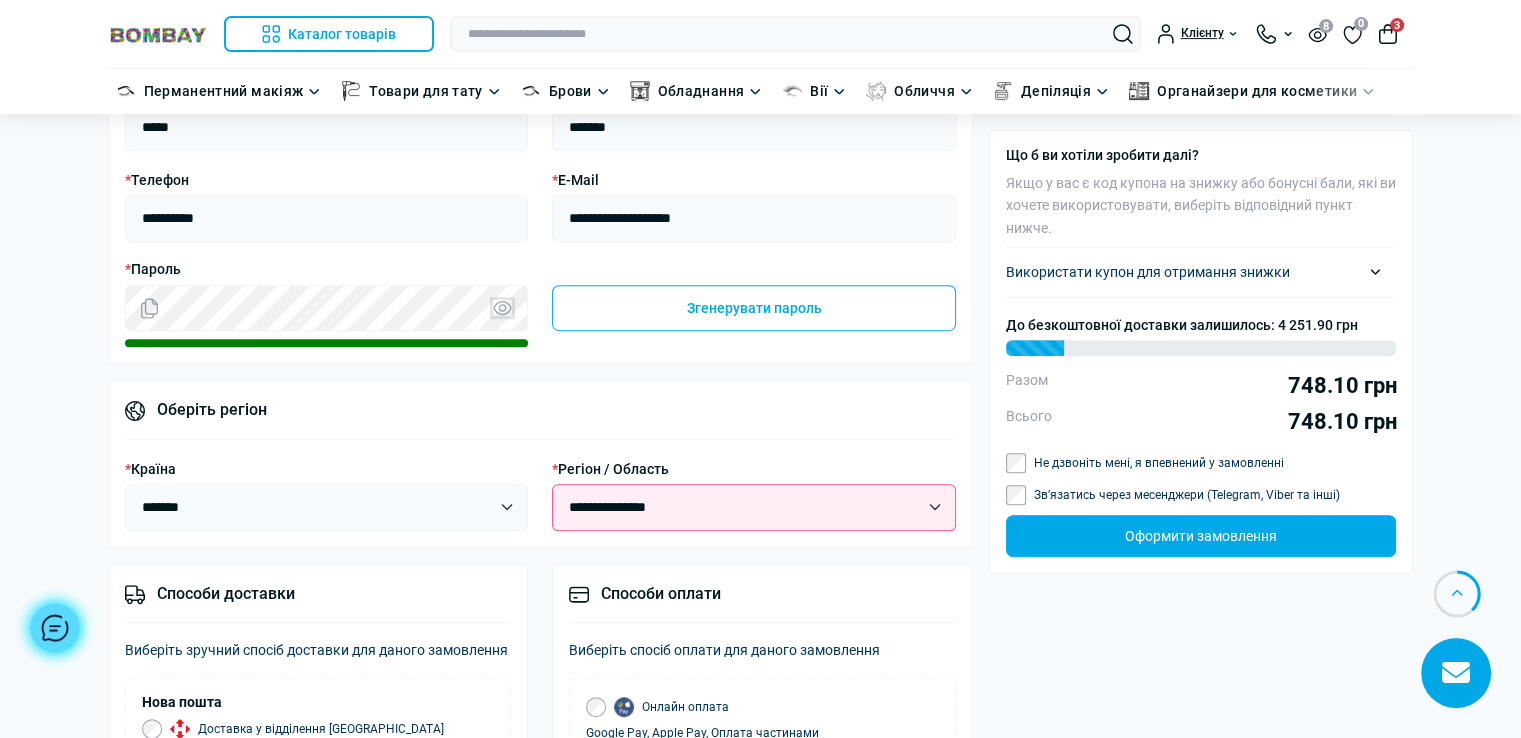 click at bounding box center [502, 308] 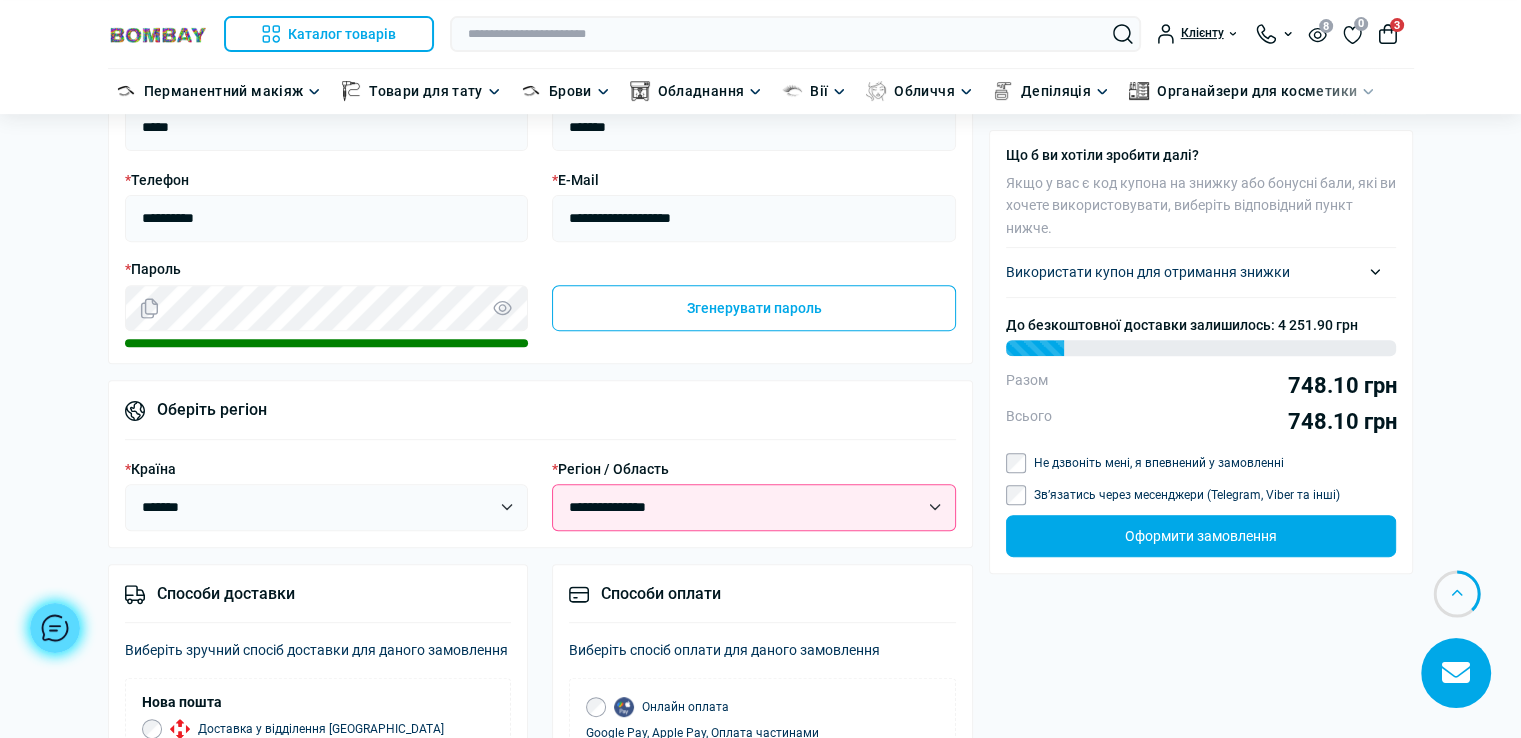 click on "Оберіть регіон" at bounding box center (540, 418) 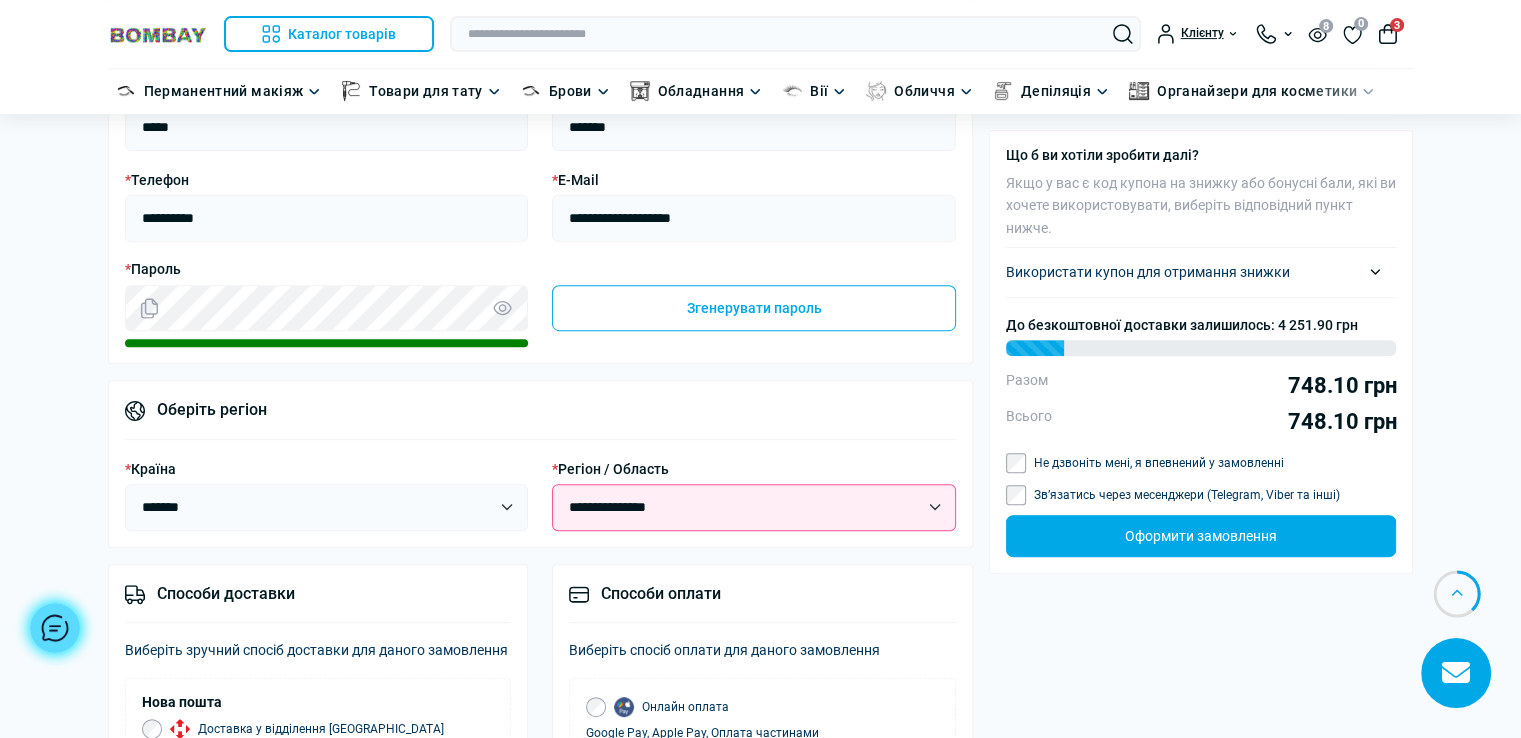 click on "**********" at bounding box center [754, 507] 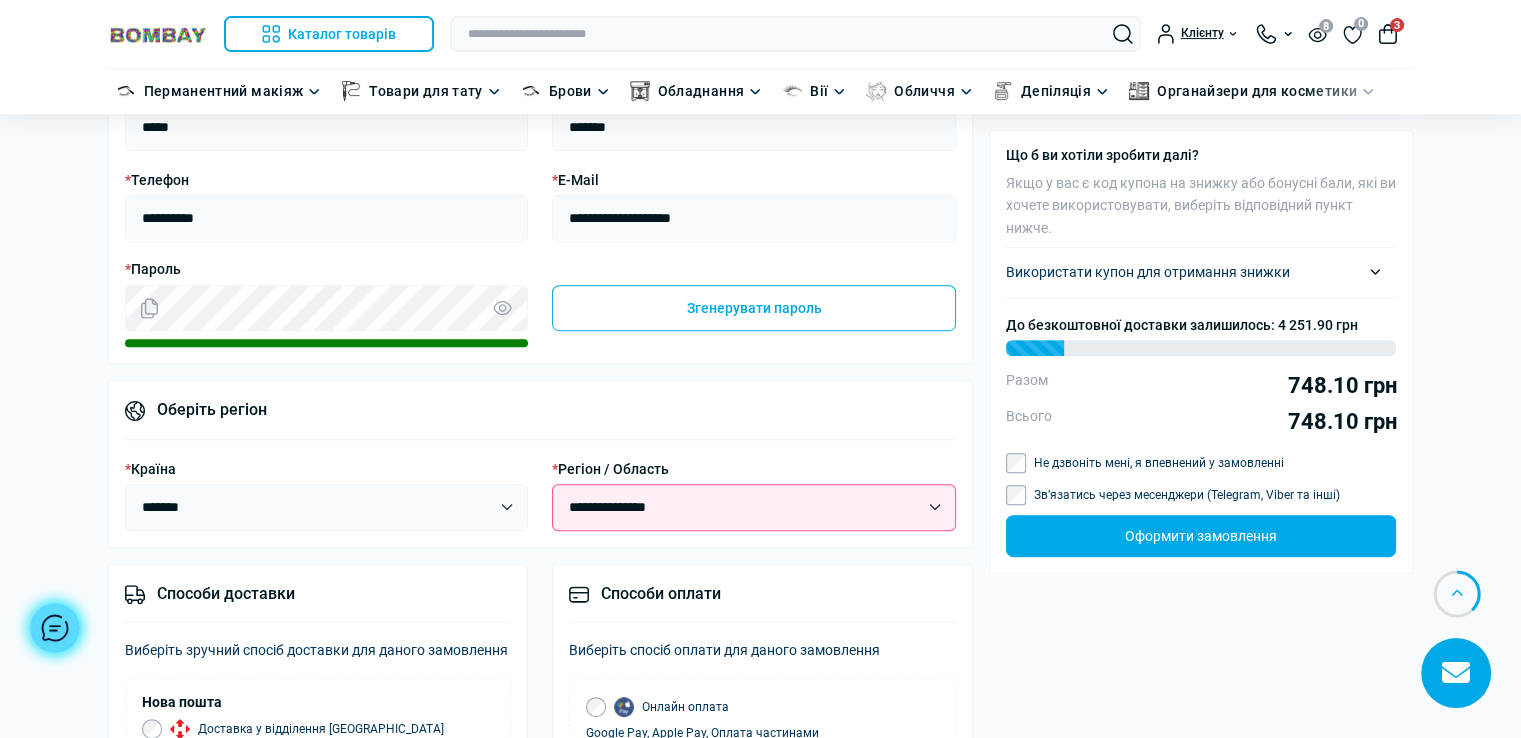 select on "****" 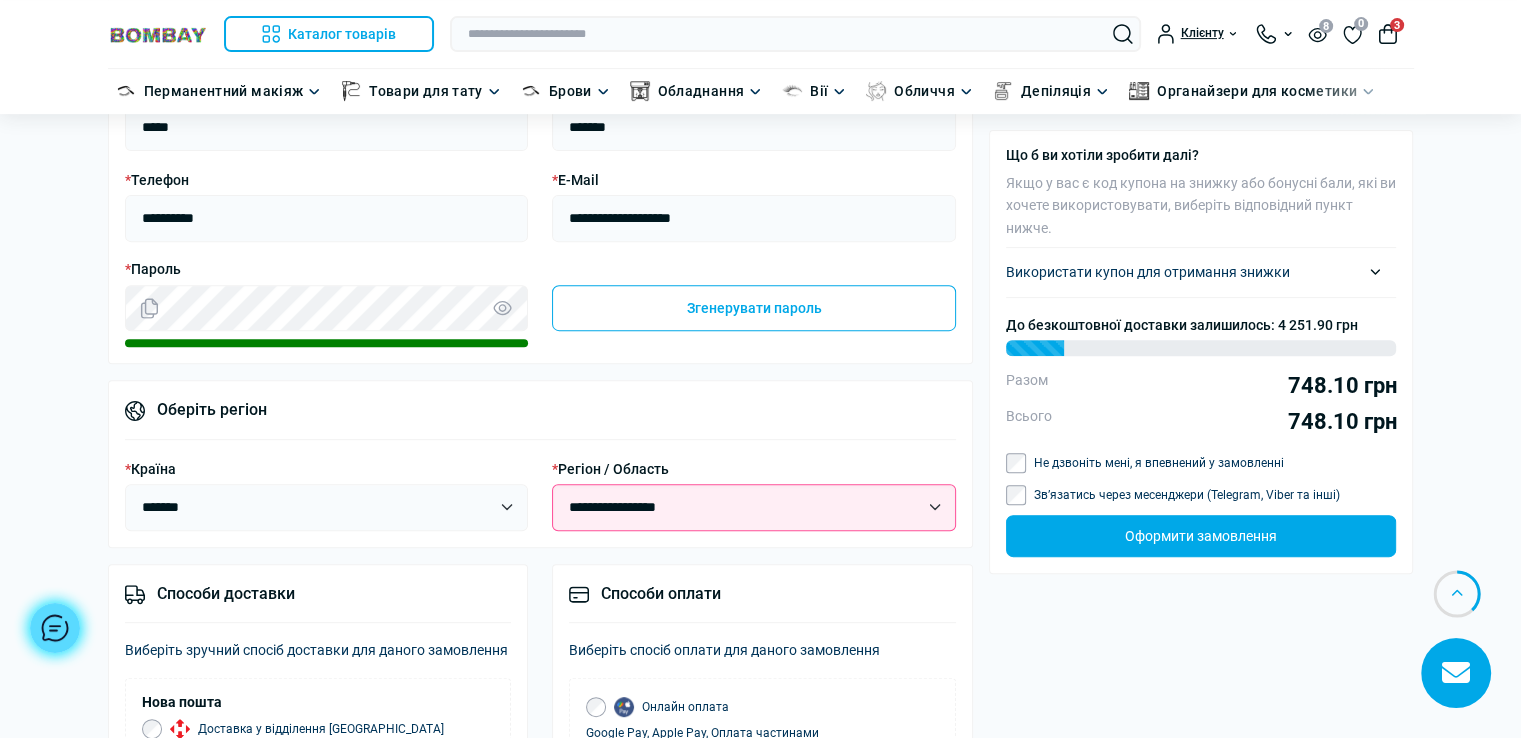 click on "**********" at bounding box center [754, 507] 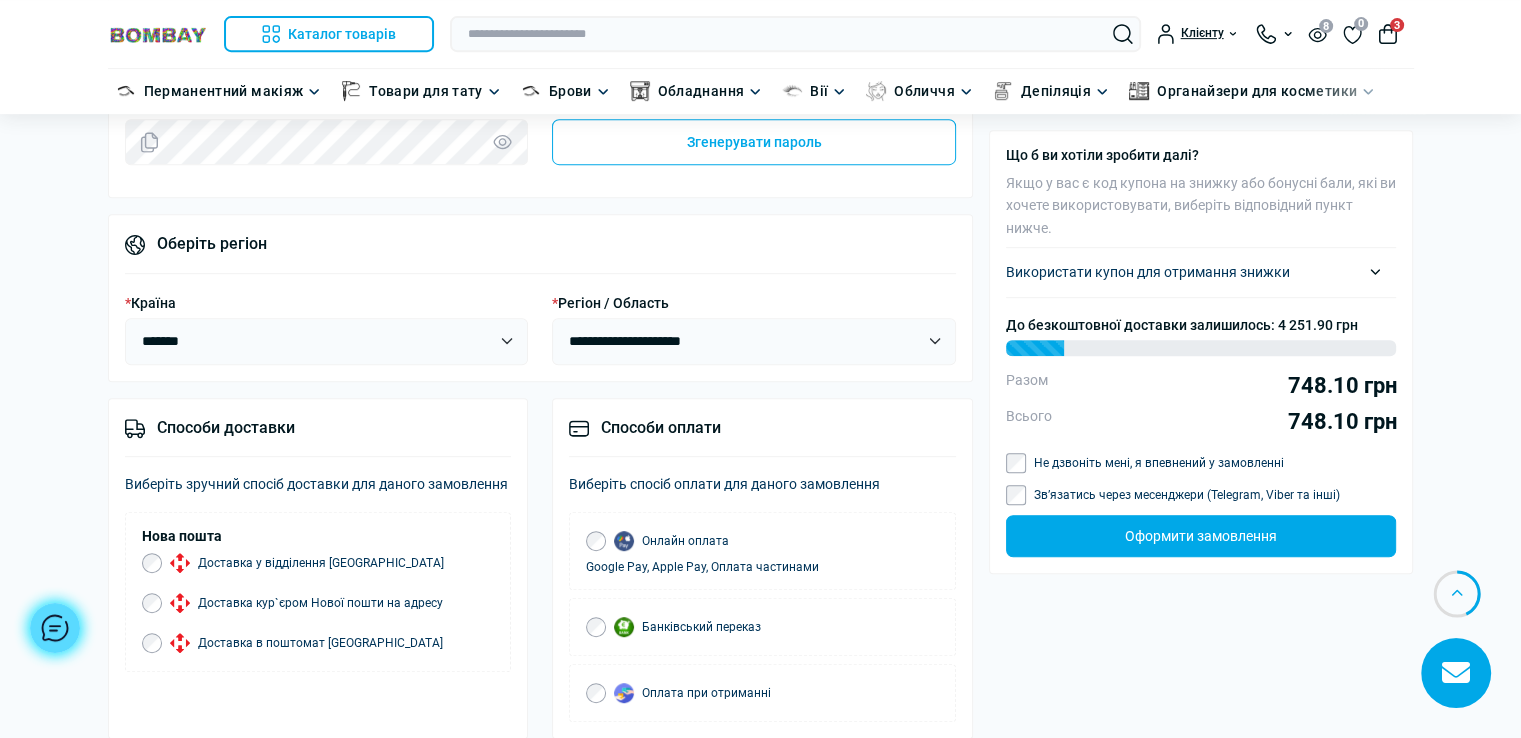 scroll, scrollTop: 944, scrollLeft: 0, axis: vertical 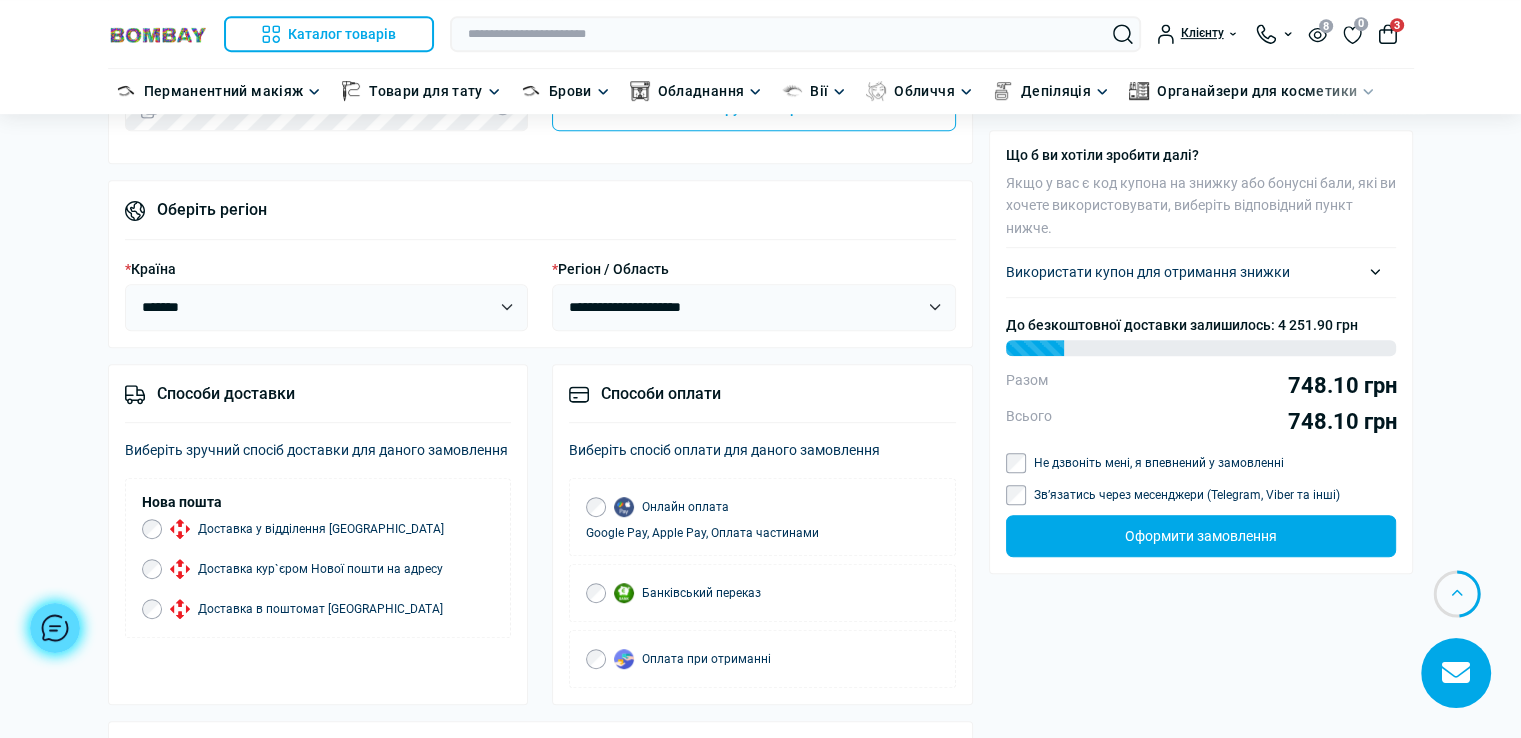 click on "Способи доставки" at bounding box center (318, 402) 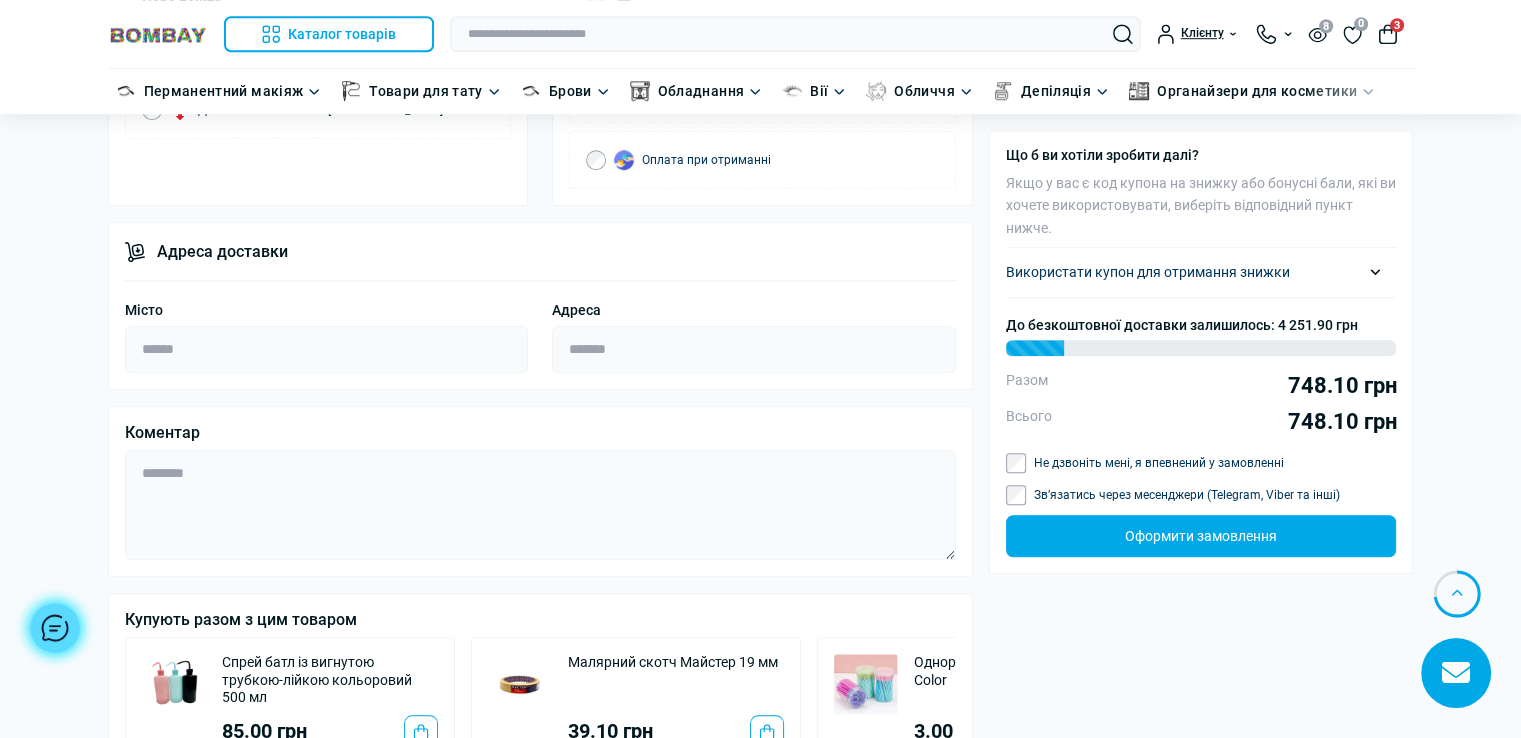 scroll, scrollTop: 1444, scrollLeft: 0, axis: vertical 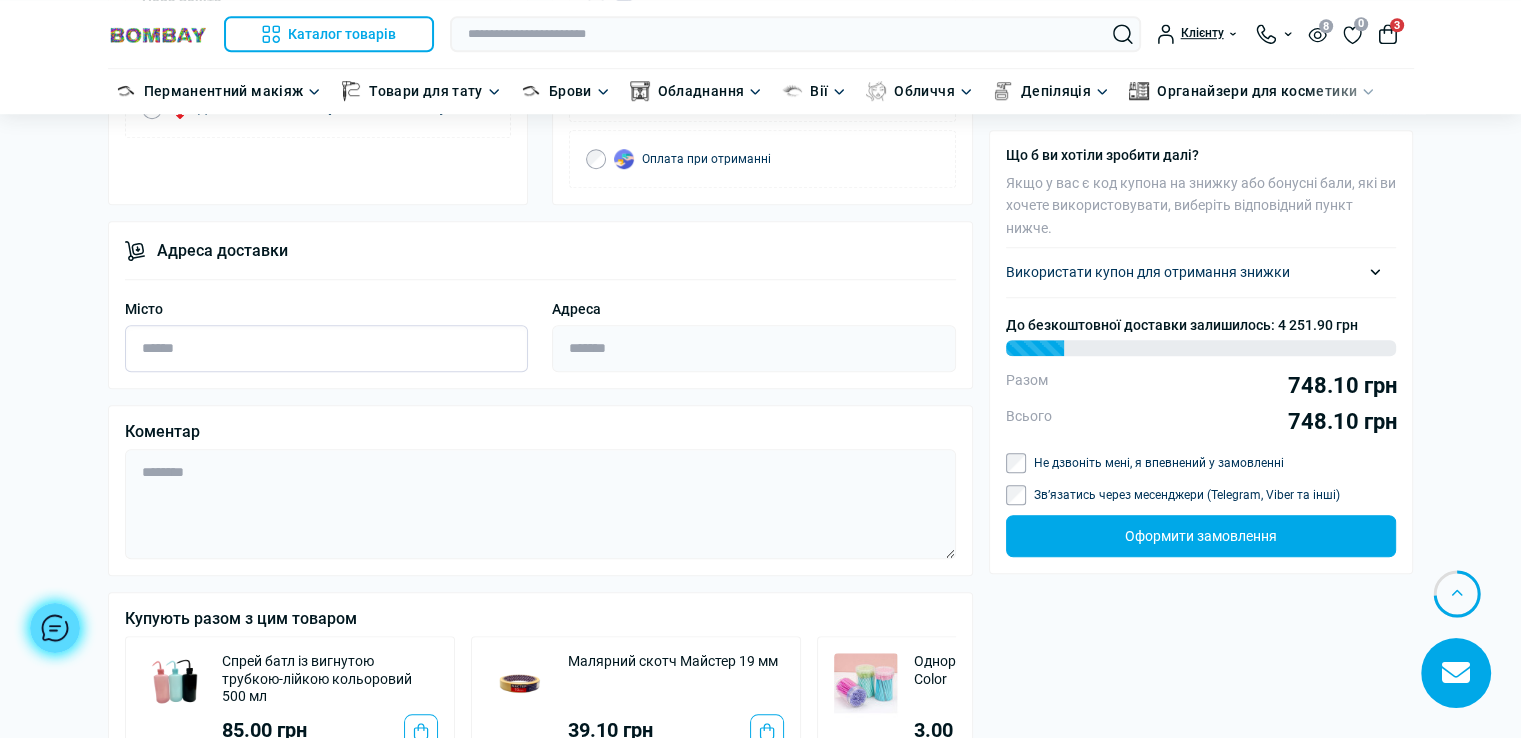 click on "Місто" at bounding box center [327, 348] 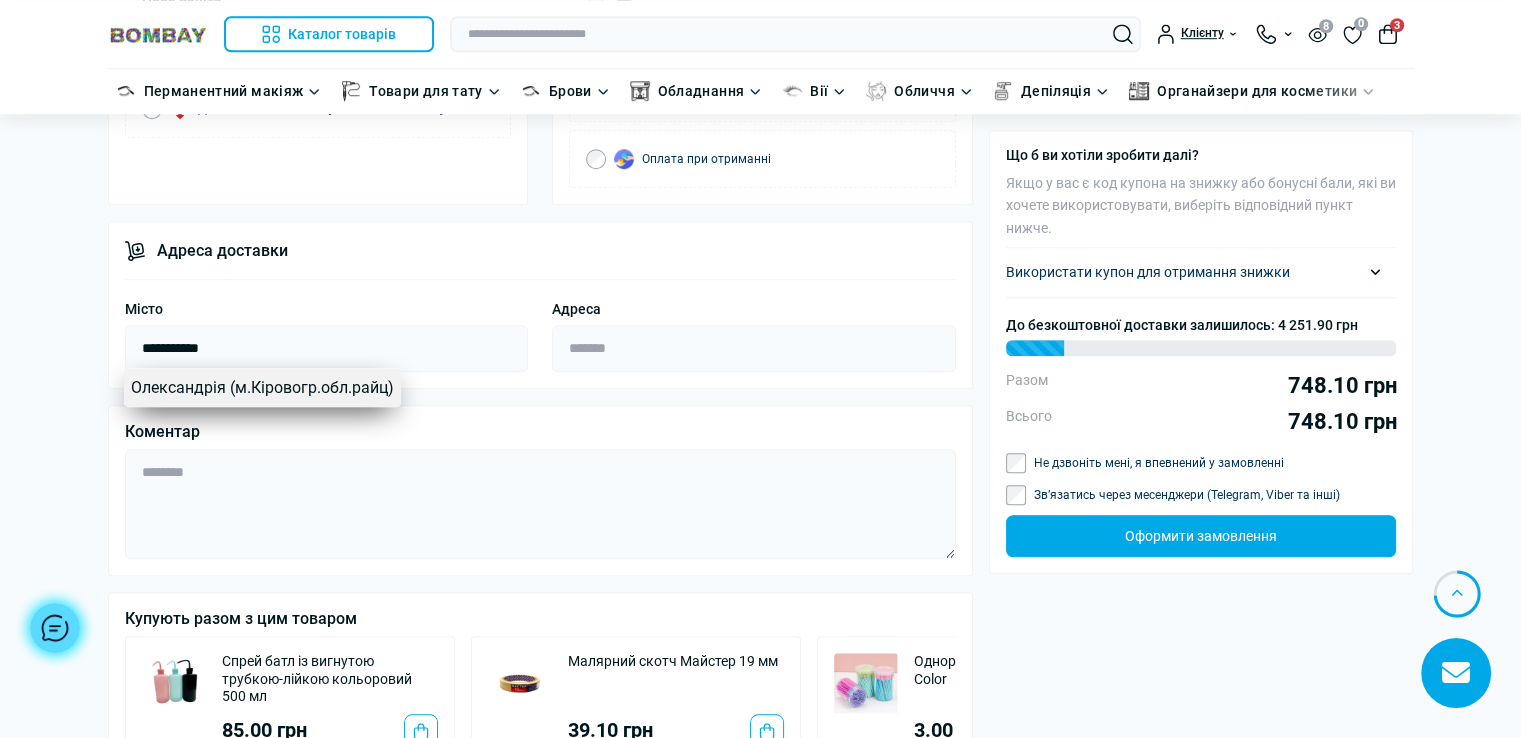 click on "Олександрія (м.Кіровогр.обл.райц)" at bounding box center [262, 388] 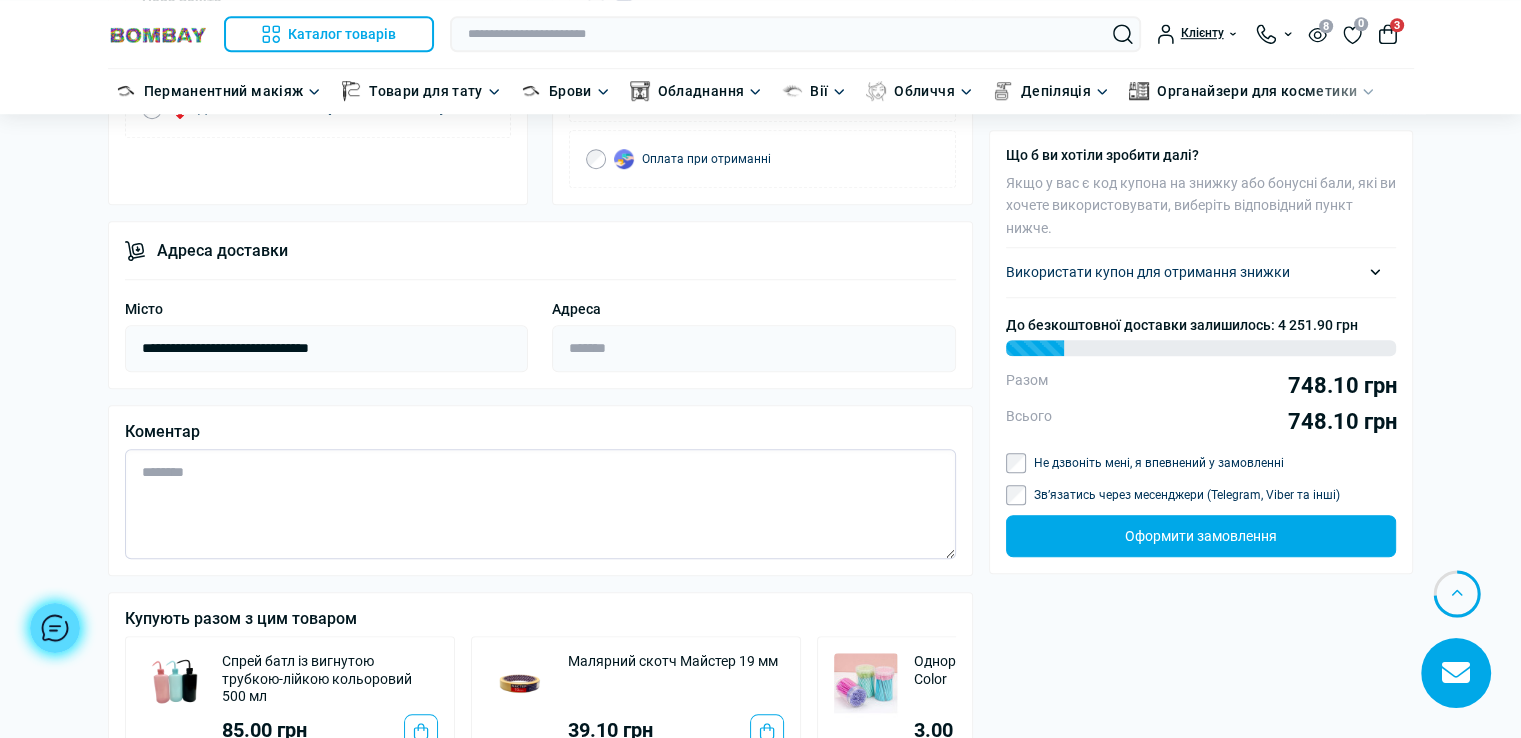 click at bounding box center (540, 504) 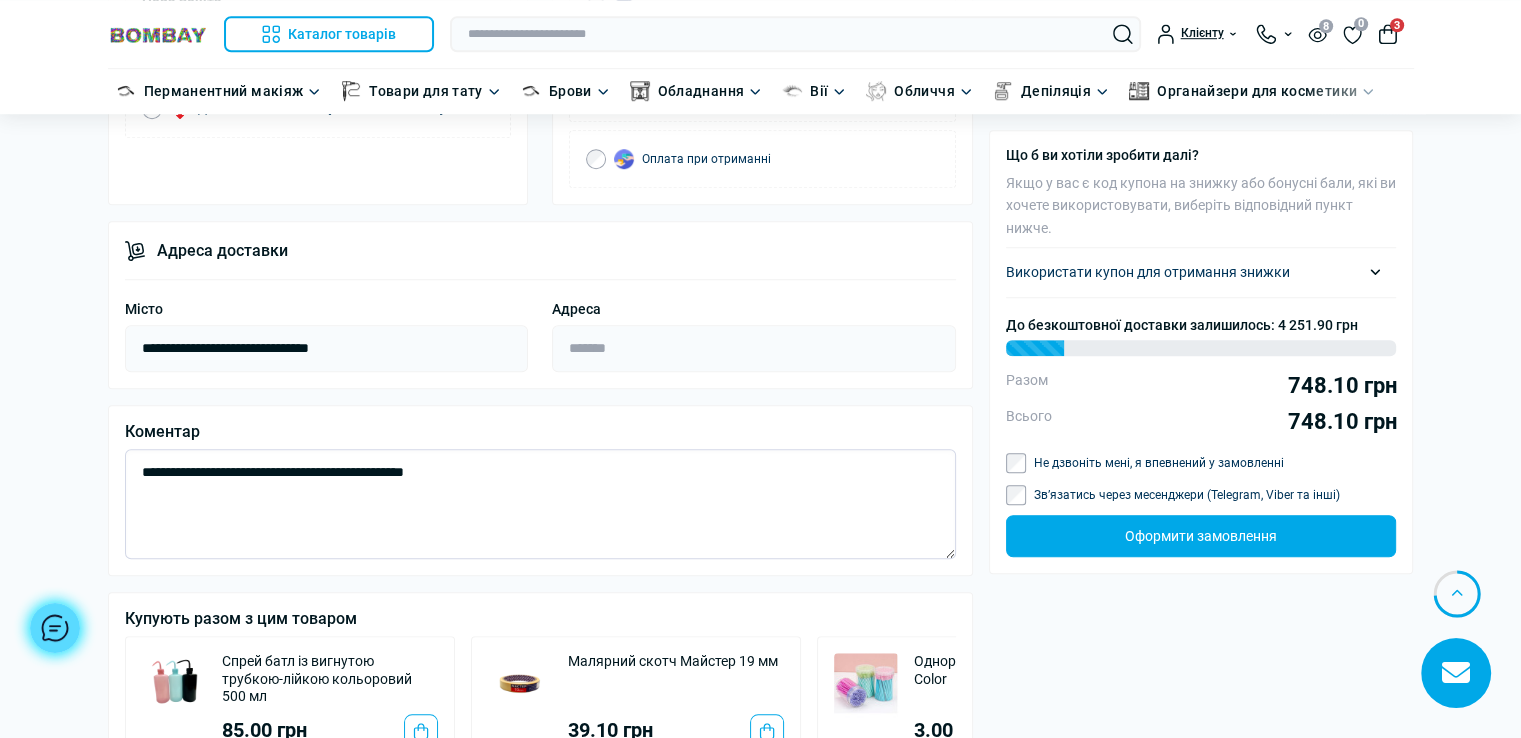 type on "**********" 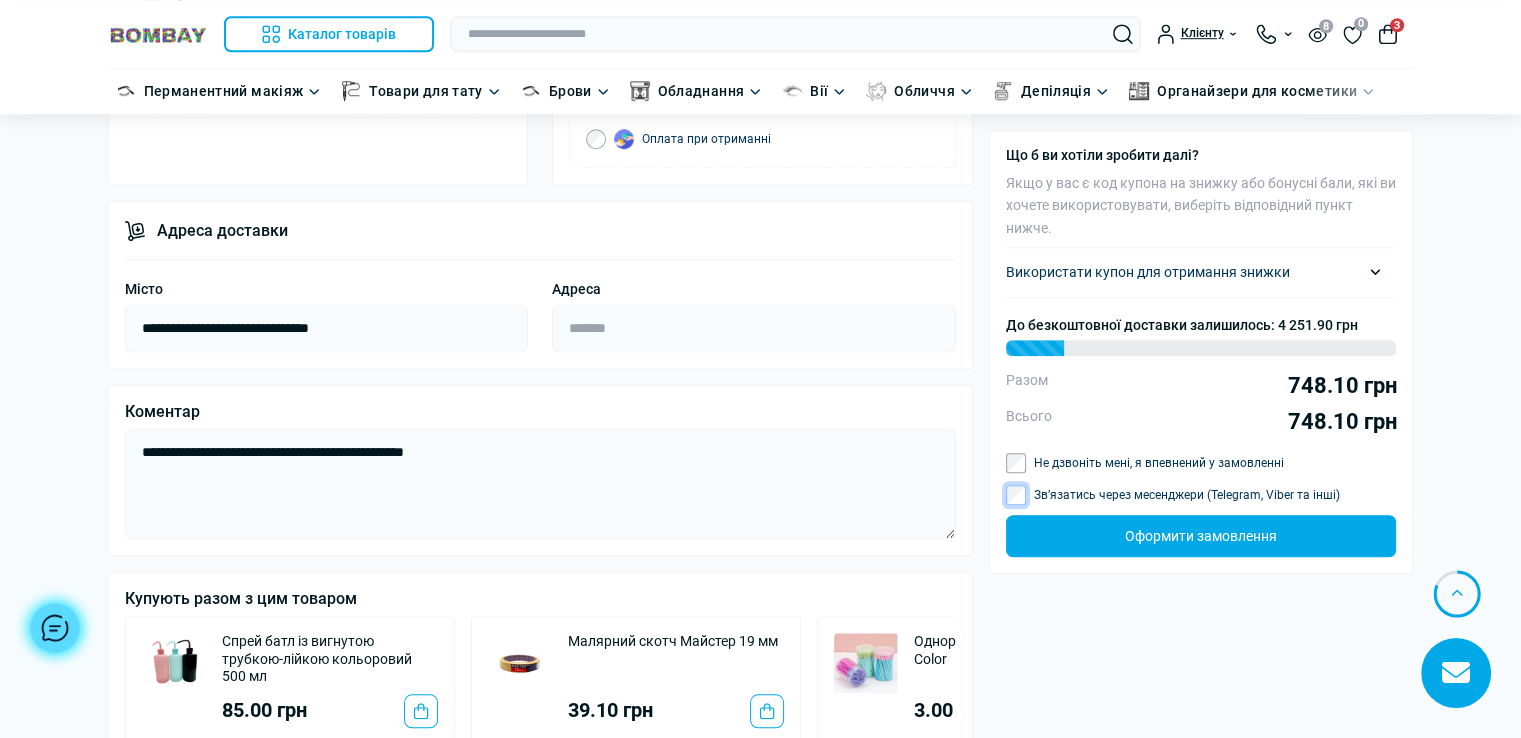 scroll, scrollTop: 1444, scrollLeft: 0, axis: vertical 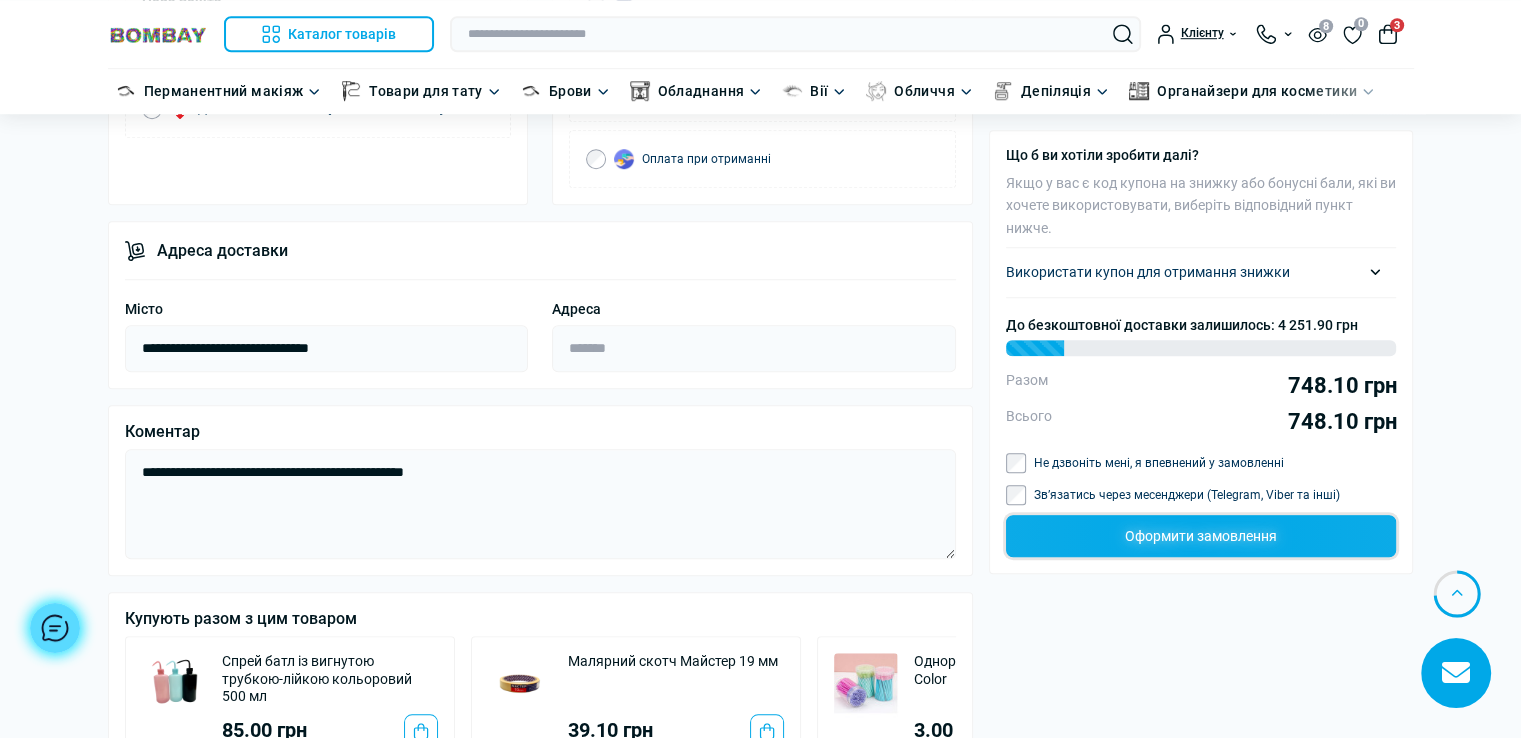 click on "Оформити замовлення" at bounding box center (1201, 536) 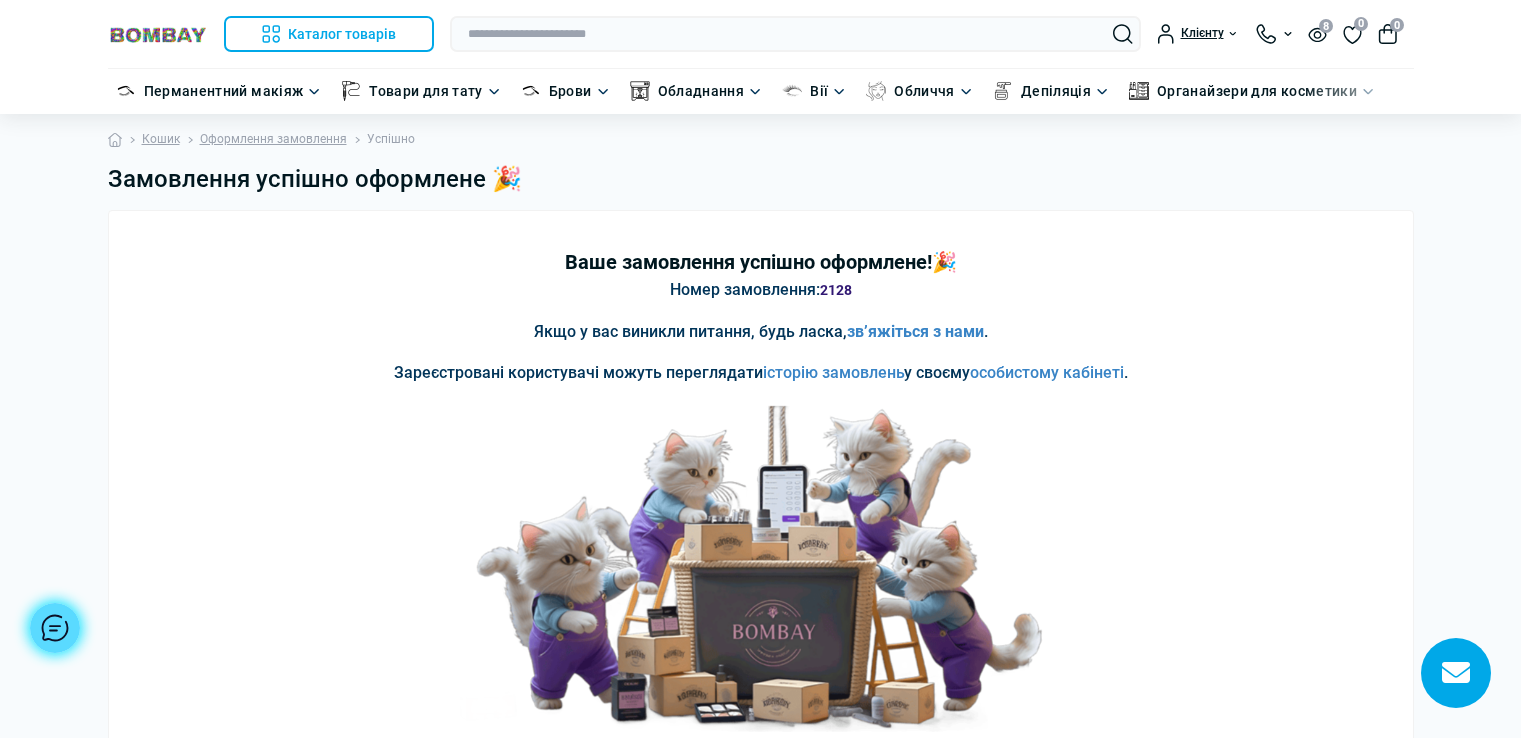 scroll, scrollTop: 0, scrollLeft: 0, axis: both 